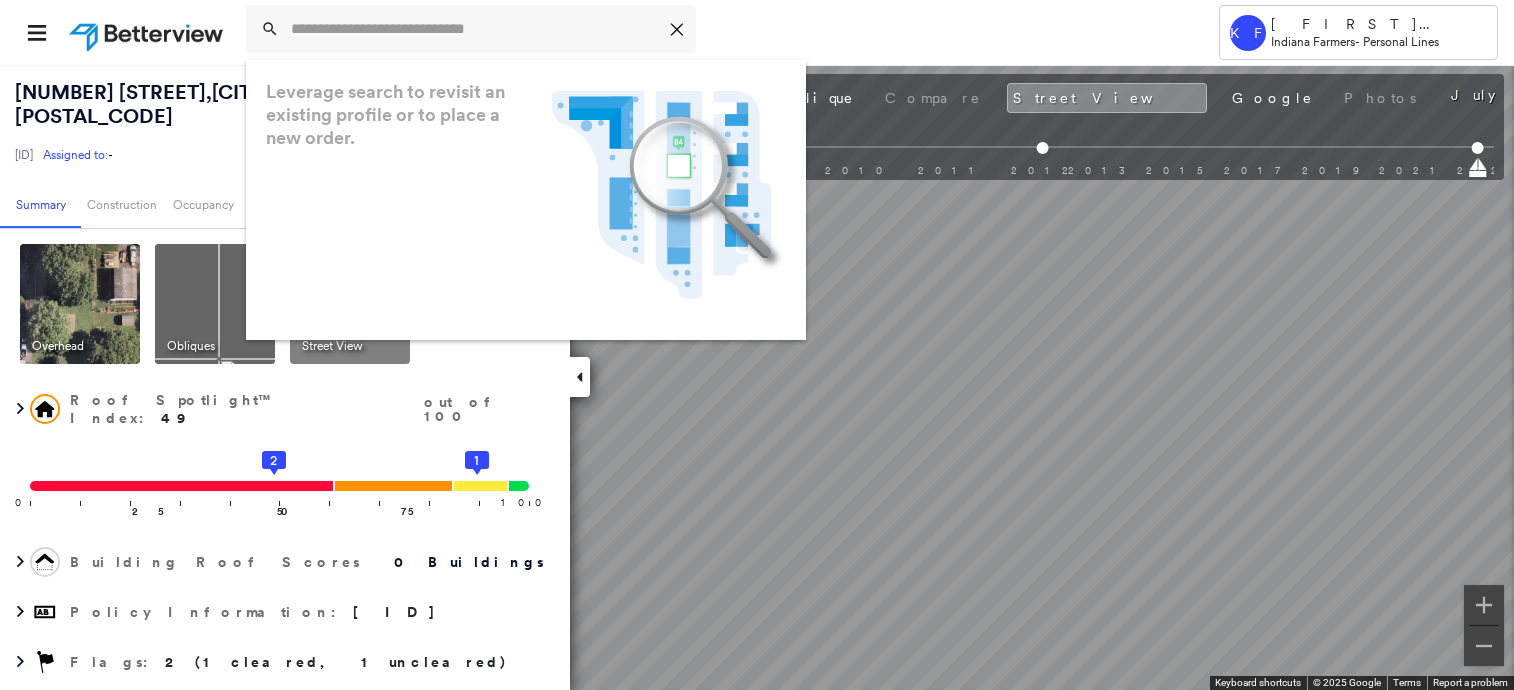scroll, scrollTop: 0, scrollLeft: 0, axis: both 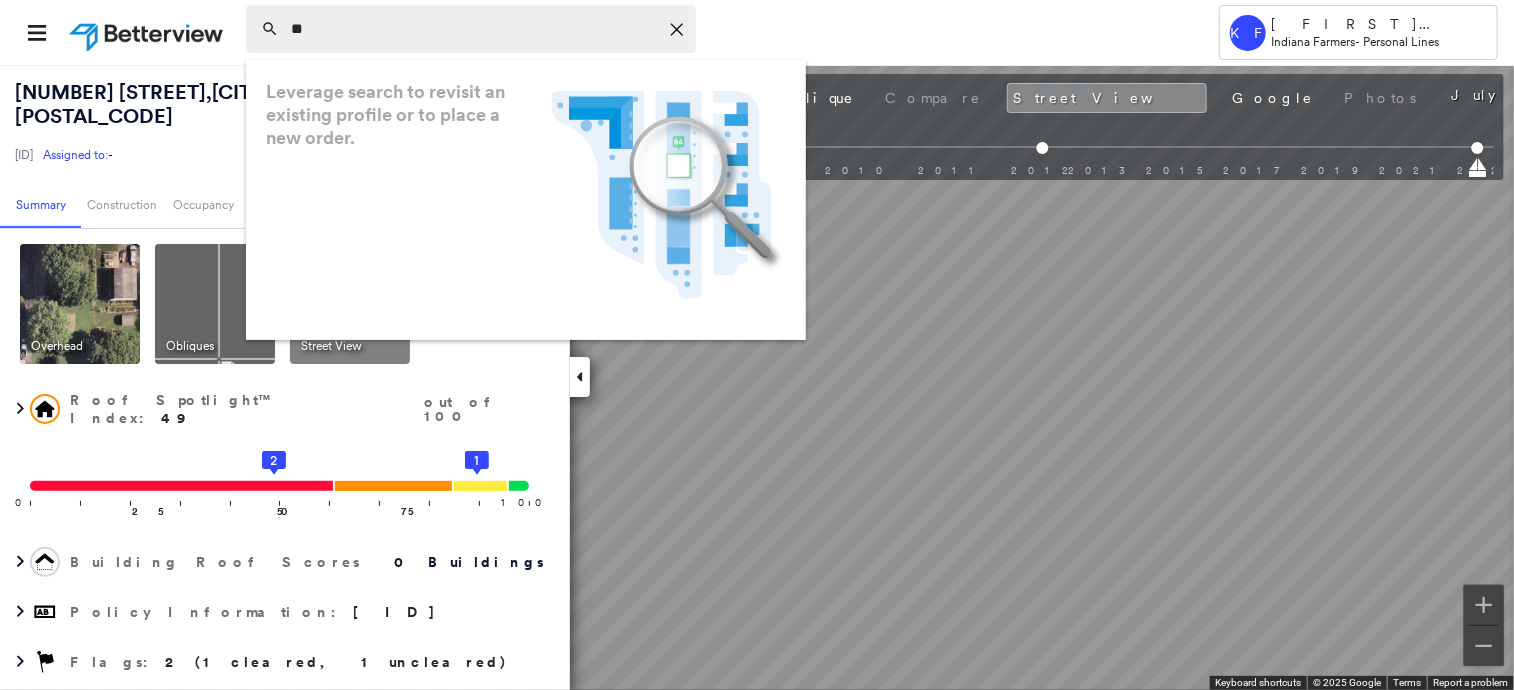 type on "*" 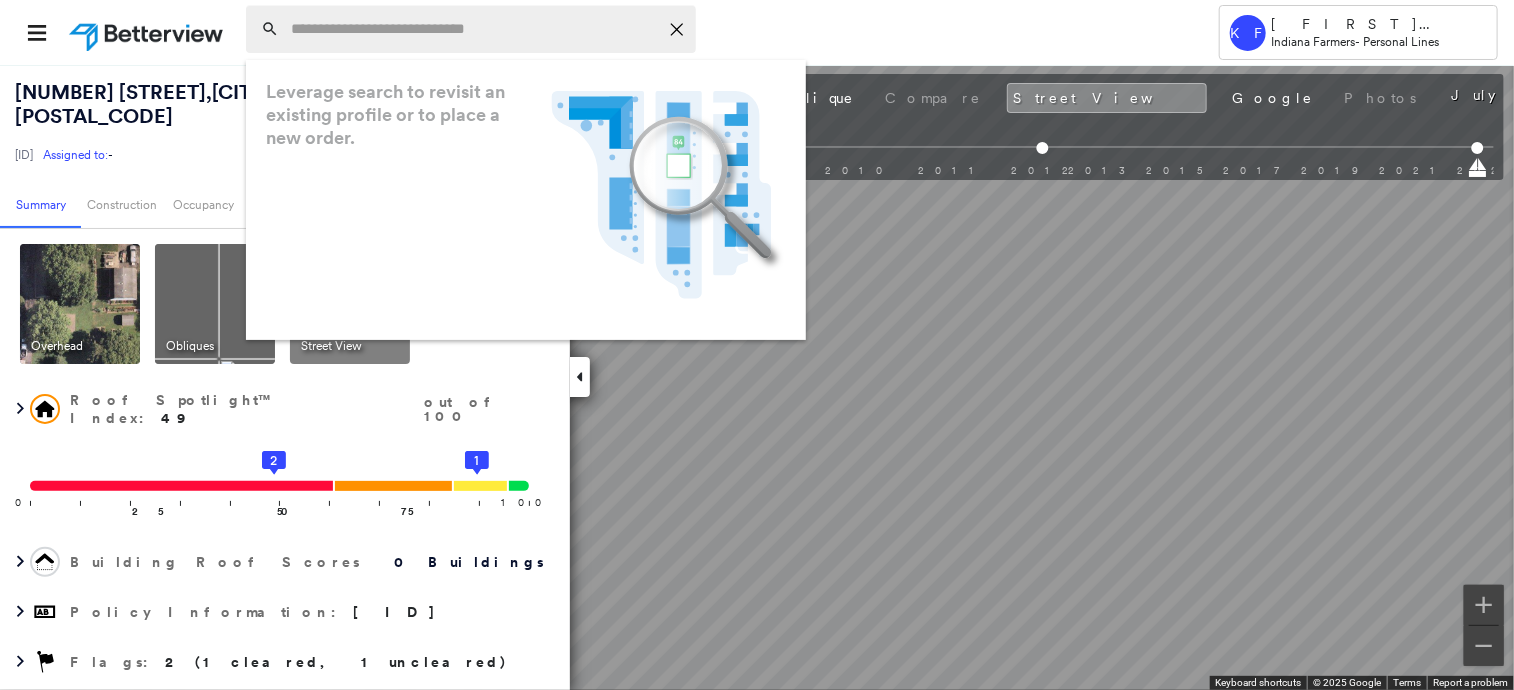click at bounding box center (474, 29) 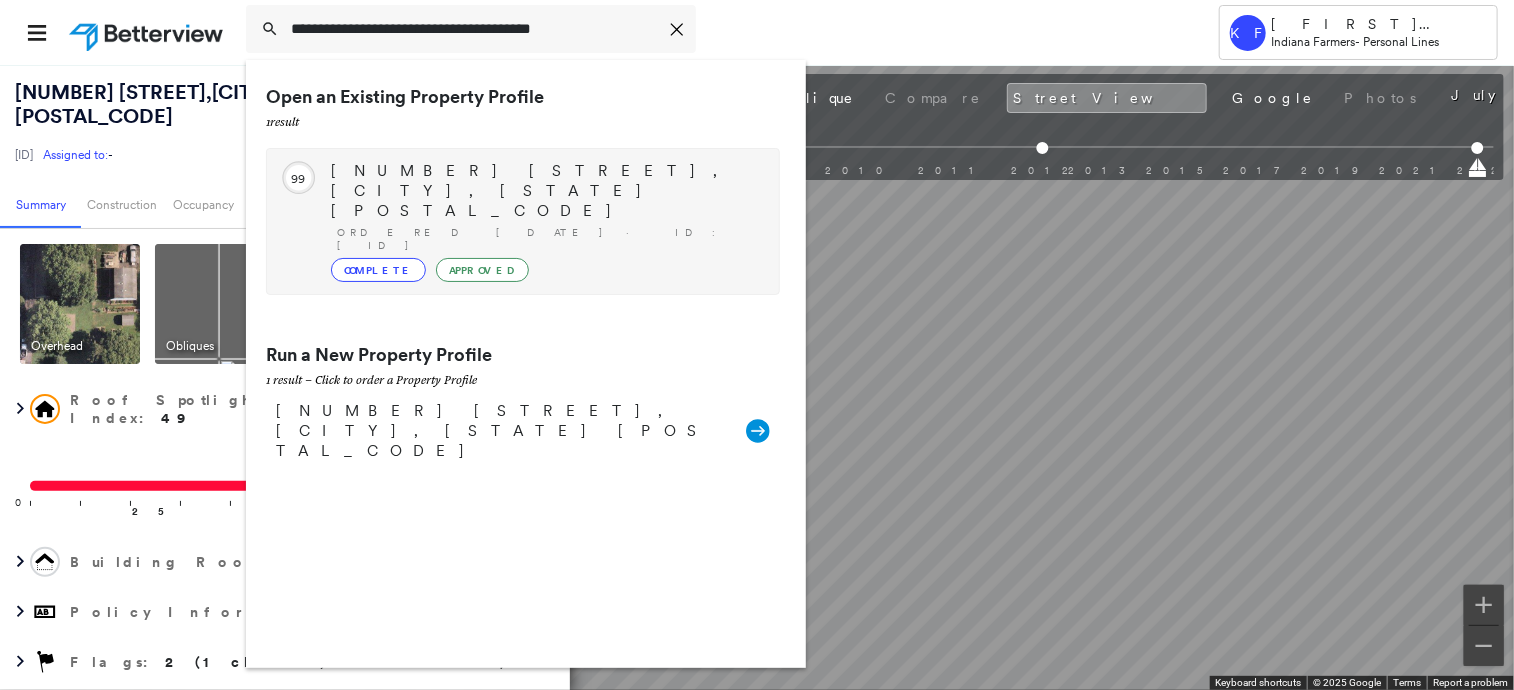 type on "**********" 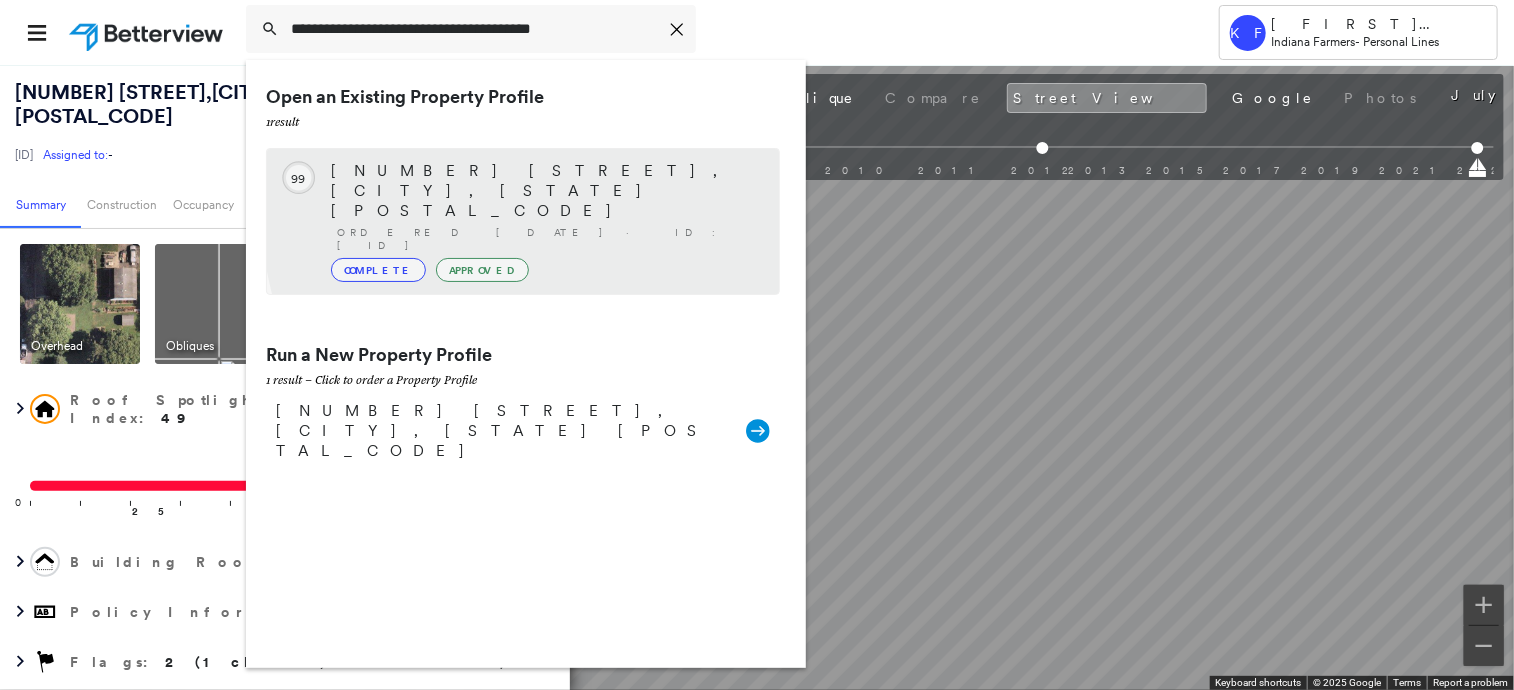 click on "Complete Approved" at bounding box center [545, 270] 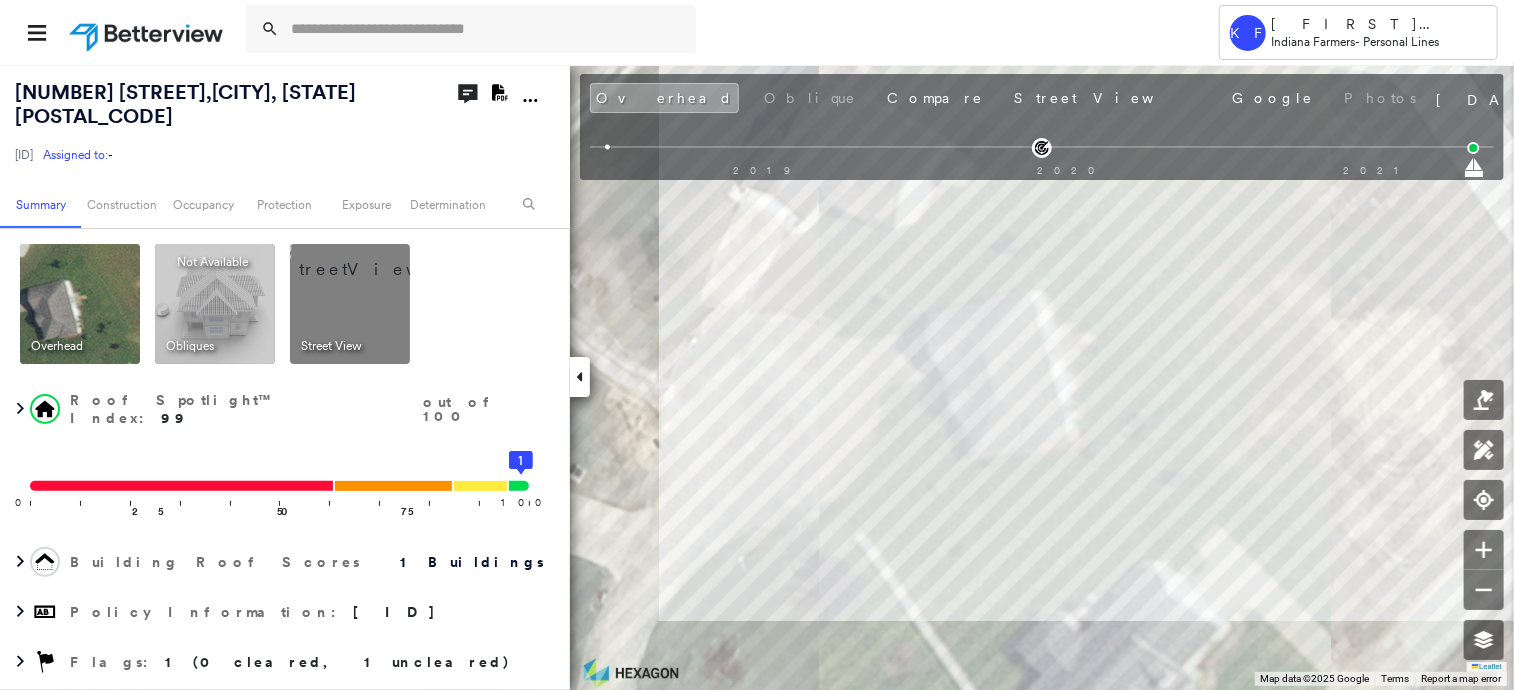 click at bounding box center (374, 259) 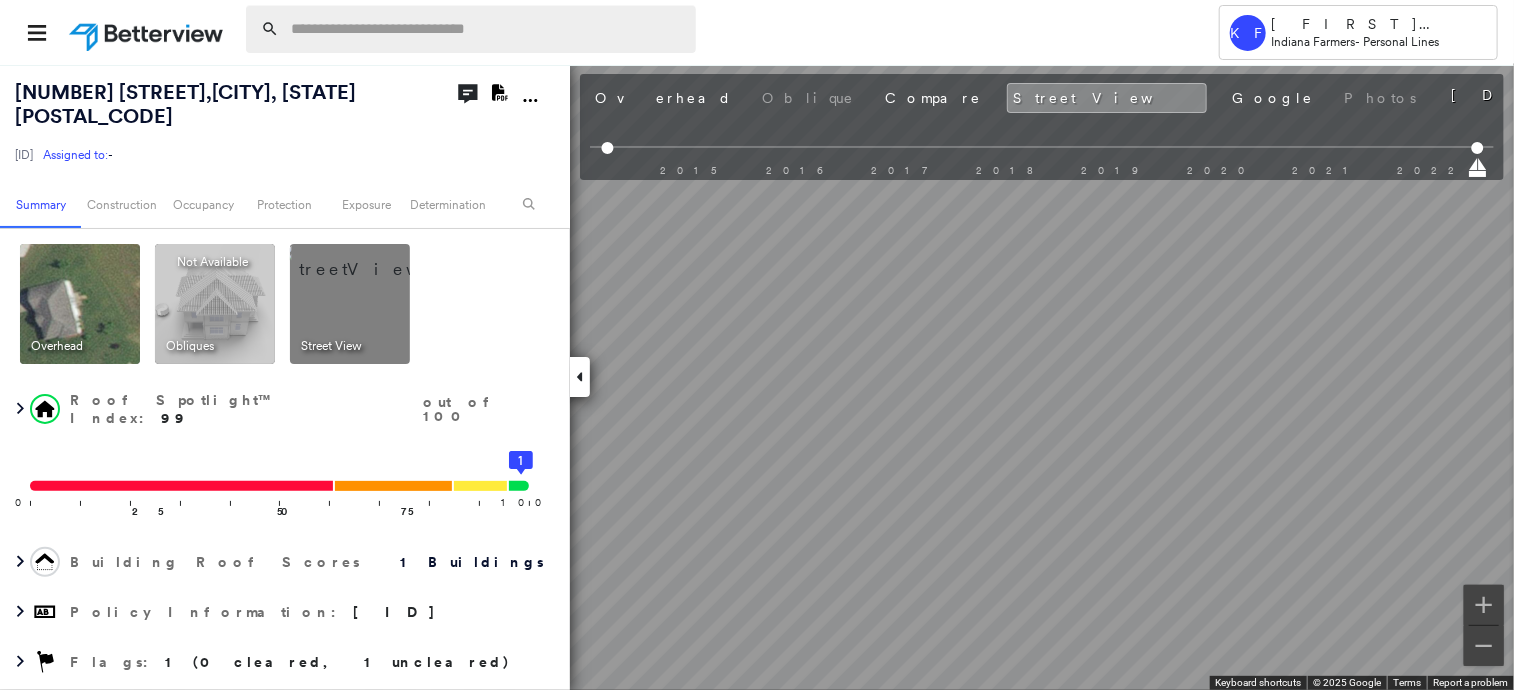click at bounding box center (487, 29) 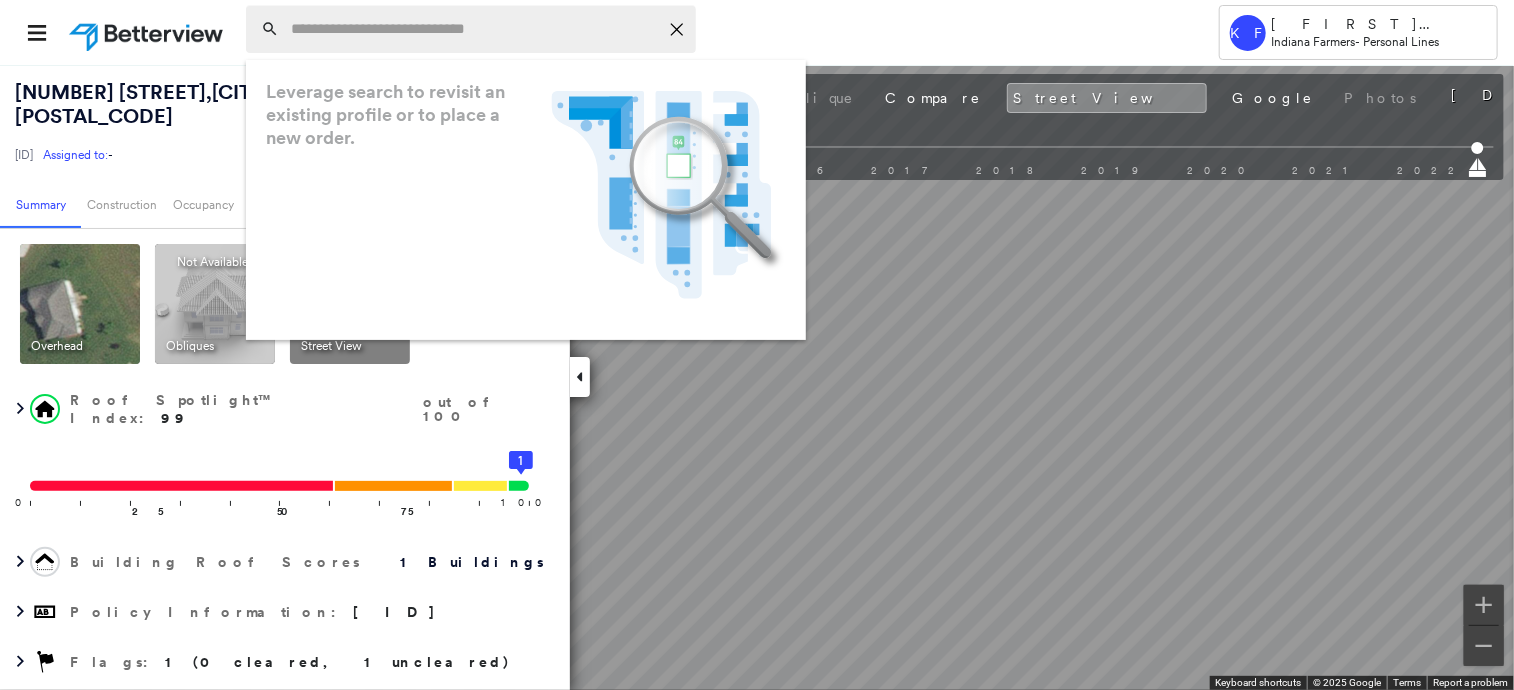 paste on "**********" 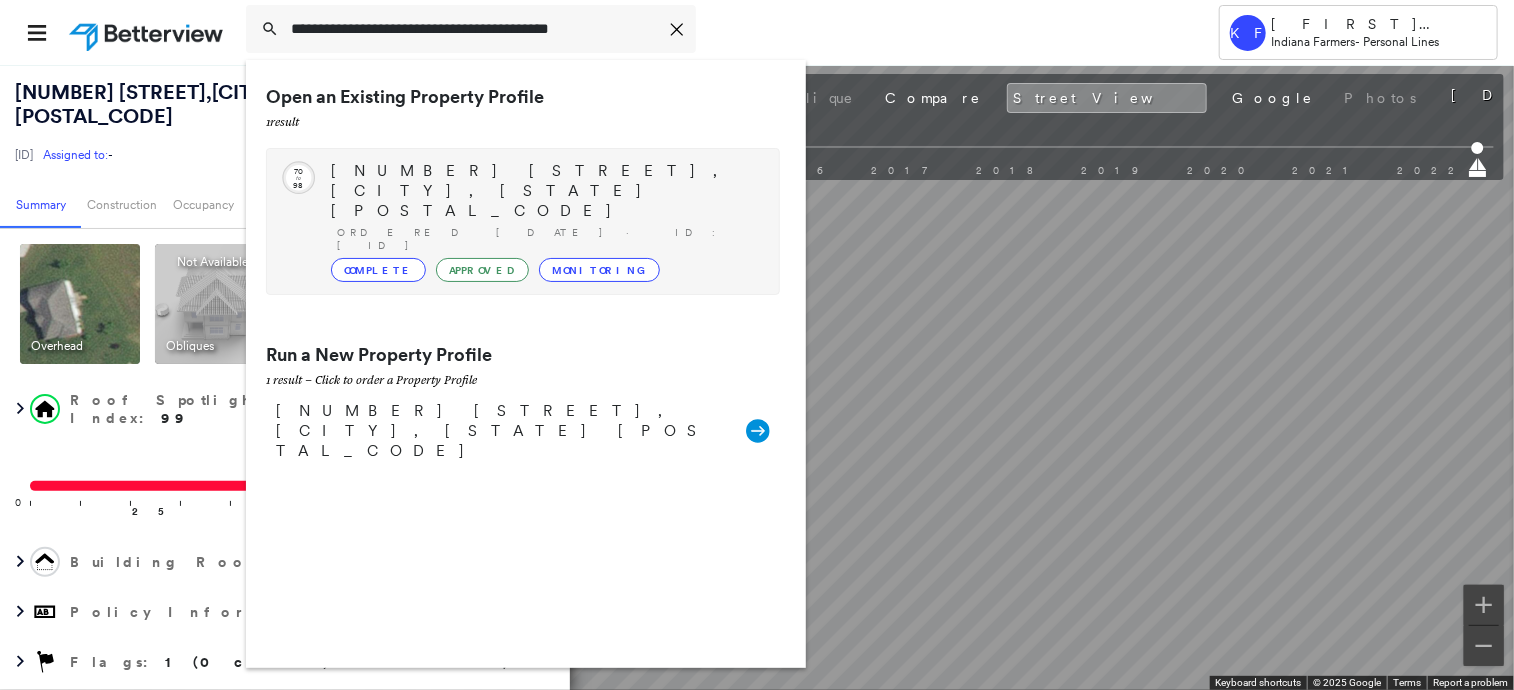 type on "**********" 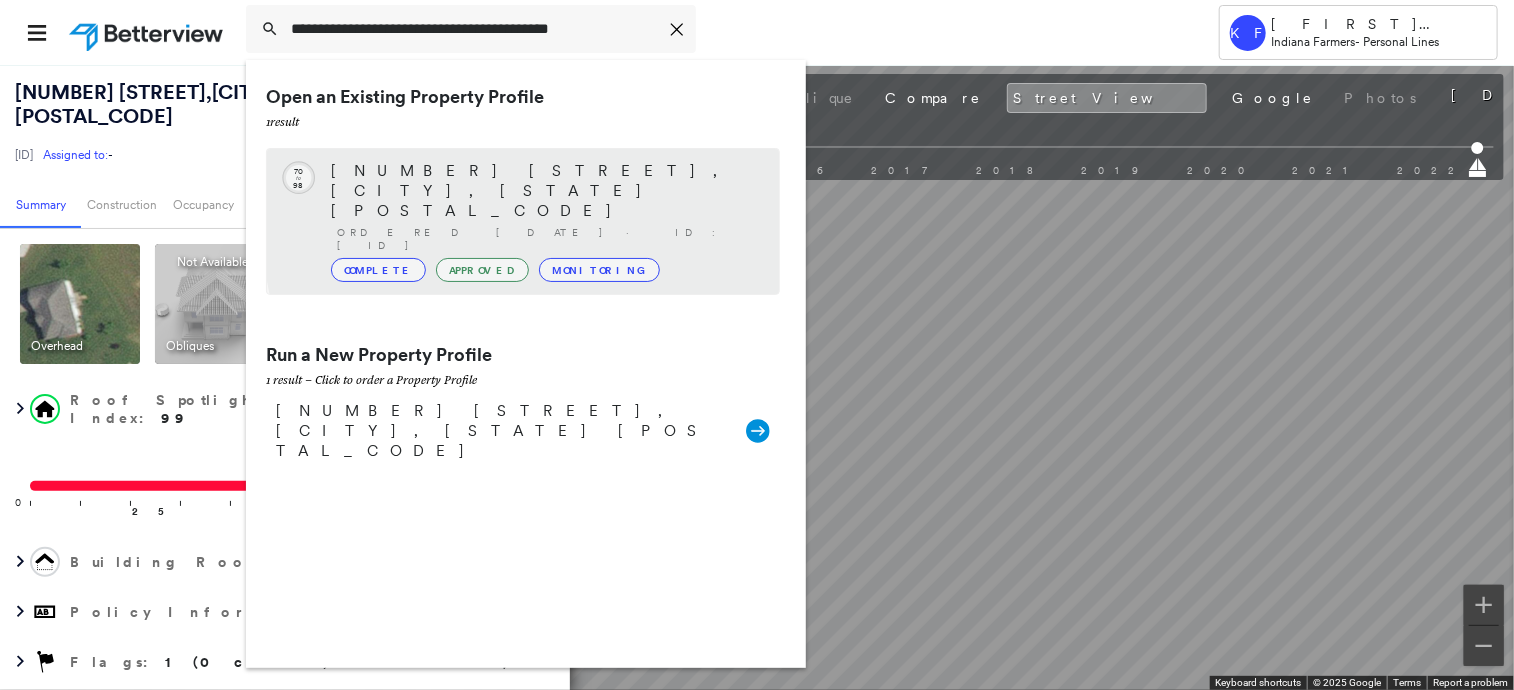 click on "Complete Approved Monitoring" at bounding box center [545, 270] 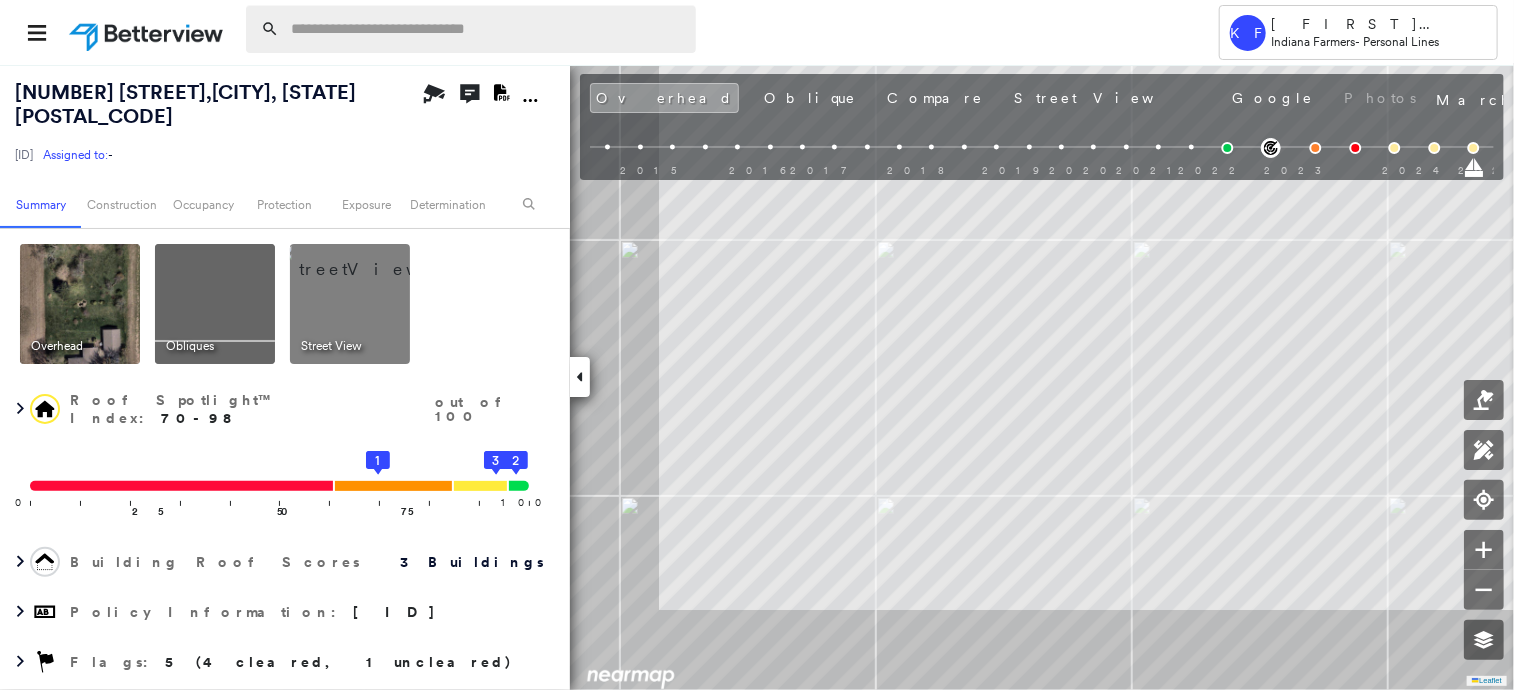 click at bounding box center (487, 29) 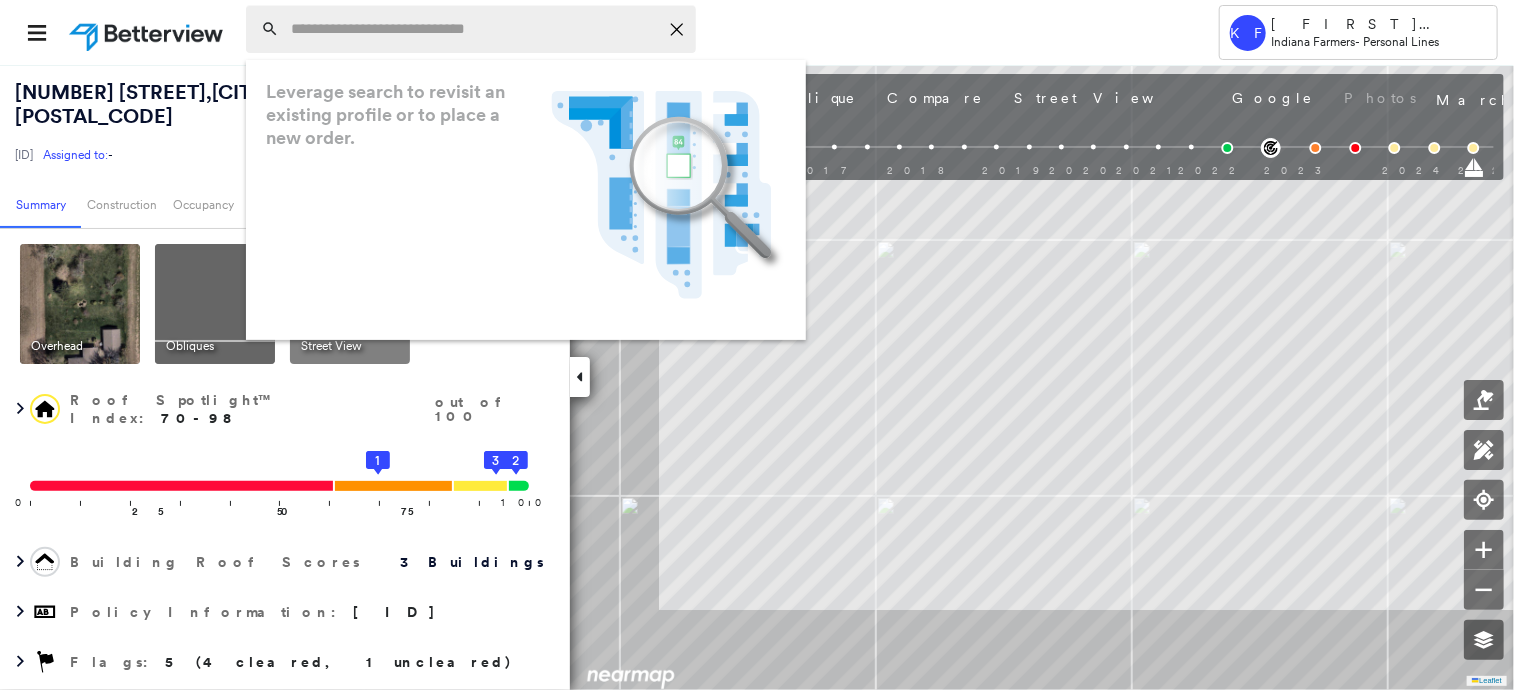 paste on "**********" 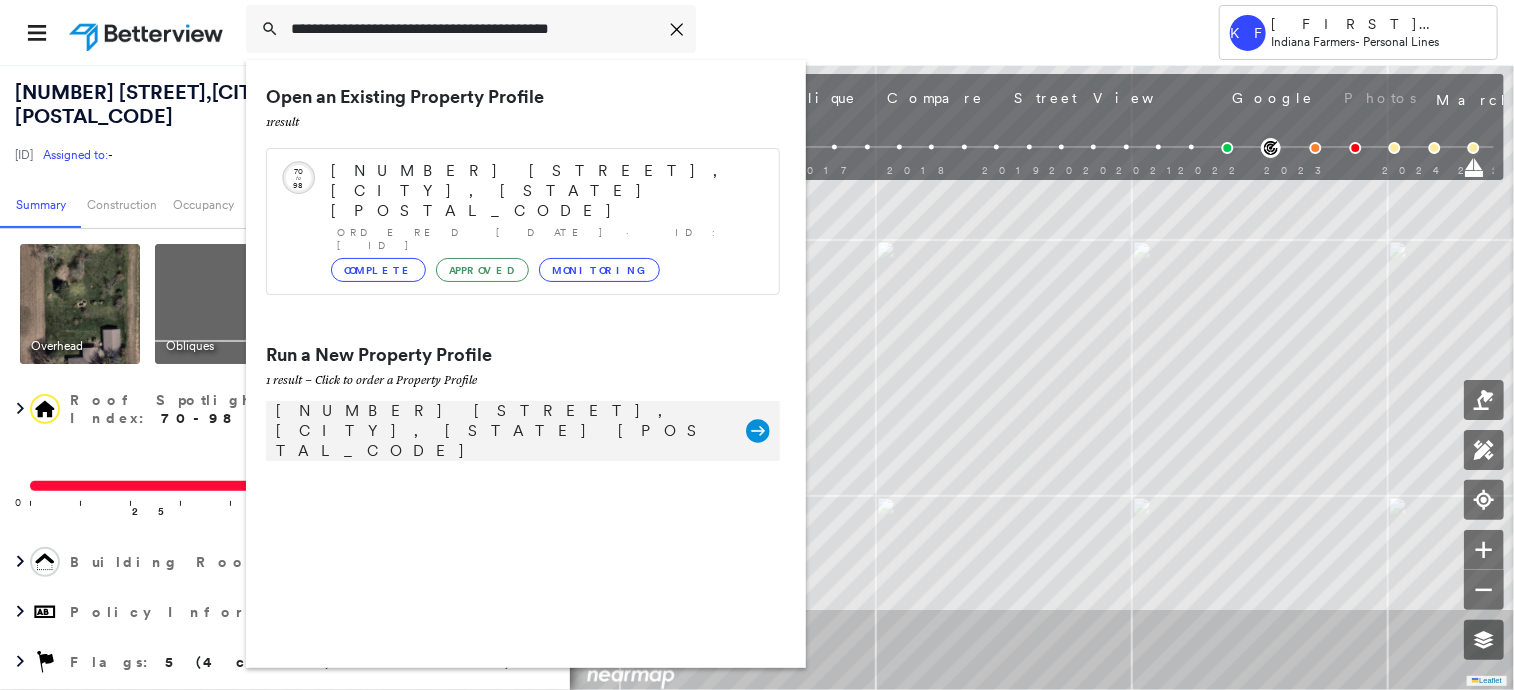 type on "**********" 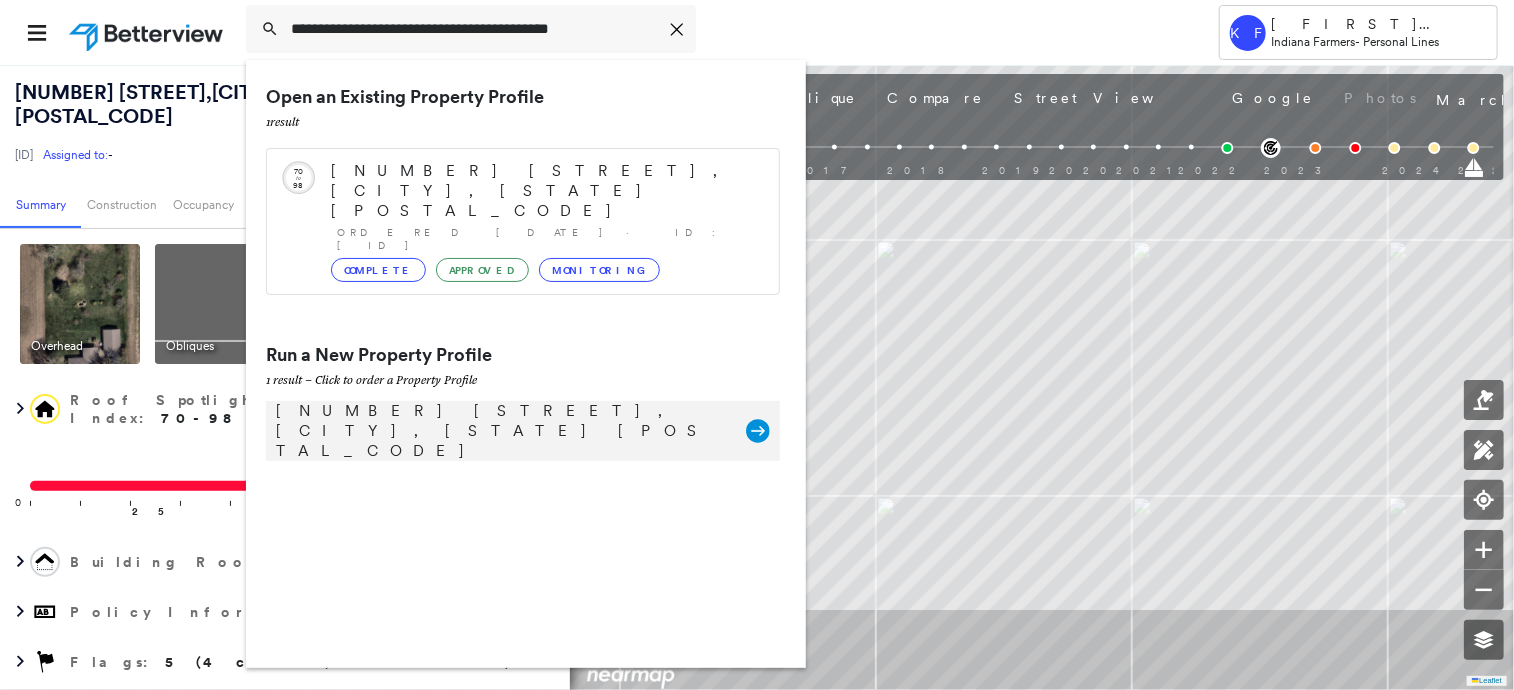 click 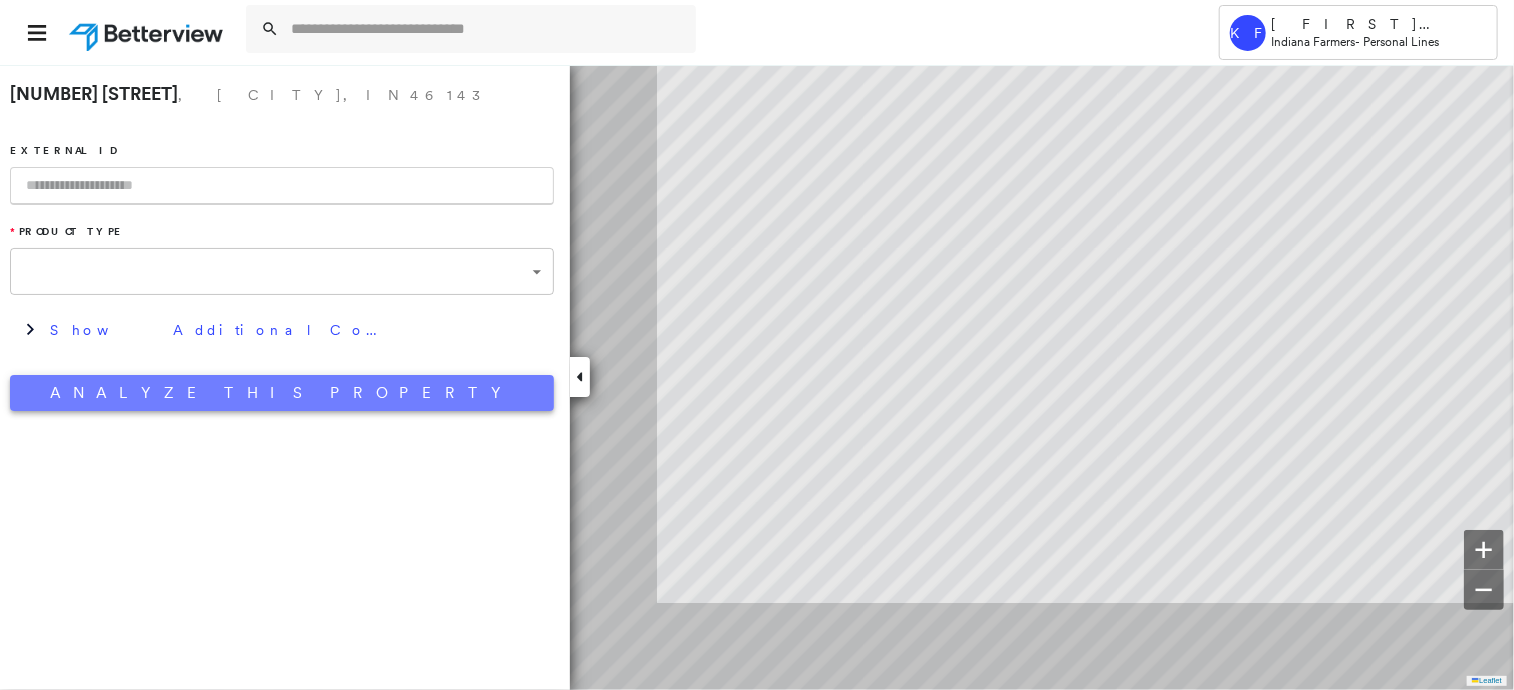 click on "Analyze This Property" at bounding box center [282, 393] 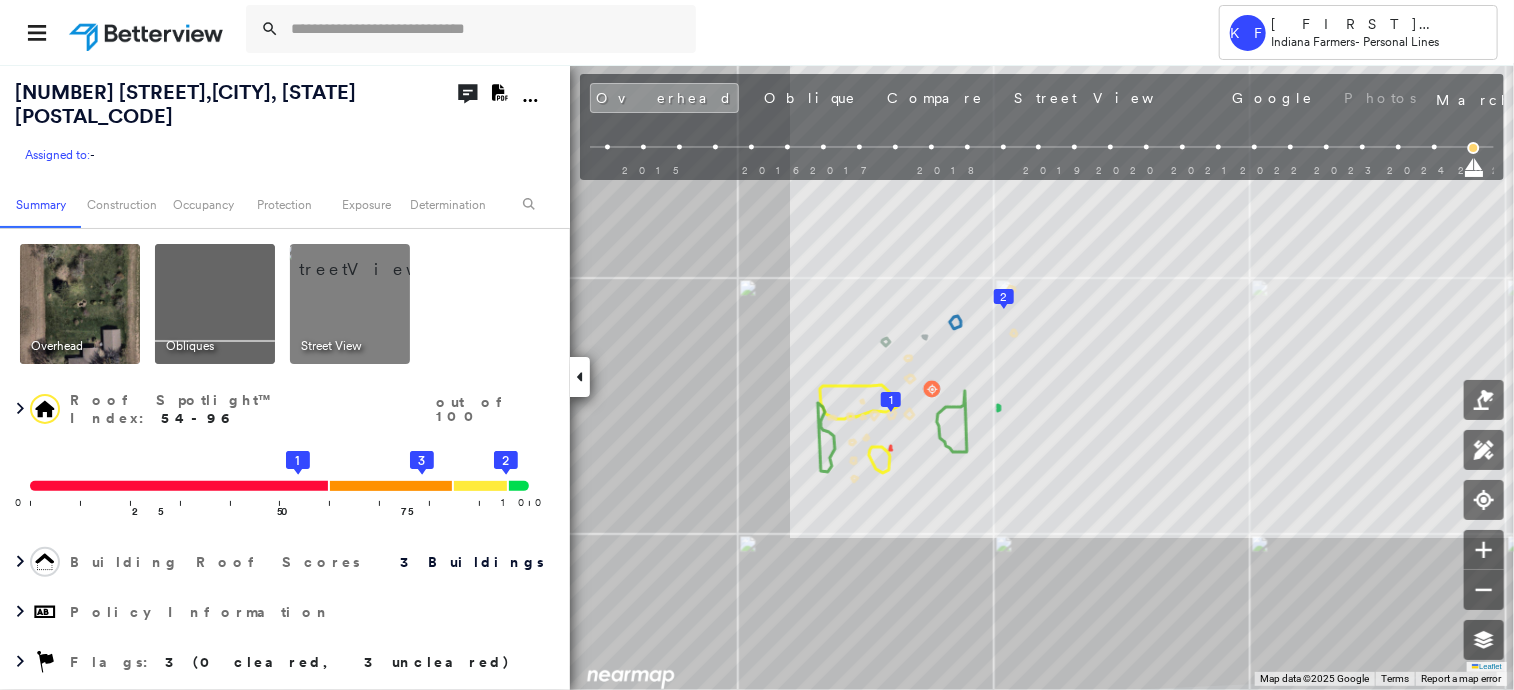 click at bounding box center [374, 259] 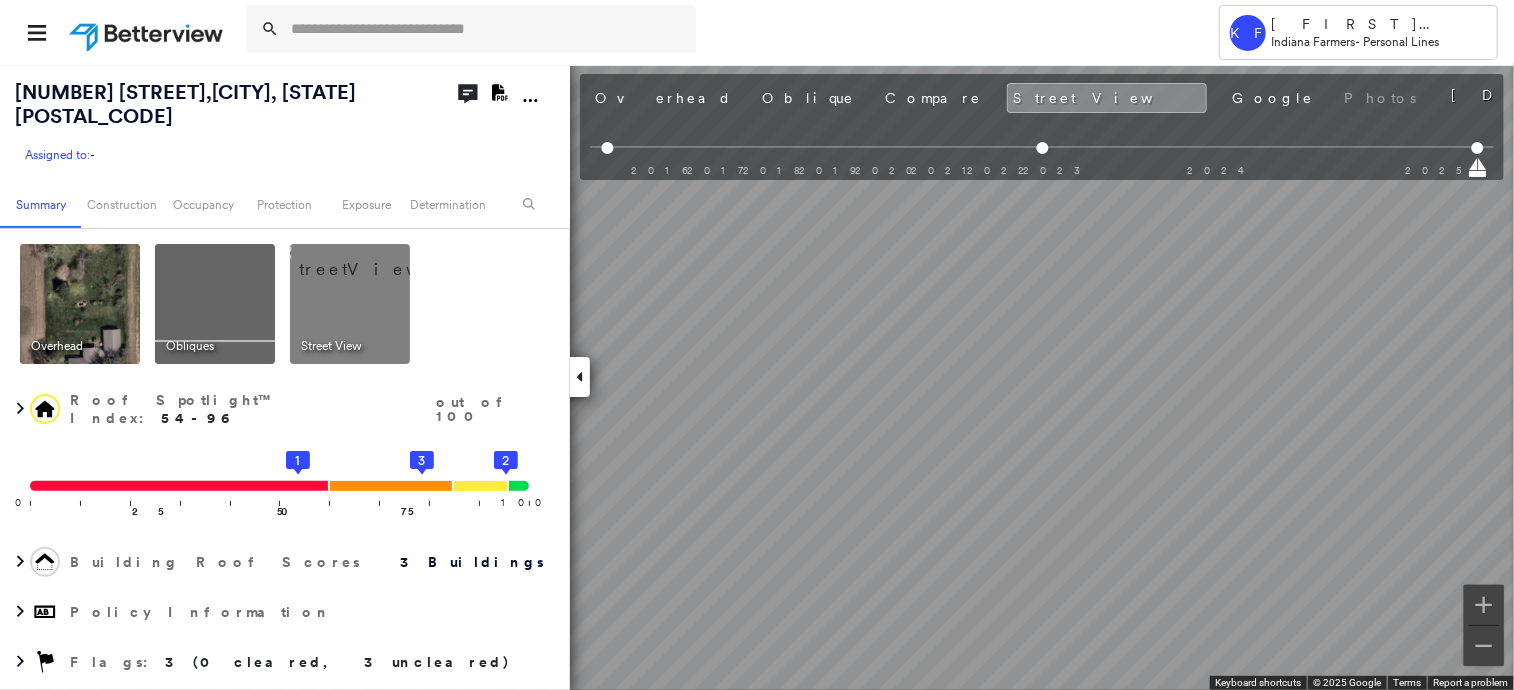 click on "Tower KF Kelly Franklin Indiana Farmers  -   Personal Lines 4260  Billingsly Rd ,  Greenwood, IN 46143 Assigned to:  - Assigned to:  - Assigned to:  - Open Comments Download PDF Report Summary Construction Occupancy Protection Exposure Determination Overhead Obliques Street View Roof Spotlight™ Index :  54-96 out of 100 0 100 25 50 75 1 3 2 Building Roof Scores 3 Buildings Policy Information Flags :  3 (0 cleared, 3 uncleared) Construction Roof Spotlights :  Staining, Worn Shingles, Overhang, Roof Debris, Vent and 2 more Property Features :  Car, Patio Furniture Roof Size & Shape :  3 buildings  Occupancy Place Detail Google - Places Smarty Streets - Surrounding Properties National Registry of Historic Places Protection US Fire Administration: Nearest Fire Stations Exposure Additional Perils FEMA Risk Index Determination Flags :  3 (0 cleared, 3 uncleared) Uncleared Flags (3) Cleared Flags  (0) Low Low Priority Roof Score Flagged 08/08/25 Clear Med Medium Priority Roof Score Flagged 08/08/25 Clear Clear" at bounding box center (757, 345) 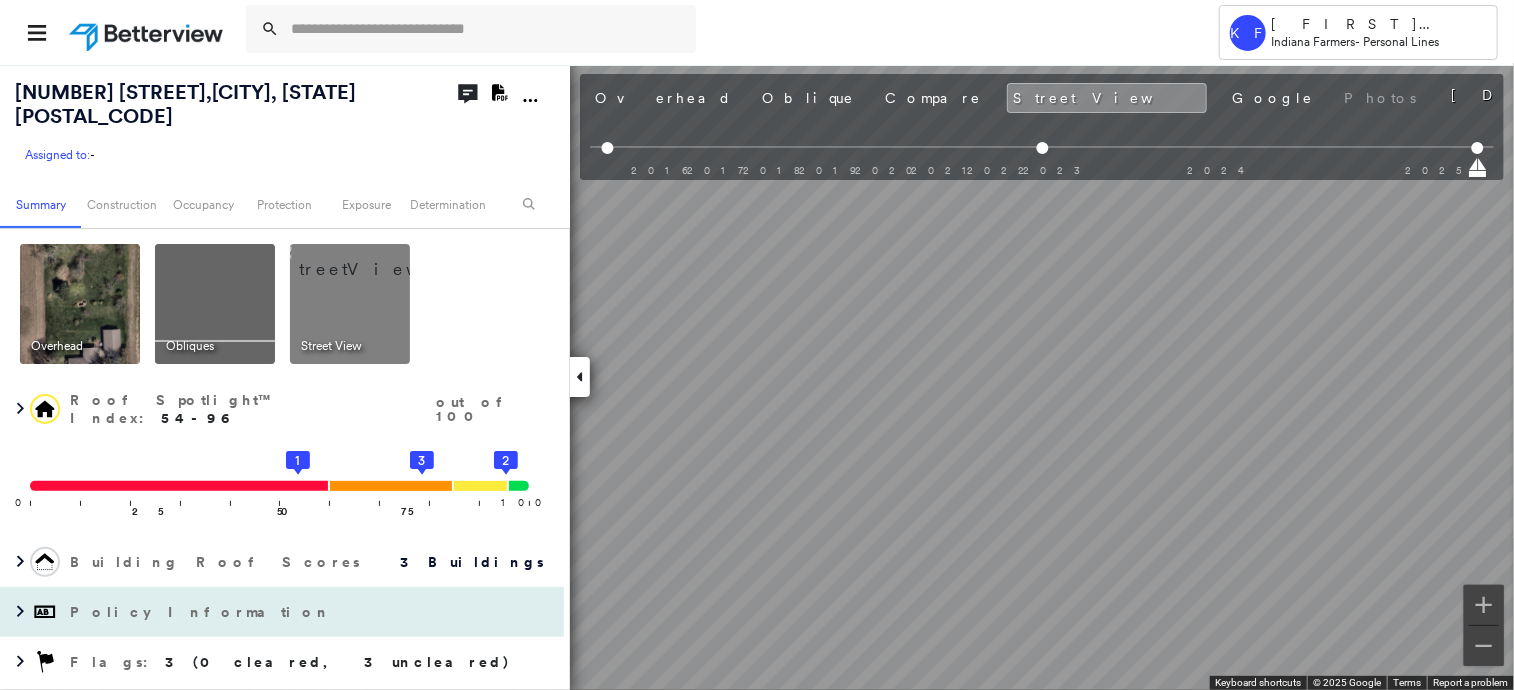 click on "4260  Billingsly Rd ,  Greenwood, IN 46143 Assigned to:  - Assigned to:  - Assigned to:  - Open Comments Download PDF Report Summary Construction Occupancy Protection Exposure Determination Overhead Obliques Street View Roof Spotlight™ Index :  54-96 out of 100 0 100 25 50 75 1 3 2 Building Roof Scores 3 Buildings Policy Information Flags :  3 (0 cleared, 3 uncleared) Construction Roof Spotlights :  Staining, Worn Shingles, Overhang, Roof Debris, Vent and 2 more Property Features :  Car, Patio Furniture Roof Size & Shape :  3 buildings  Occupancy Place Detail Google - Places Smarty Streets - Surrounding Properties National Registry of Historic Places Protection US Fire Administration: Nearest Fire Stations Exposure Additional Perils FEMA Risk Index Determination Flags :  3 (0 cleared, 3 uncleared) Uncleared Flags (3) Cleared Flags  (0) Low Low Priority Roof Score Flagged 08/08/25 Clear Med Medium Priority Roof Score Flagged 08/08/25 Clear Tree Overhang Flagged 08/08/25 Clear Action Taken New Entry History" at bounding box center (757, 377) 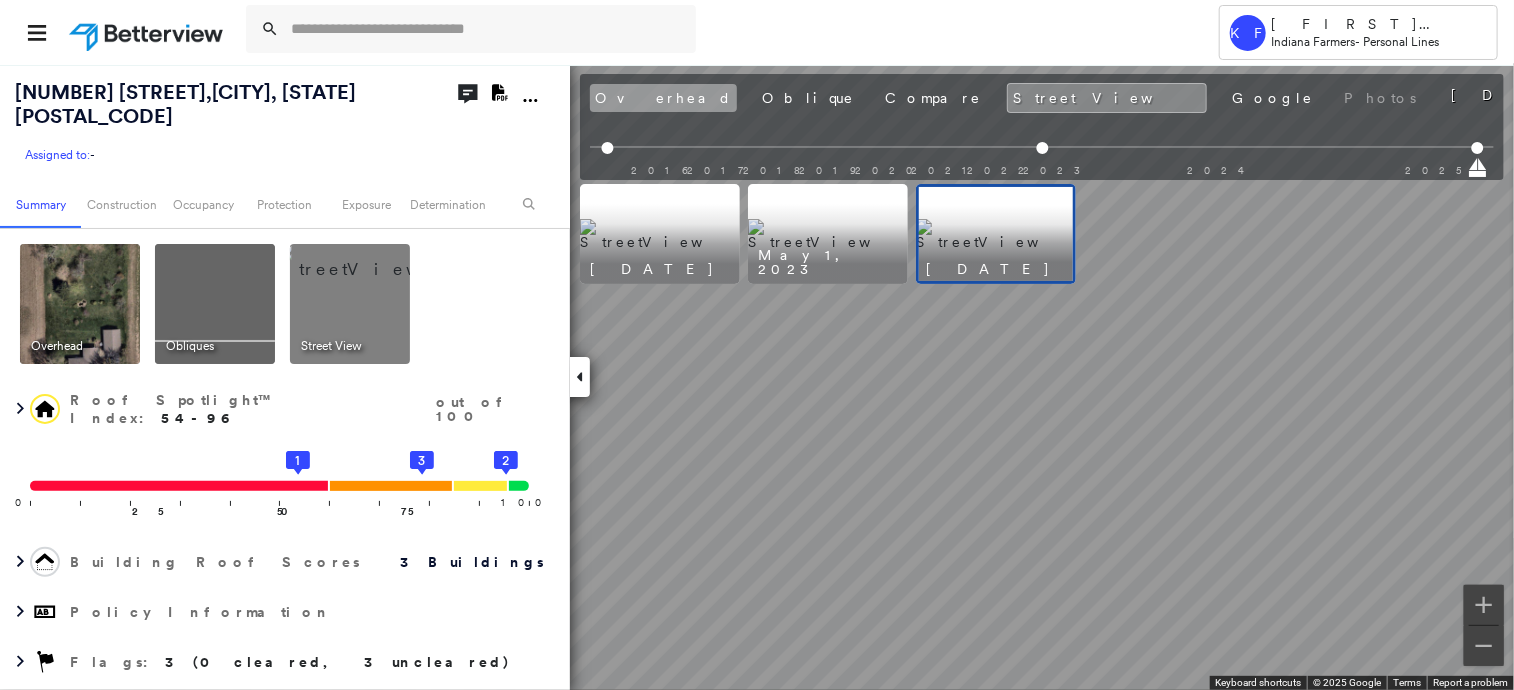 click on "Overhead" at bounding box center (663, 98) 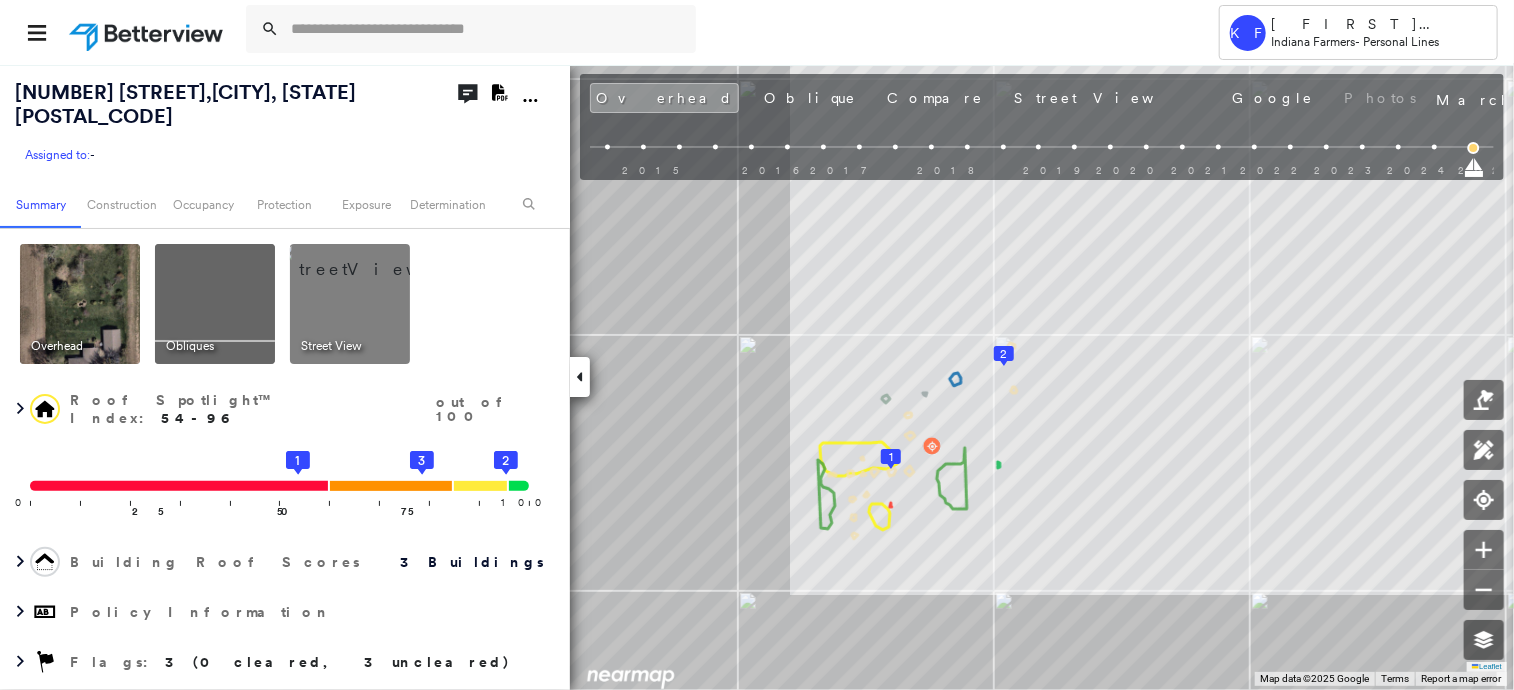 click at bounding box center (374, 259) 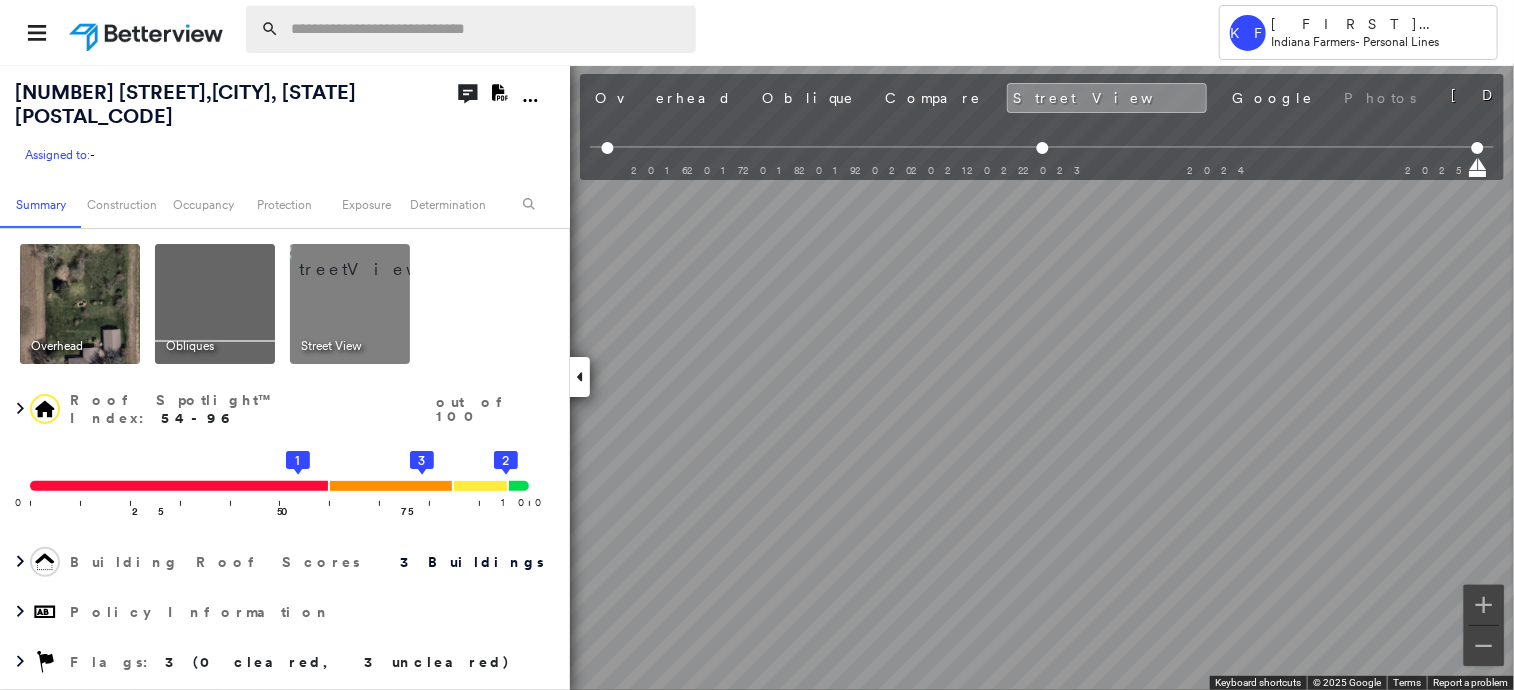 click at bounding box center (487, 29) 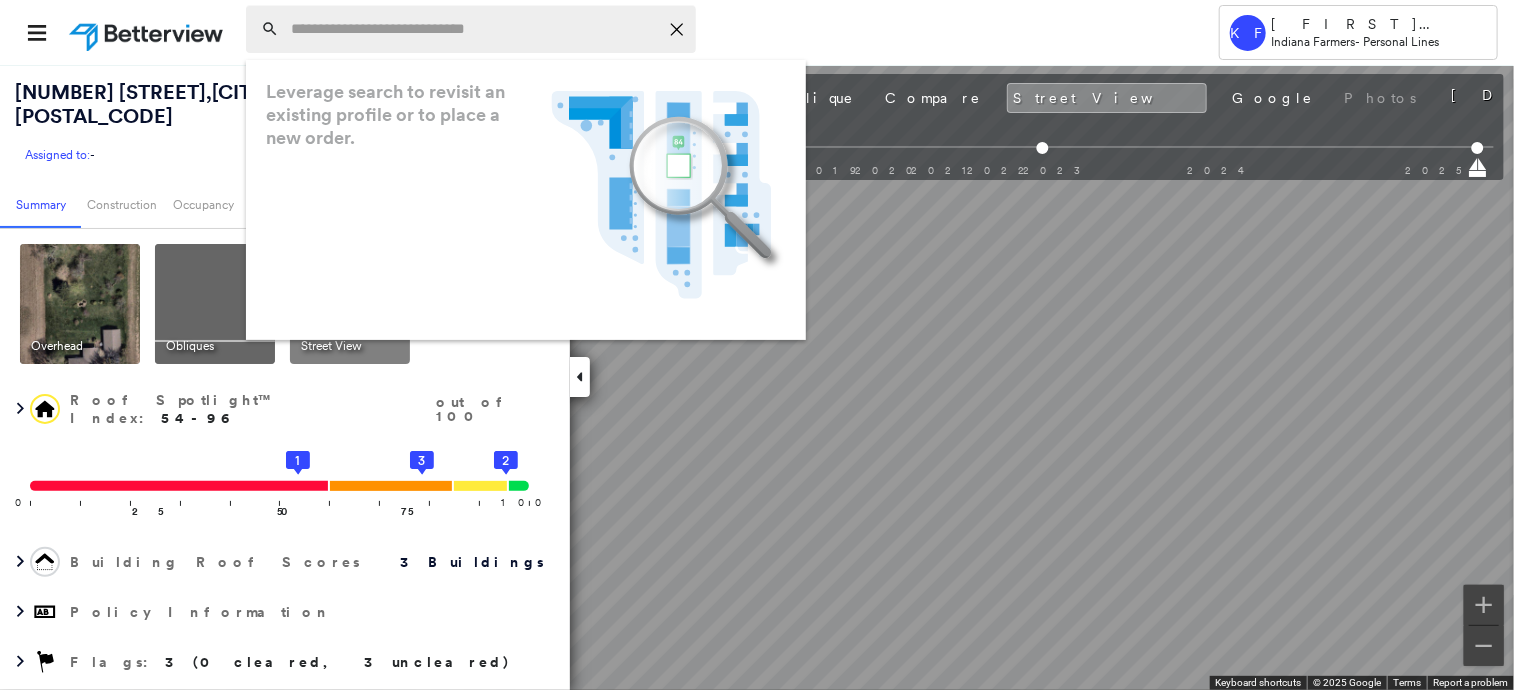paste on "**********" 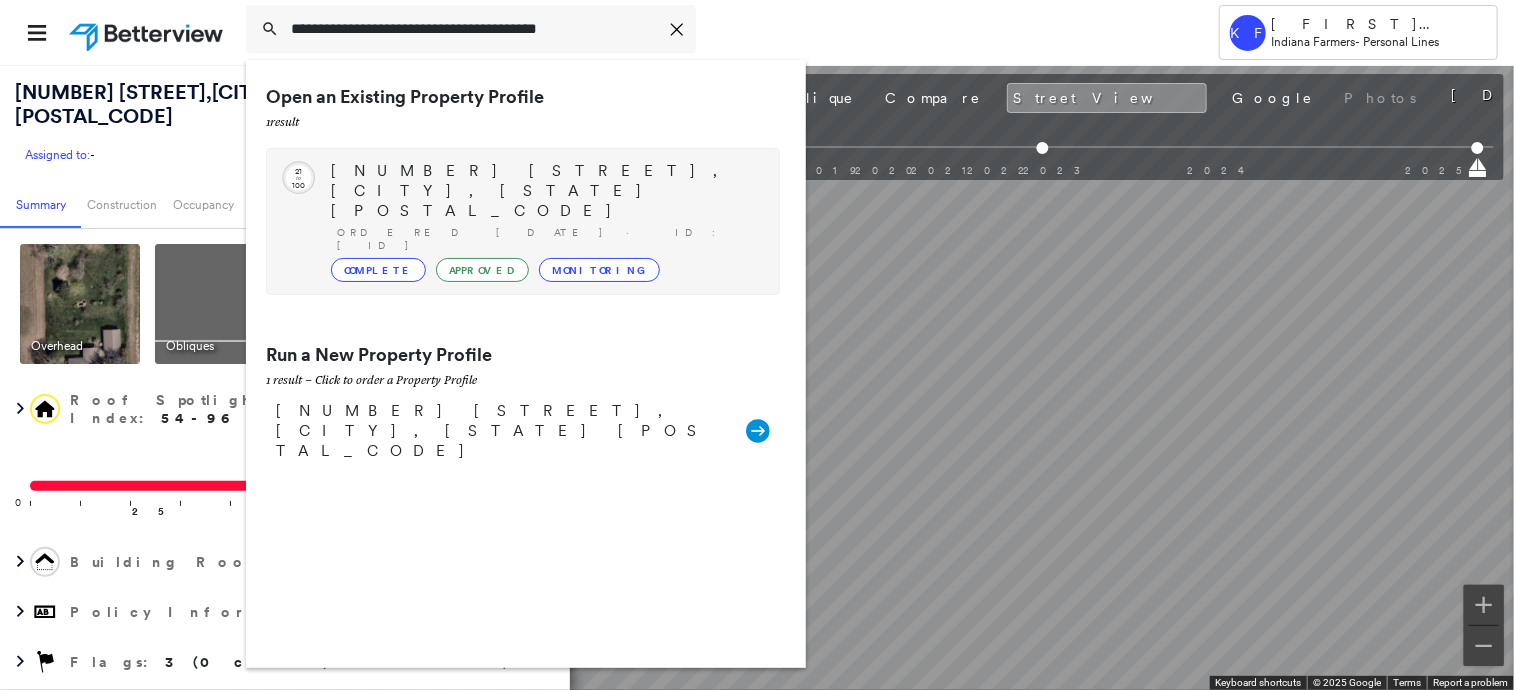 type on "**********" 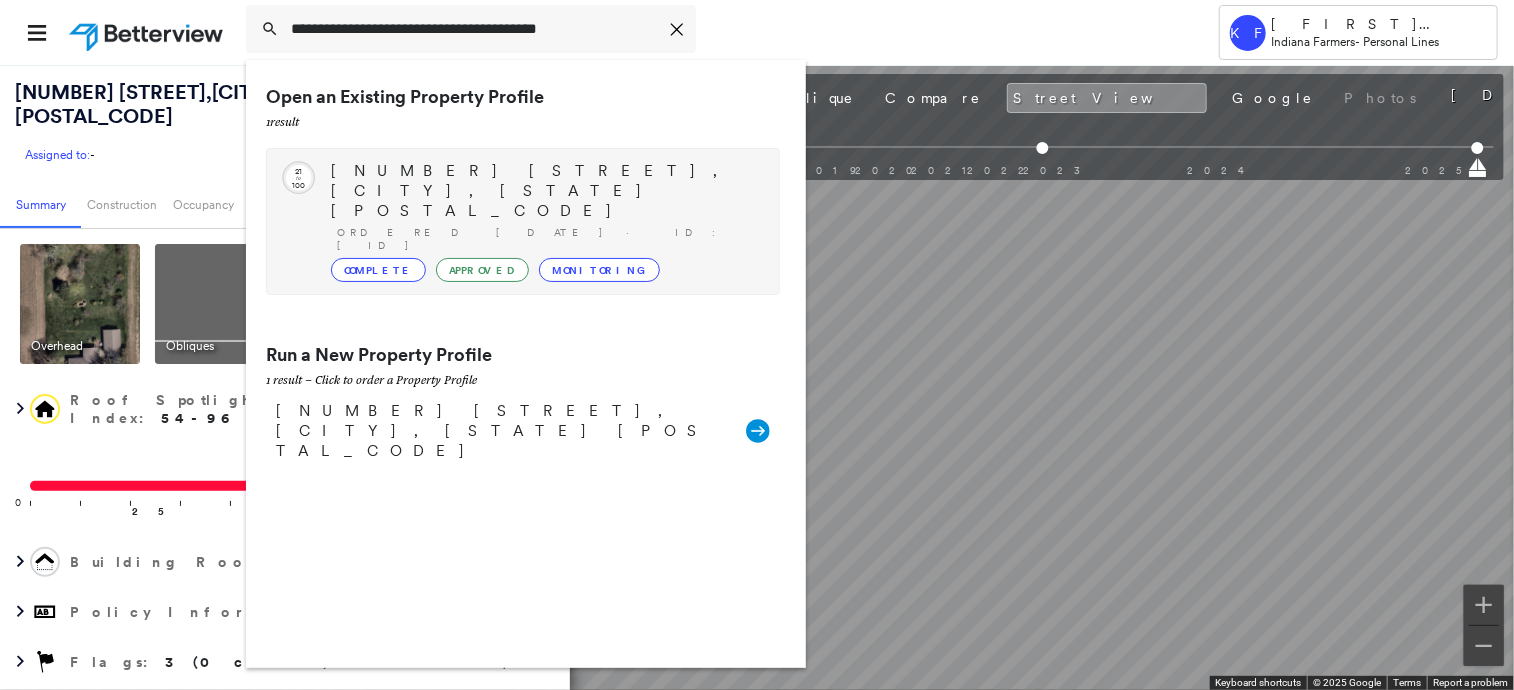 click on "Ordered 01/21/23 · ID: HOM2140386" at bounding box center [548, 239] 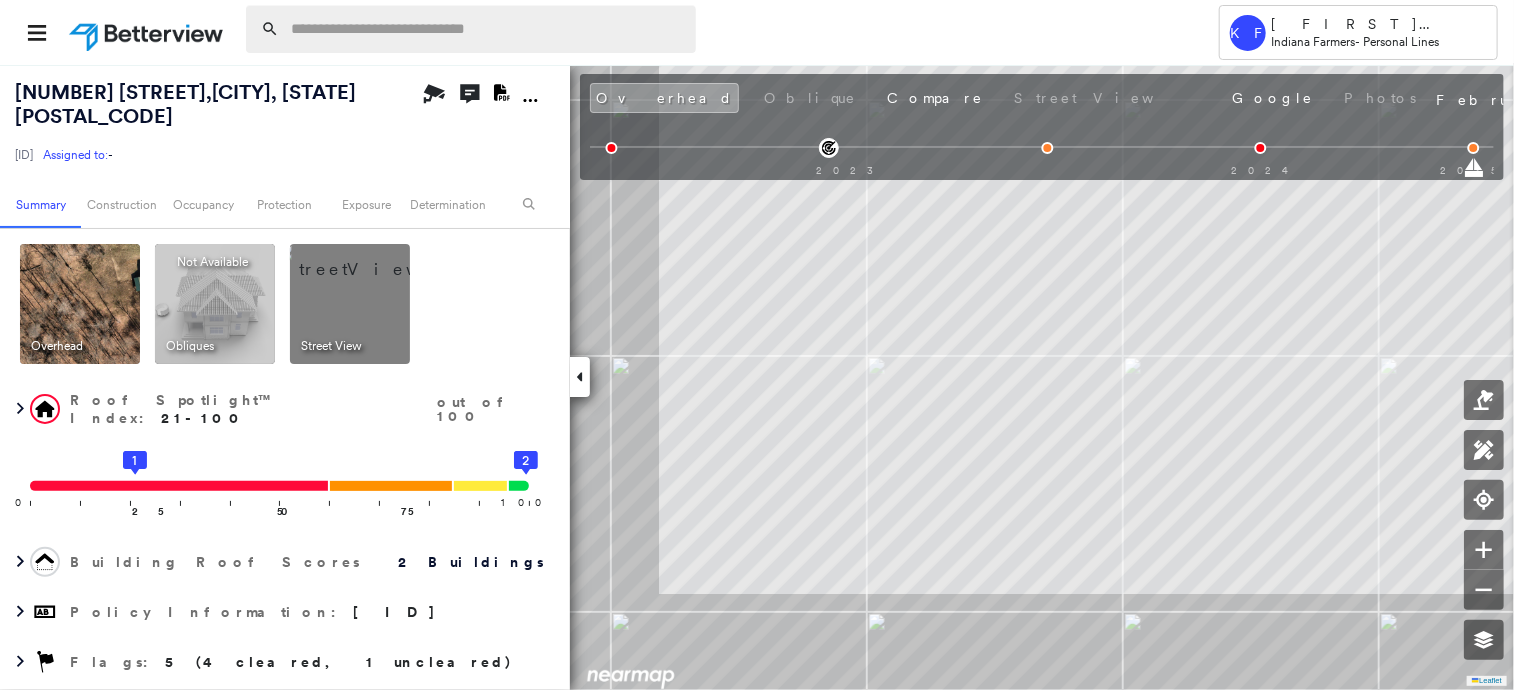 click at bounding box center (487, 29) 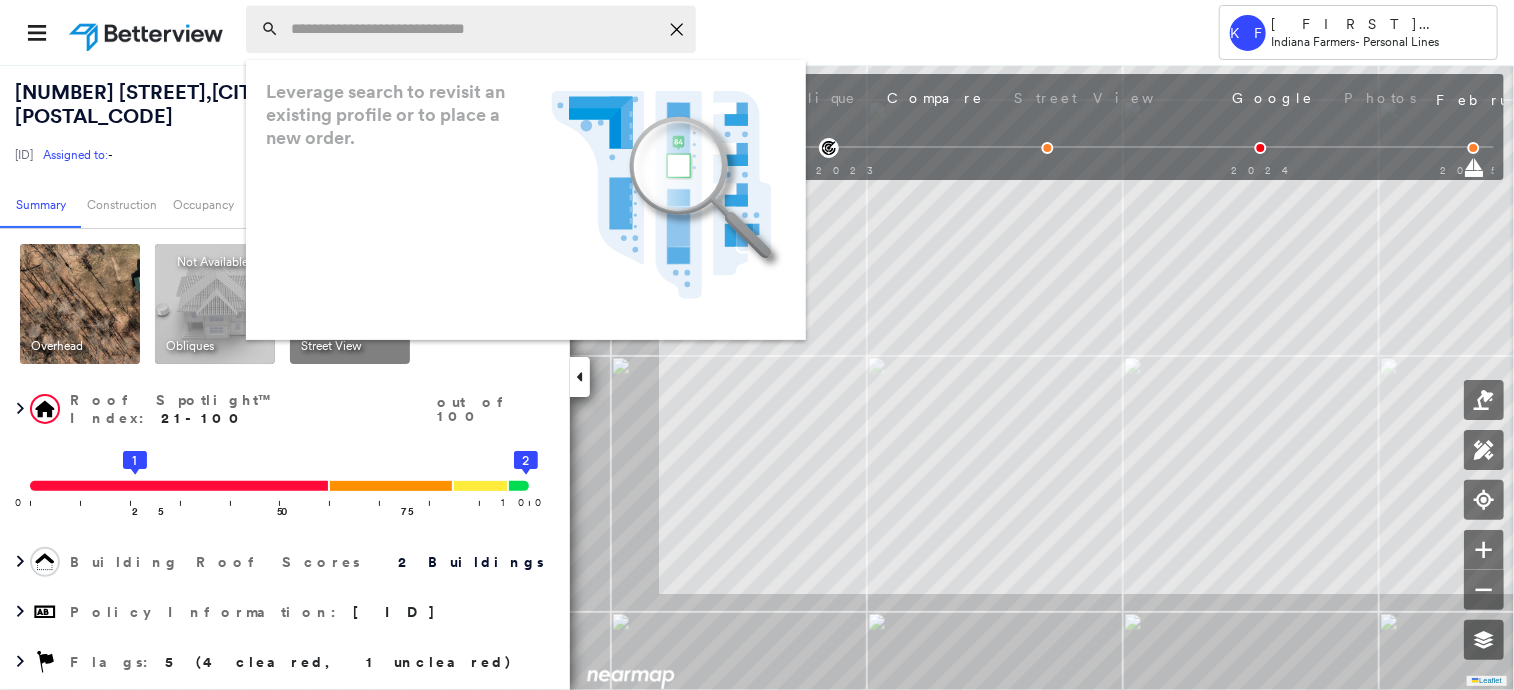 paste on "**********" 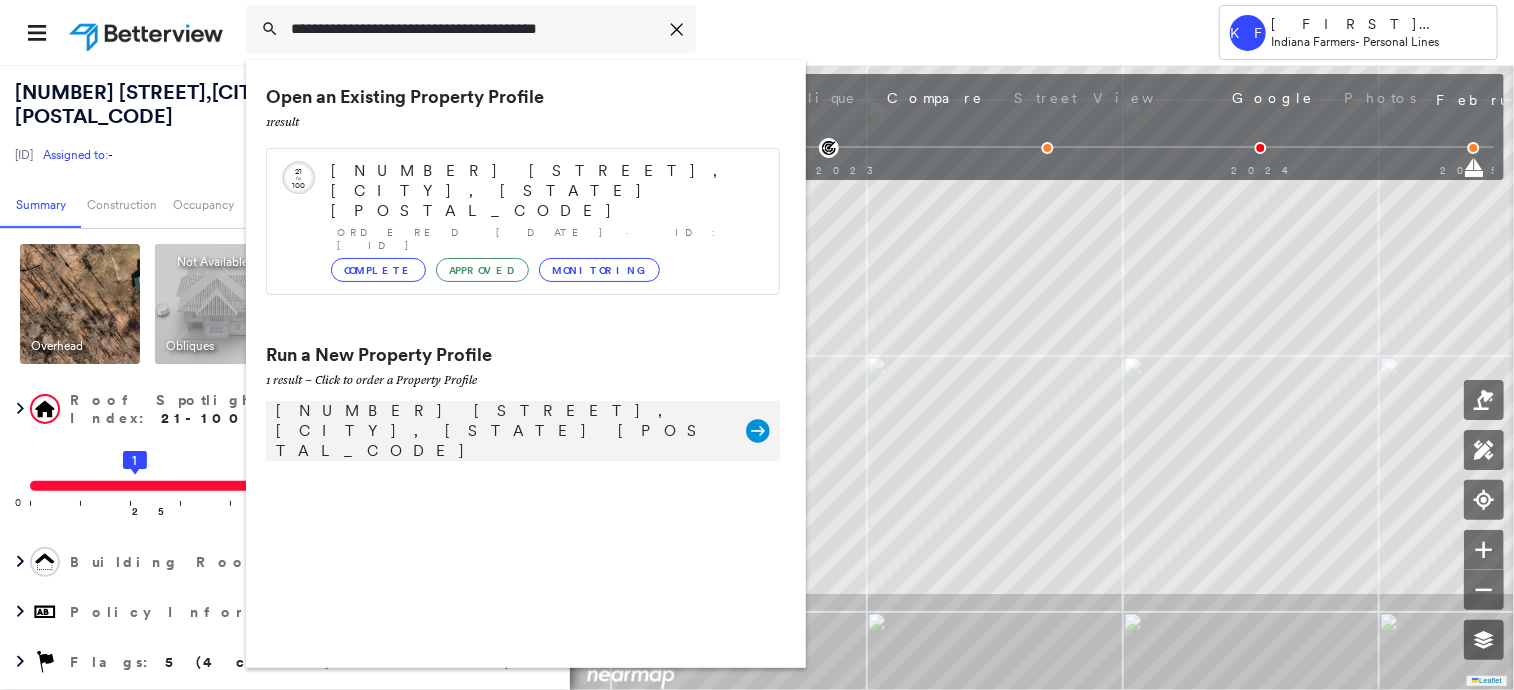 type on "**********" 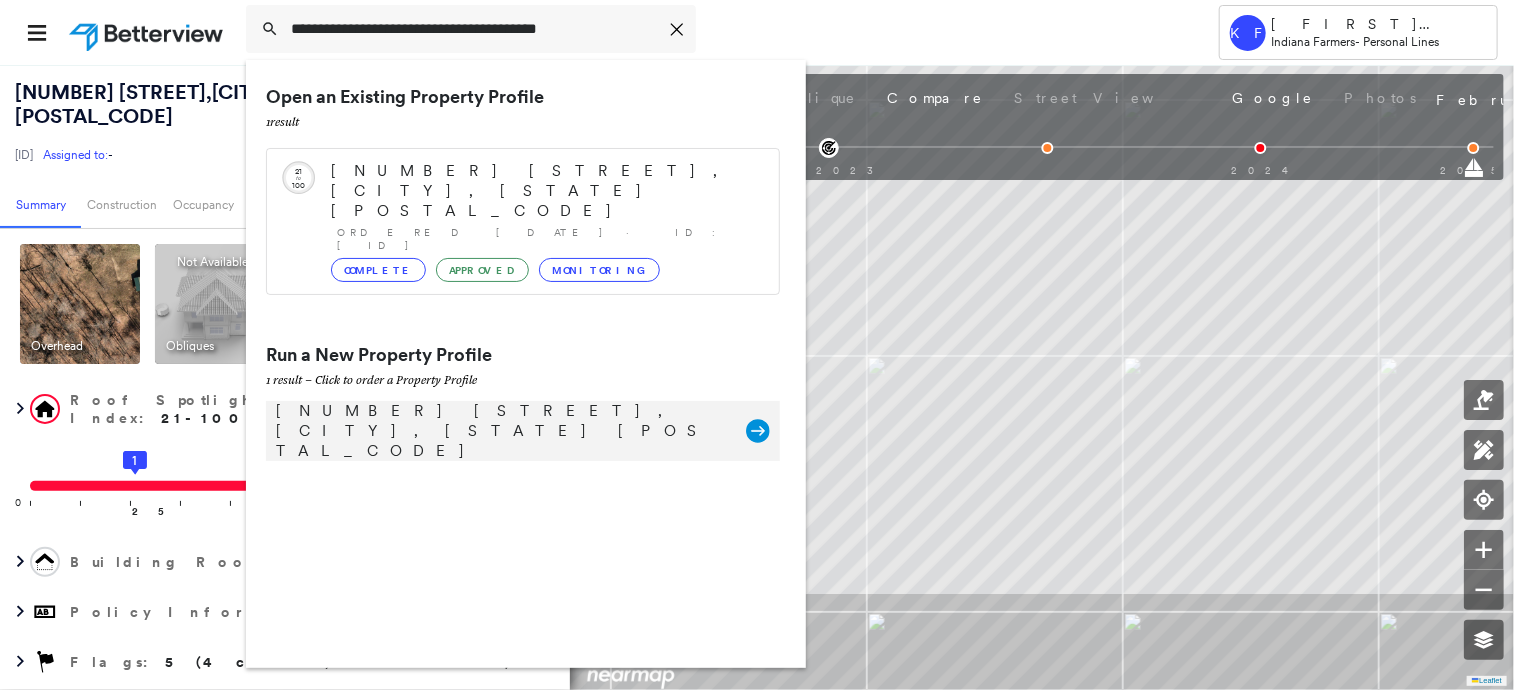 click 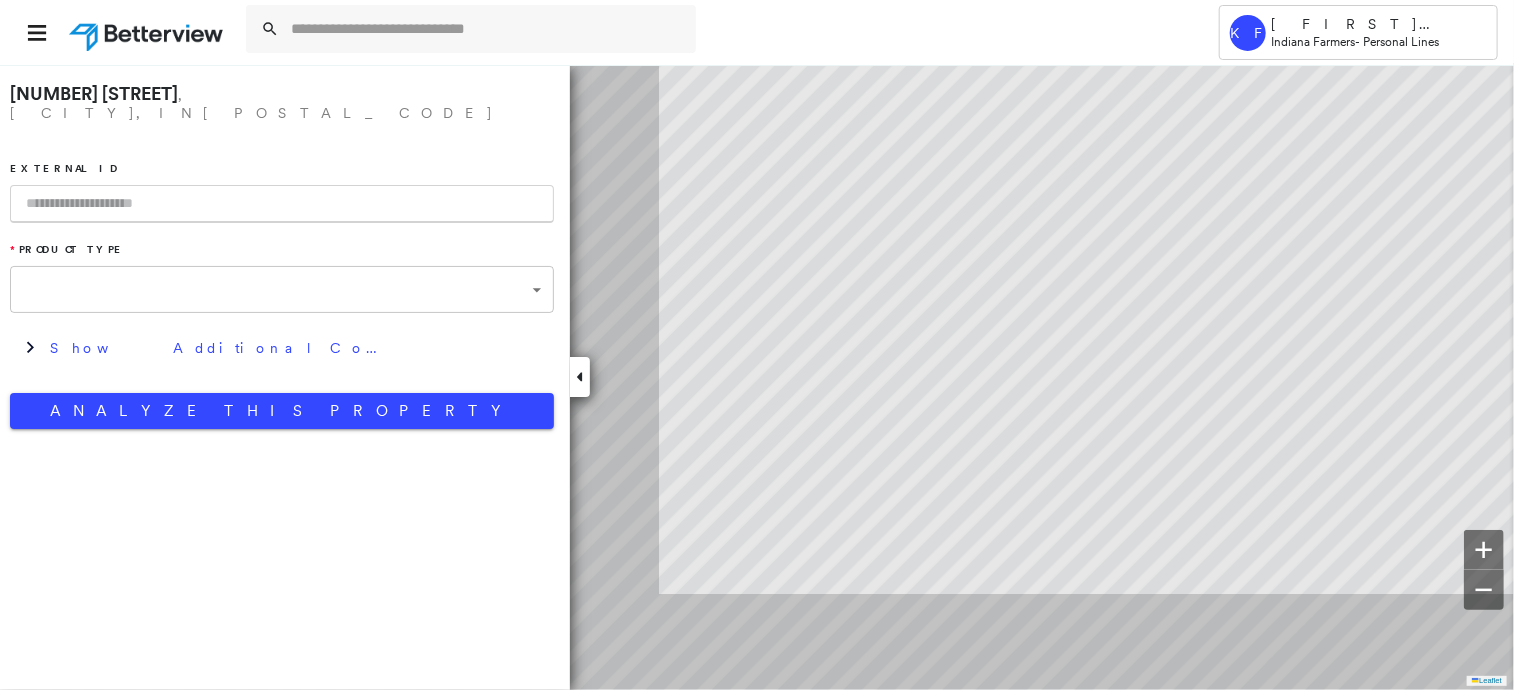 type on "**********" 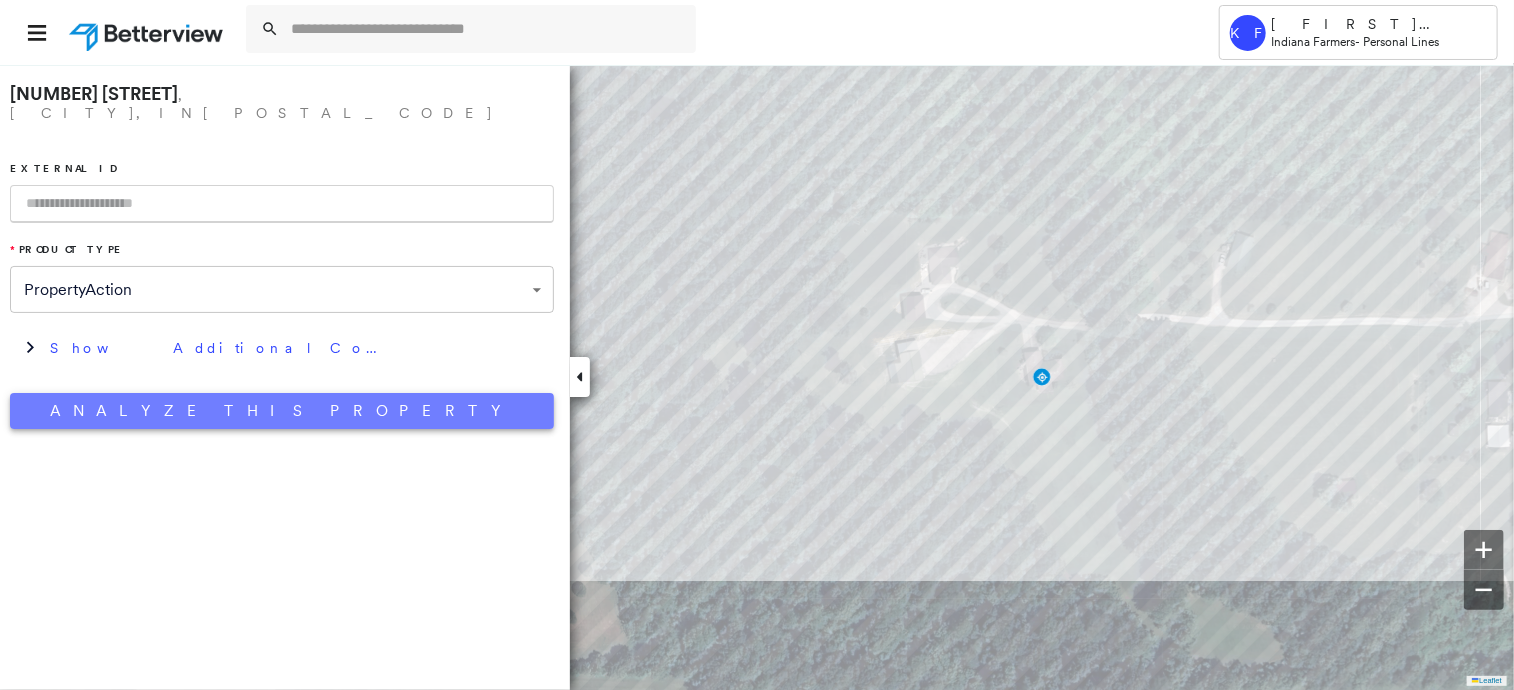 click on "Analyze This Property" at bounding box center [282, 411] 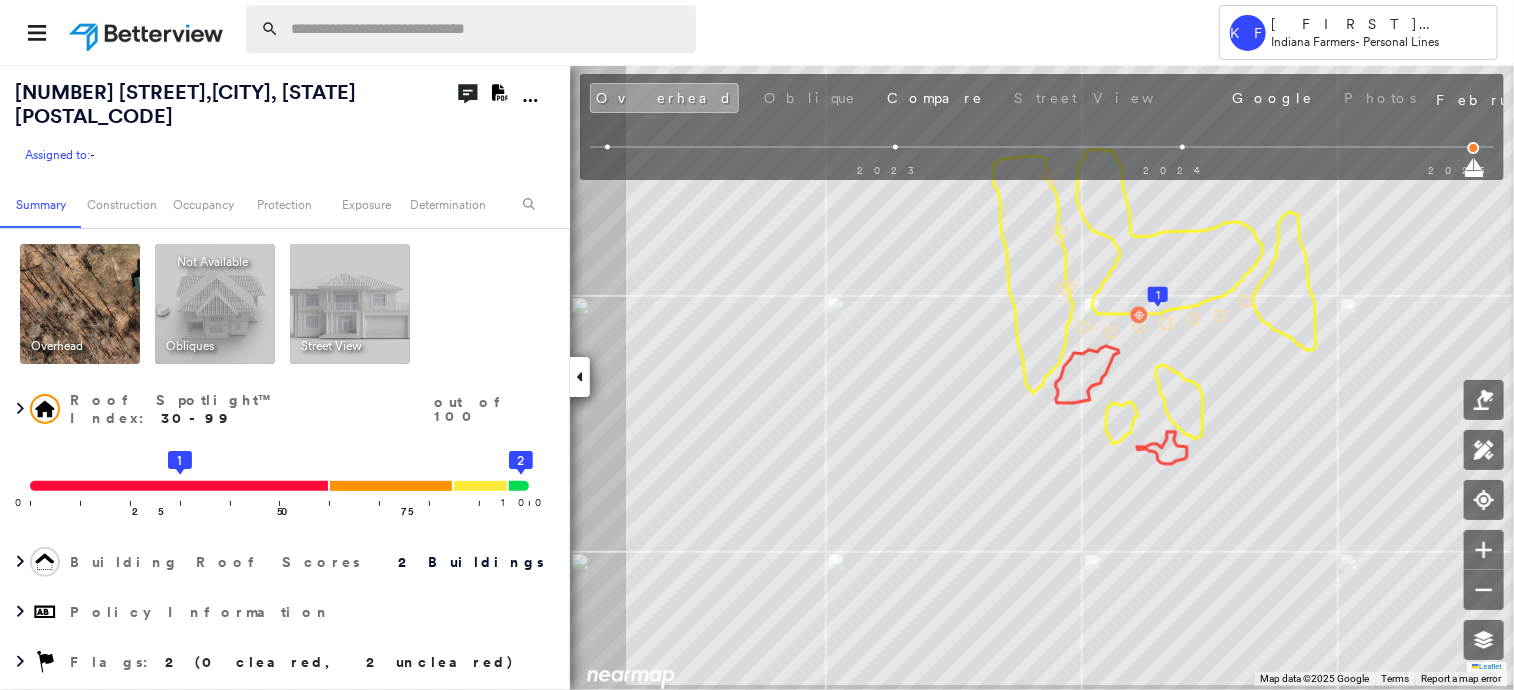 click at bounding box center [487, 29] 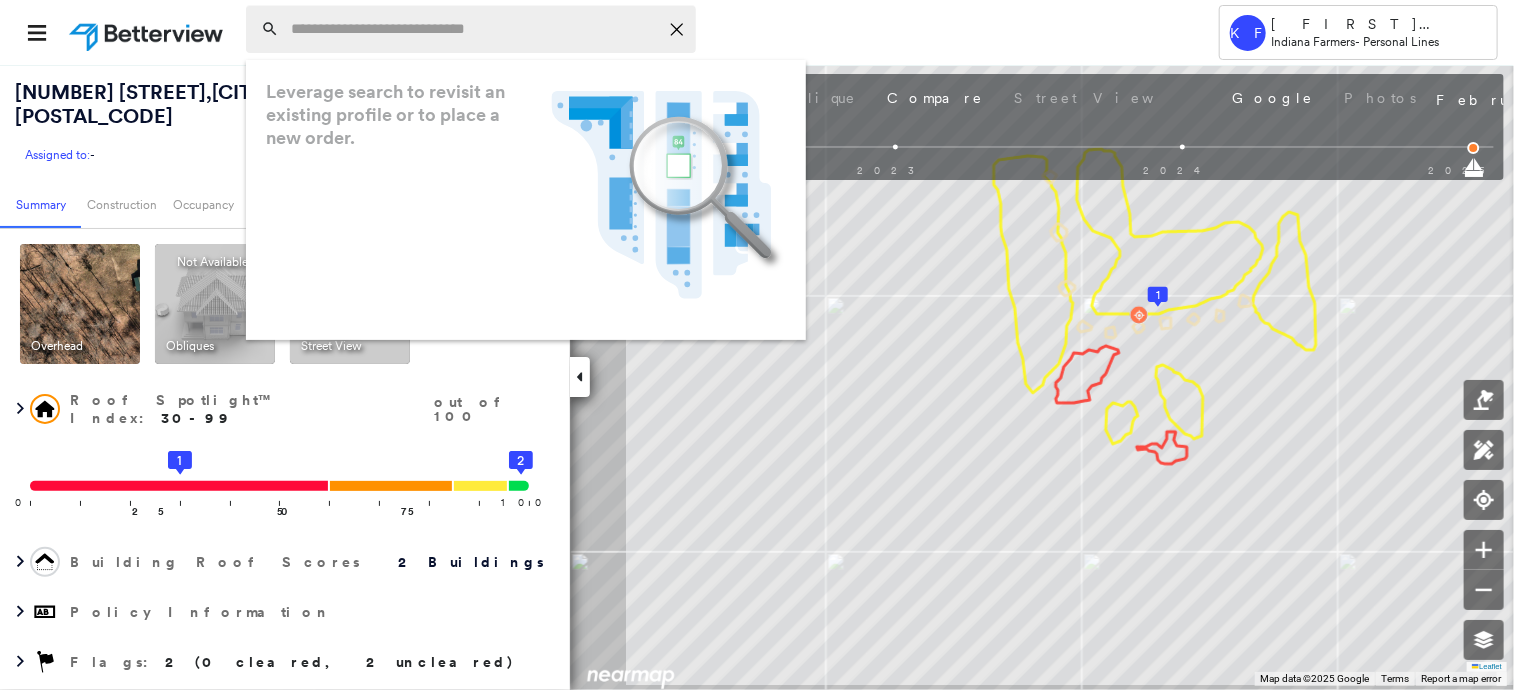 paste on "**********" 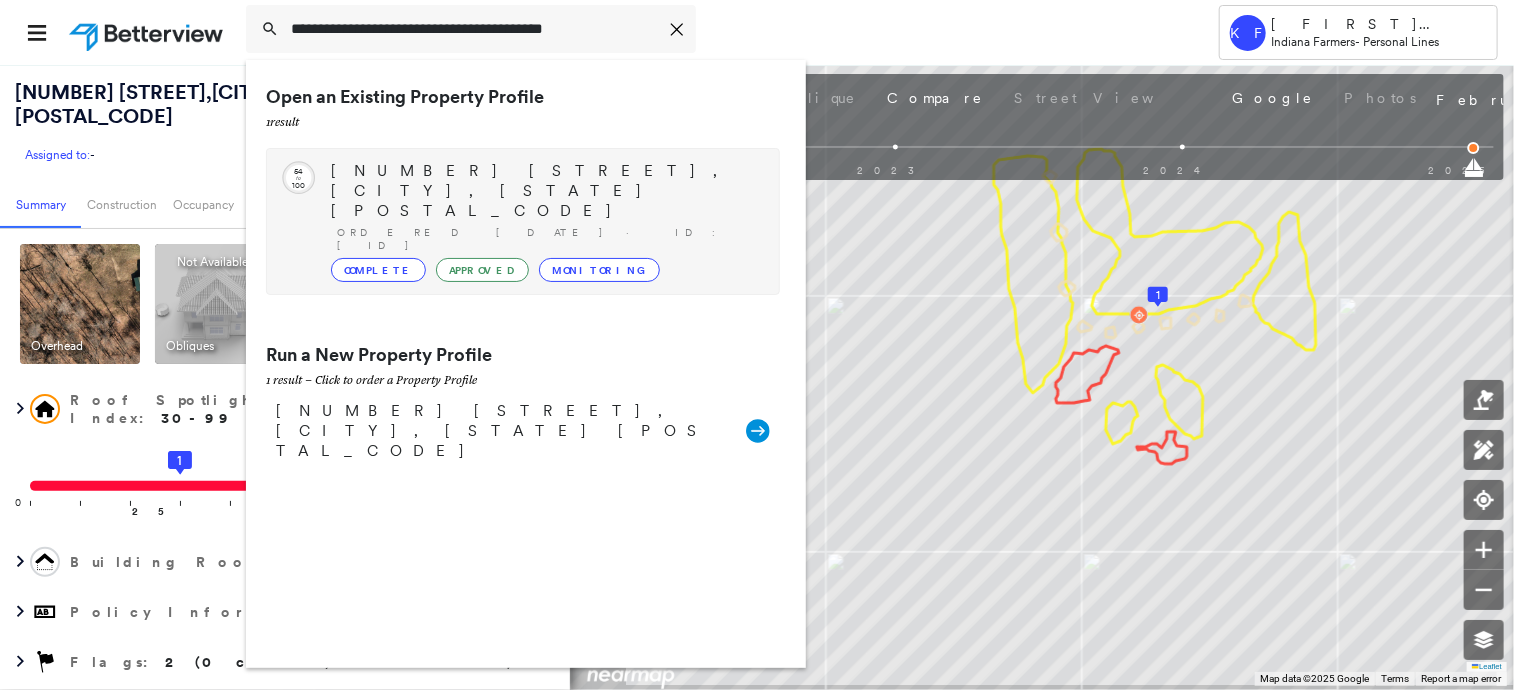type on "**********" 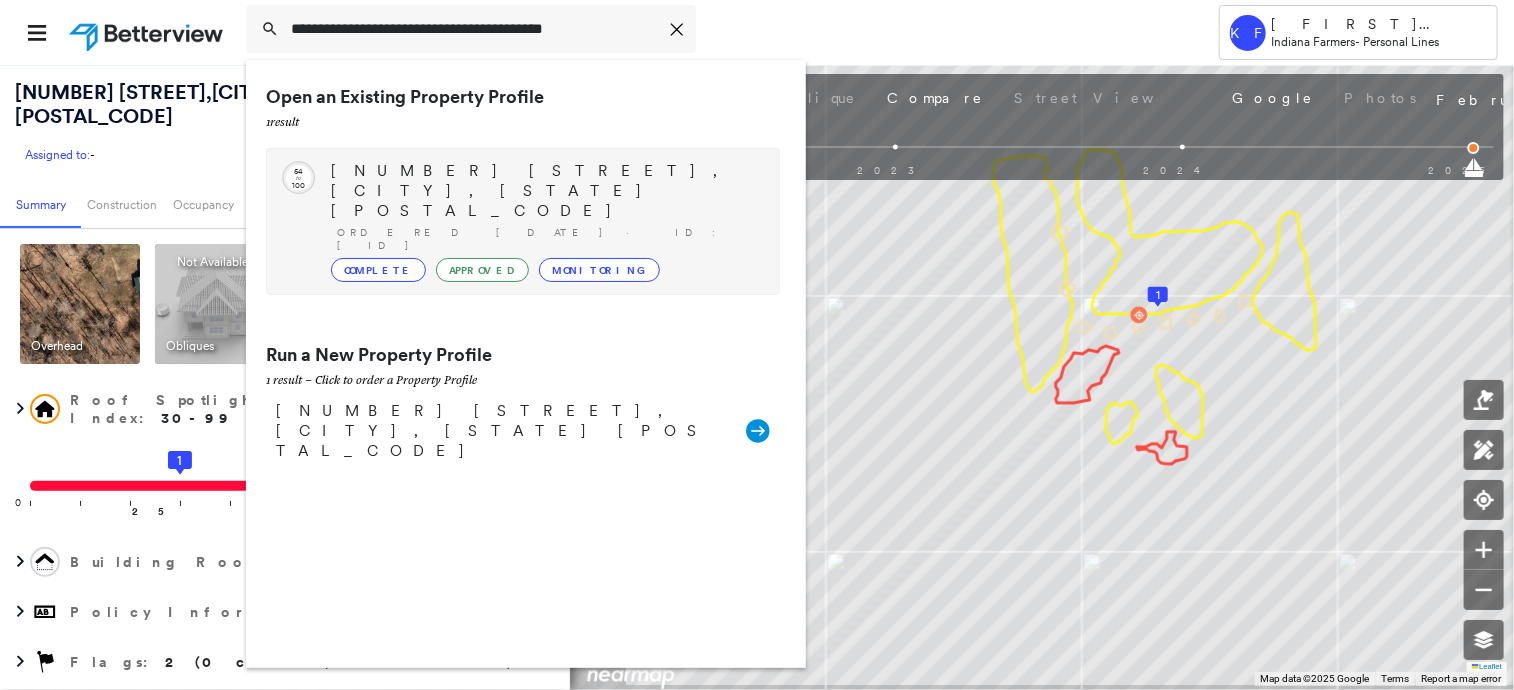 click on "Ordered 01/21/23 · ID: HOM2130667" at bounding box center [548, 239] 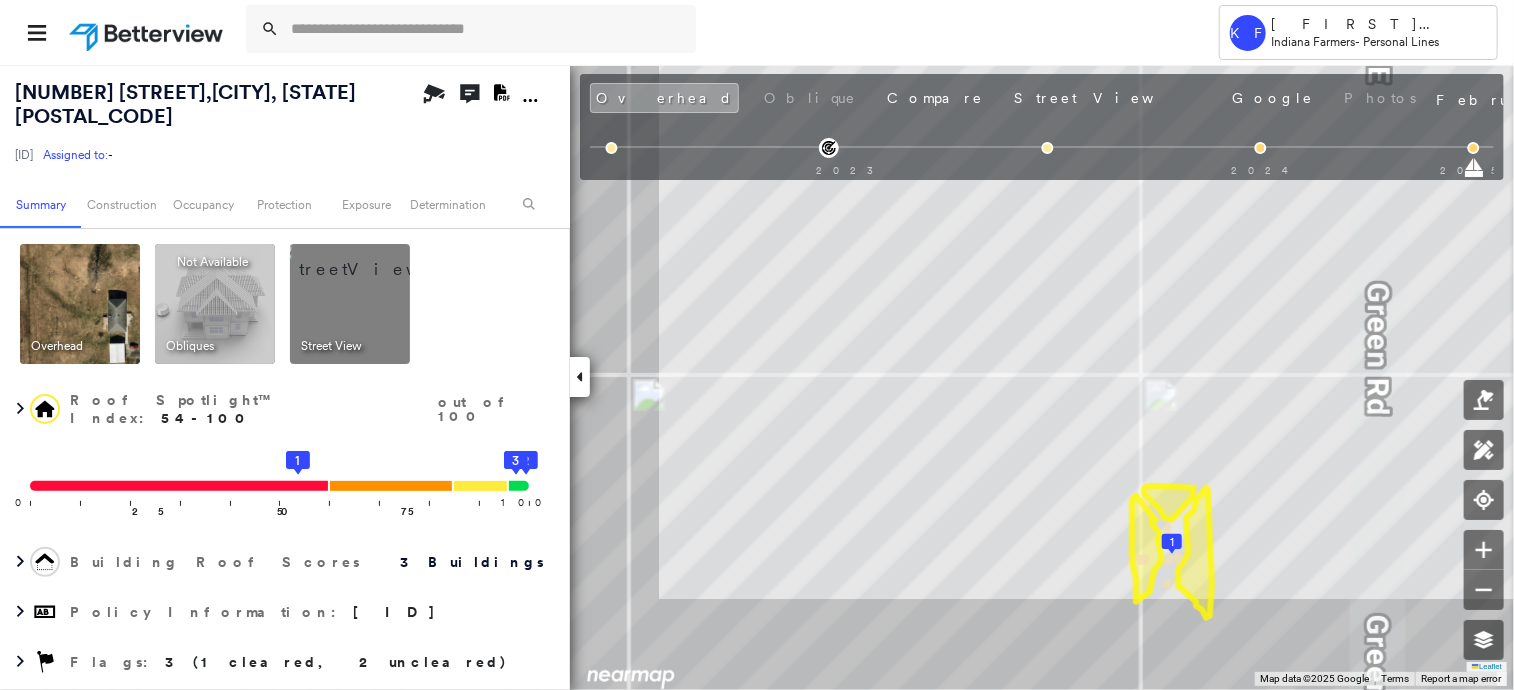 click at bounding box center [374, 259] 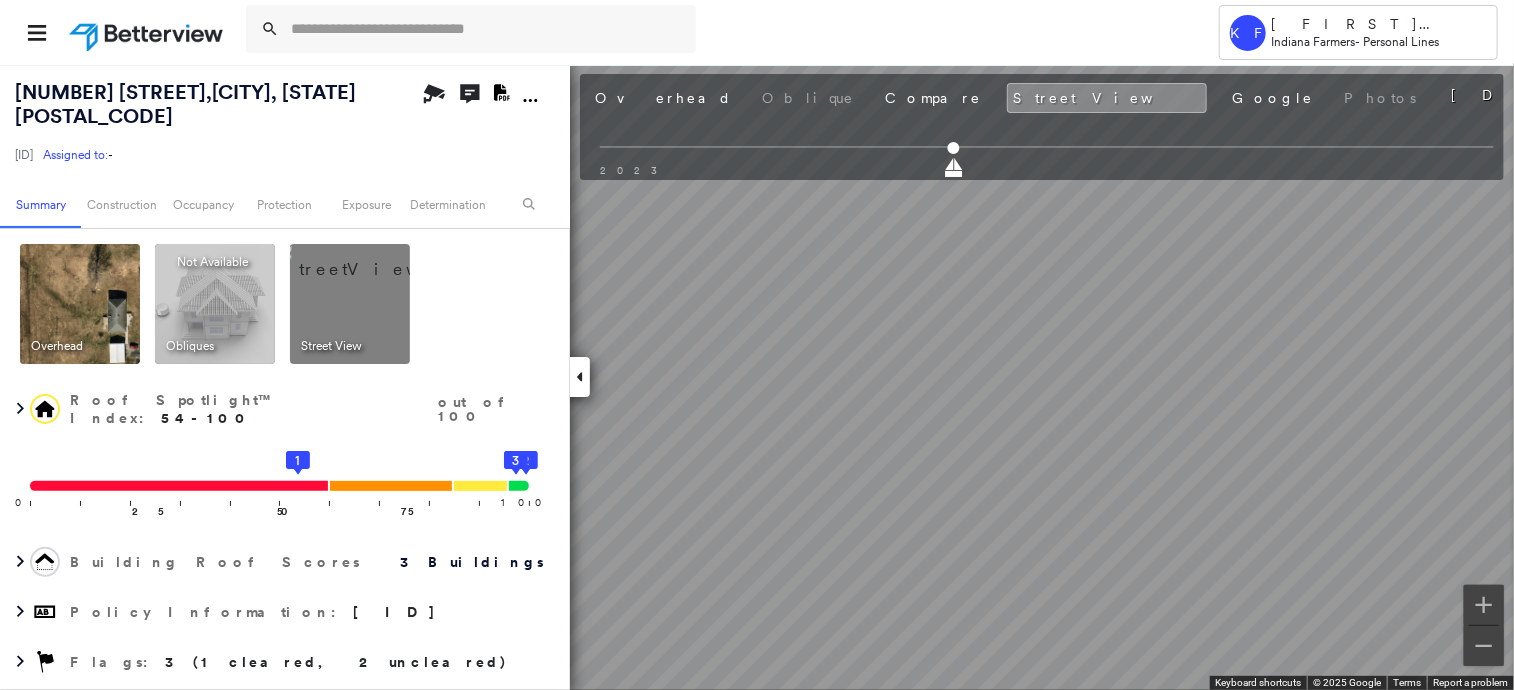click on "Tower KF Kelly Franklin Indiana Farmers  -   Personal Lines 1305 GREEN RD SE ,  ELIZABETH, IN 47117 HOM2130667 Assigned to:  - Assigned to:  - HOM2130667 Assigned to:  - Open Comments Download PDF Report Summary Construction Occupancy Protection Exposure Determination Overhead Obliques Not Available ; Street View Roof Spotlight™ Index :  54-100 out of 100 0 100 25 50 75 1 2 3 Building Roof Scores 3 Buildings Policy Information :  HOM2130667 Flags :  3 (1 cleared, 2 uncleared) Construction Roof Spotlights :  Staining, Vent Property Features Roof Size & Shape :  3 buildings  Occupancy Place Detail Google - Places Smarty Streets - Surrounding Properties TripAdvisor - Nearest Locations National Registry of Historic Places Protection US Fire Administration: Nearest Fire Stations Exposure Additional Perils FEMA Risk Index Determination Flags :  3 (1 cleared, 2 uncleared) Uncleared Flags (2) Cleared Flags  (1) Low Low Priority Roof Score Flagged 01/21/23 Clear Med Medium Priority Roof Score Flagged 02/25/23 Clear" at bounding box center (757, 345) 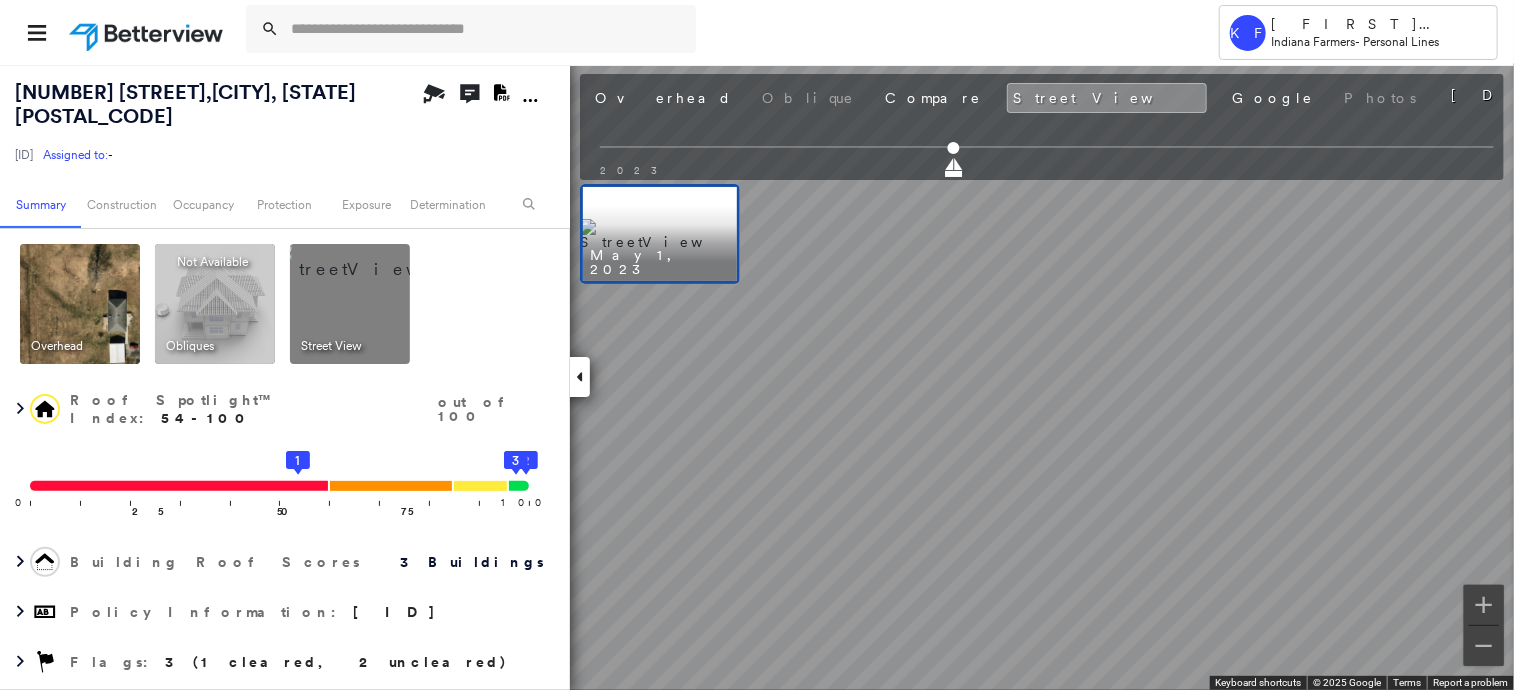 drag, startPoint x: 622, startPoint y: 96, endPoint x: 639, endPoint y: 115, distance: 25.495098 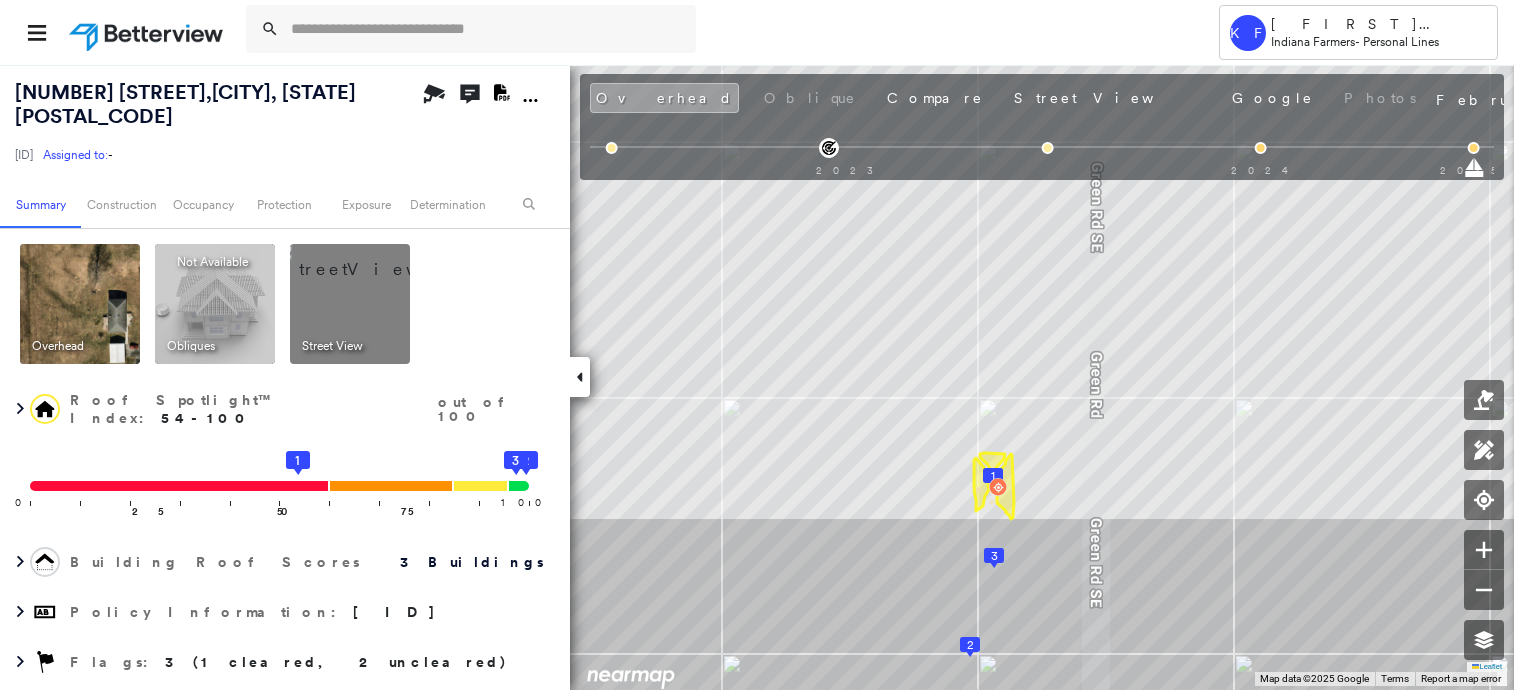 scroll, scrollTop: 0, scrollLeft: 0, axis: both 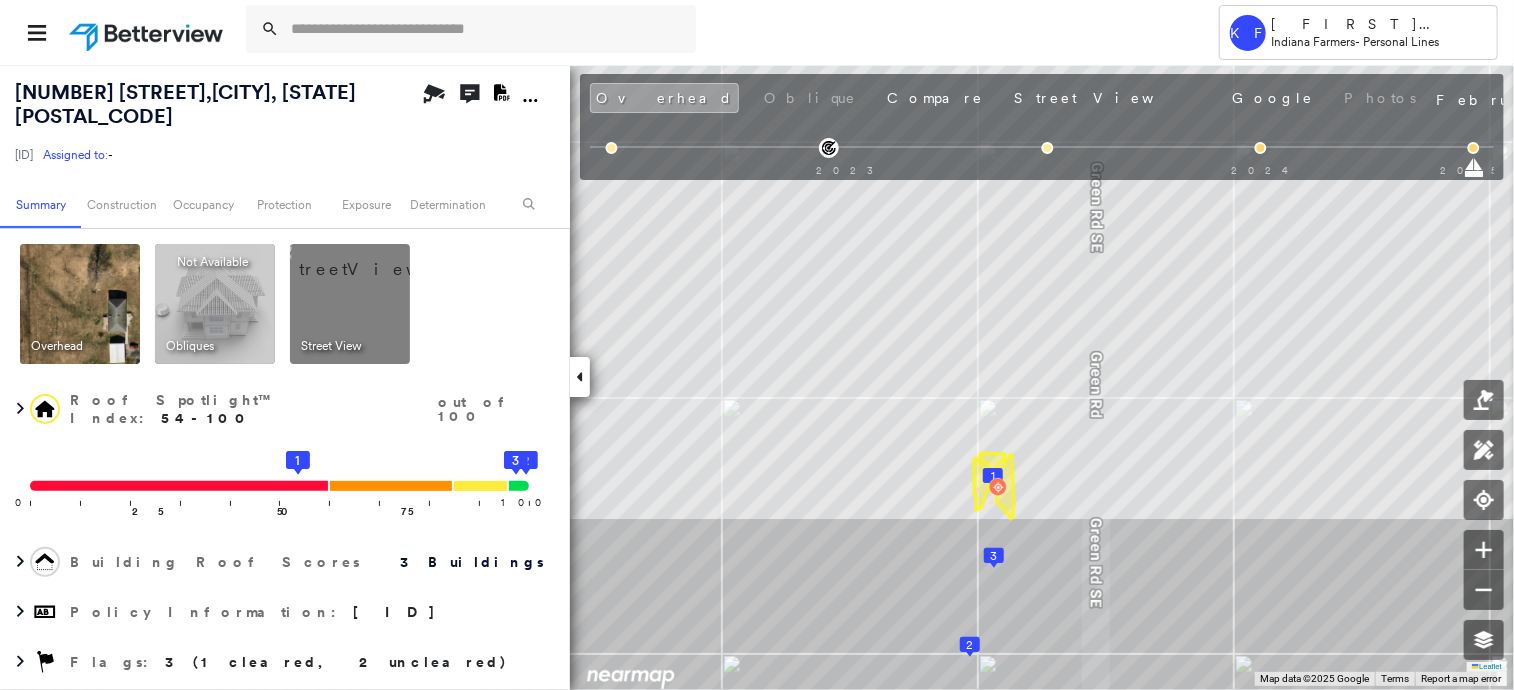 click at bounding box center [374, 259] 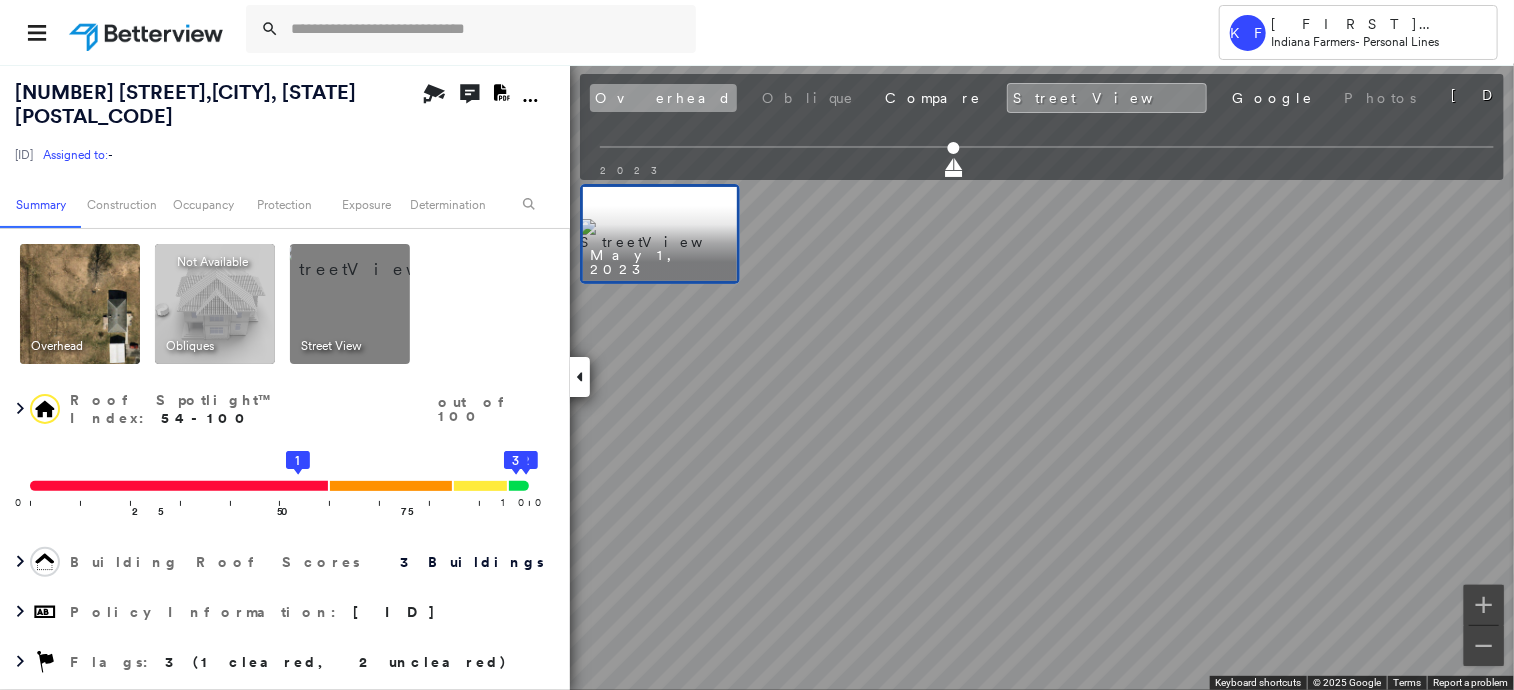 click on "Overhead" at bounding box center [663, 98] 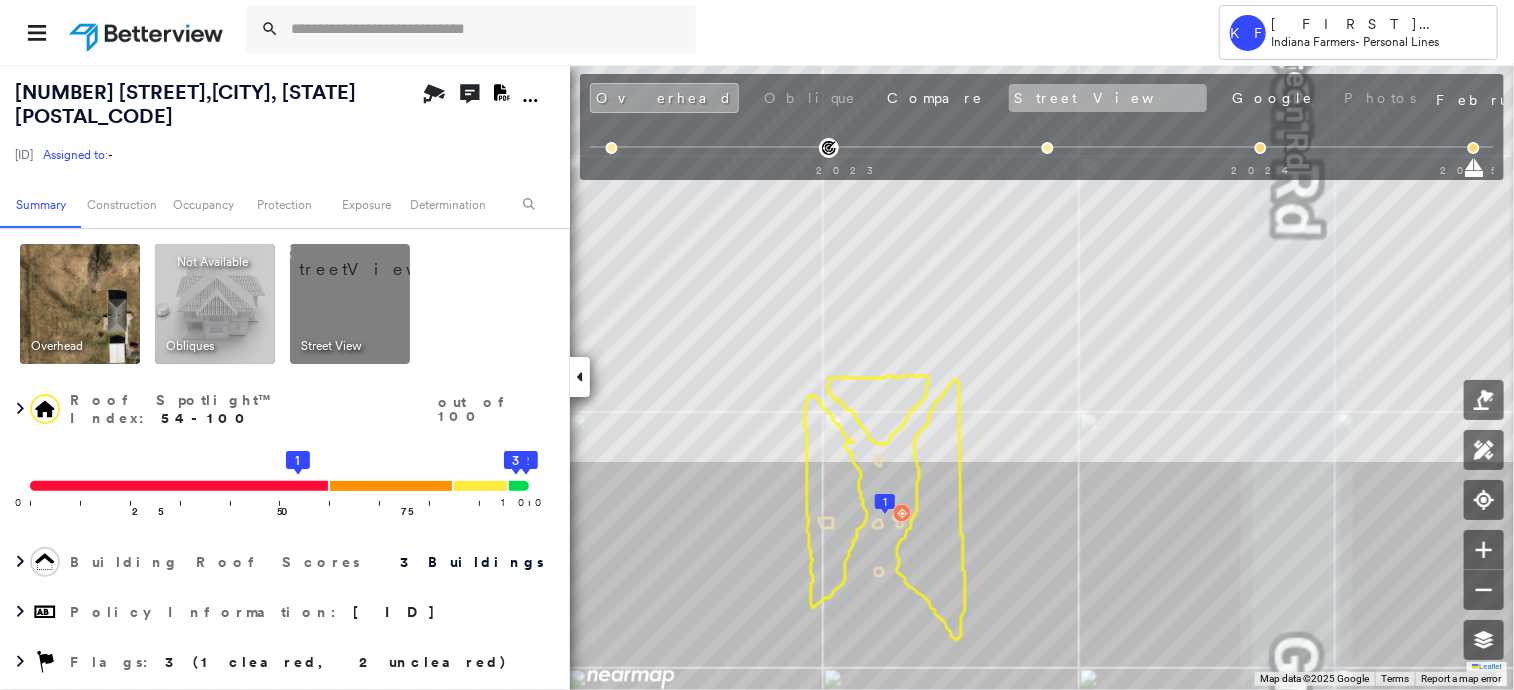 click on "Street View" at bounding box center [1108, 98] 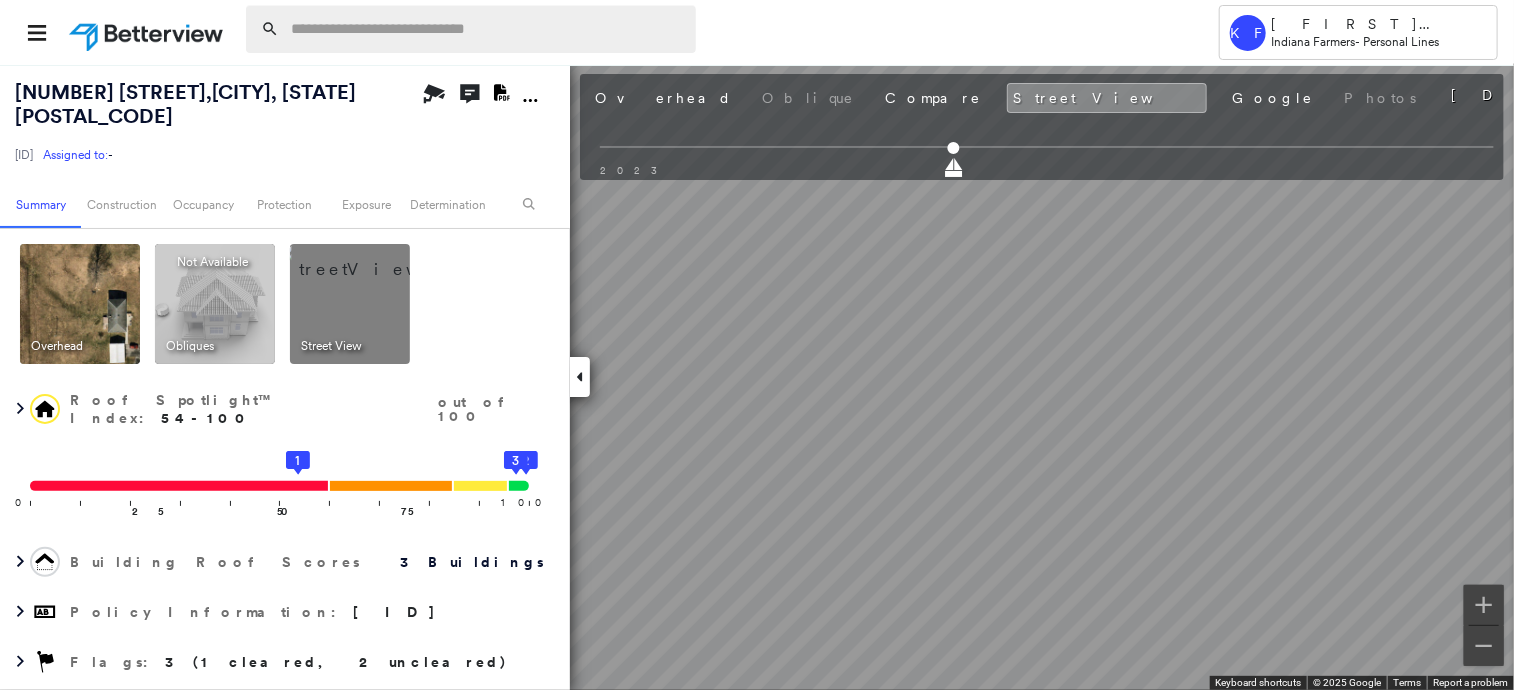click at bounding box center (487, 29) 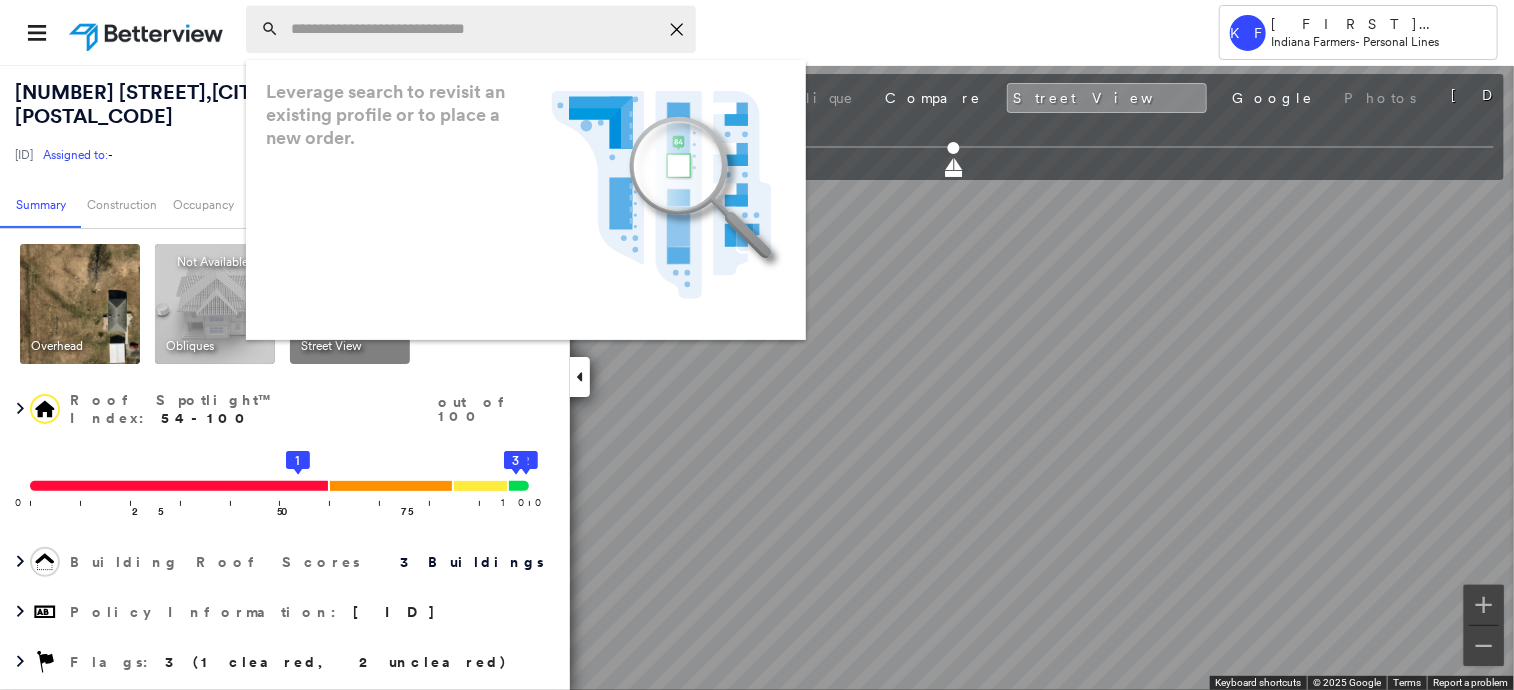 paste on "**********" 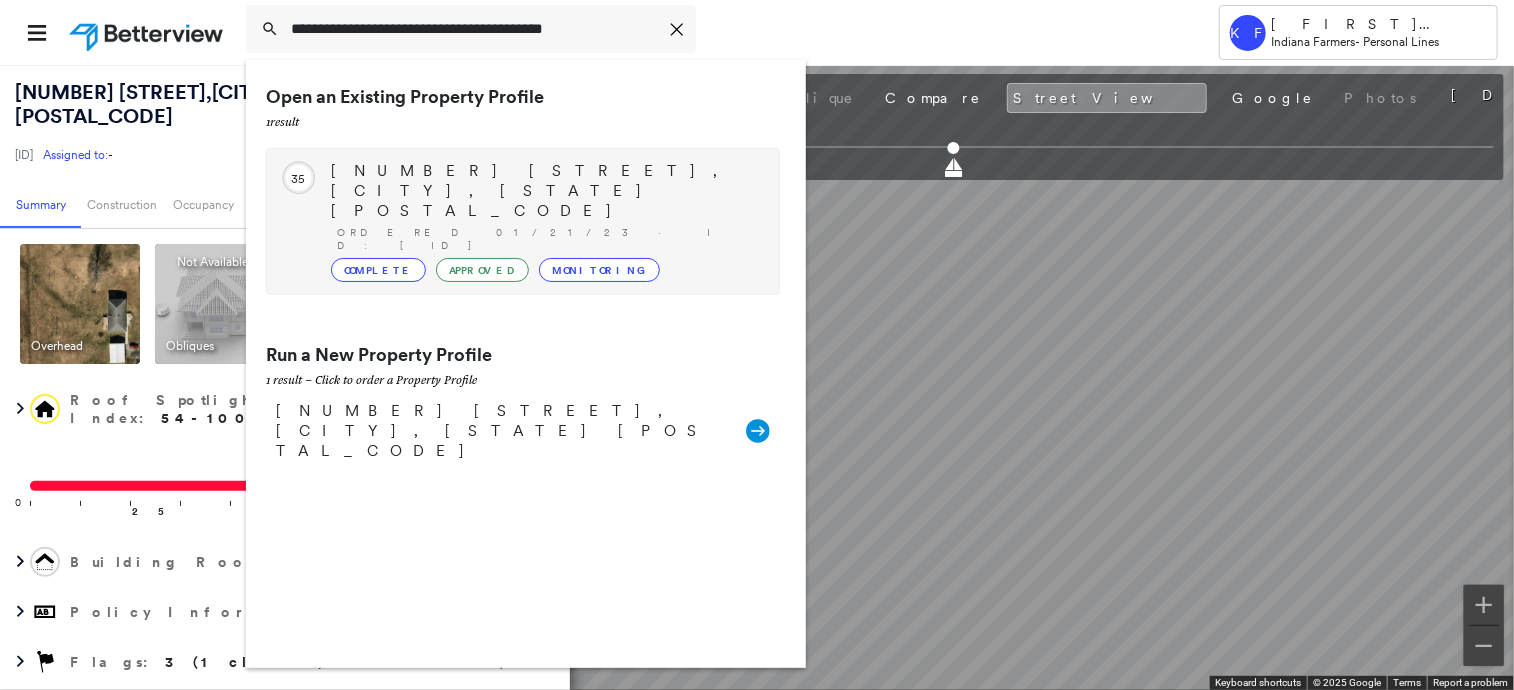 type on "**********" 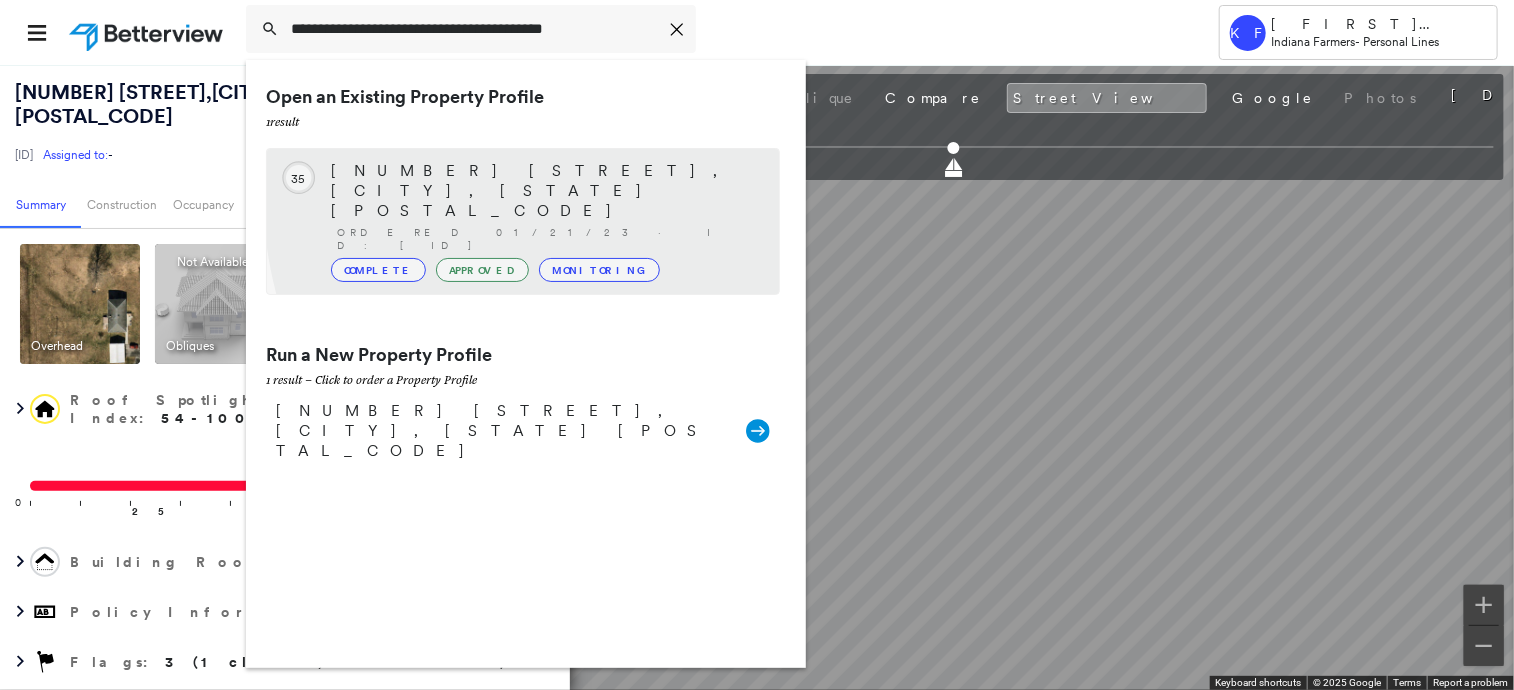click on "Ordered 01/21/23 · ID: HOM2121328" at bounding box center [548, 239] 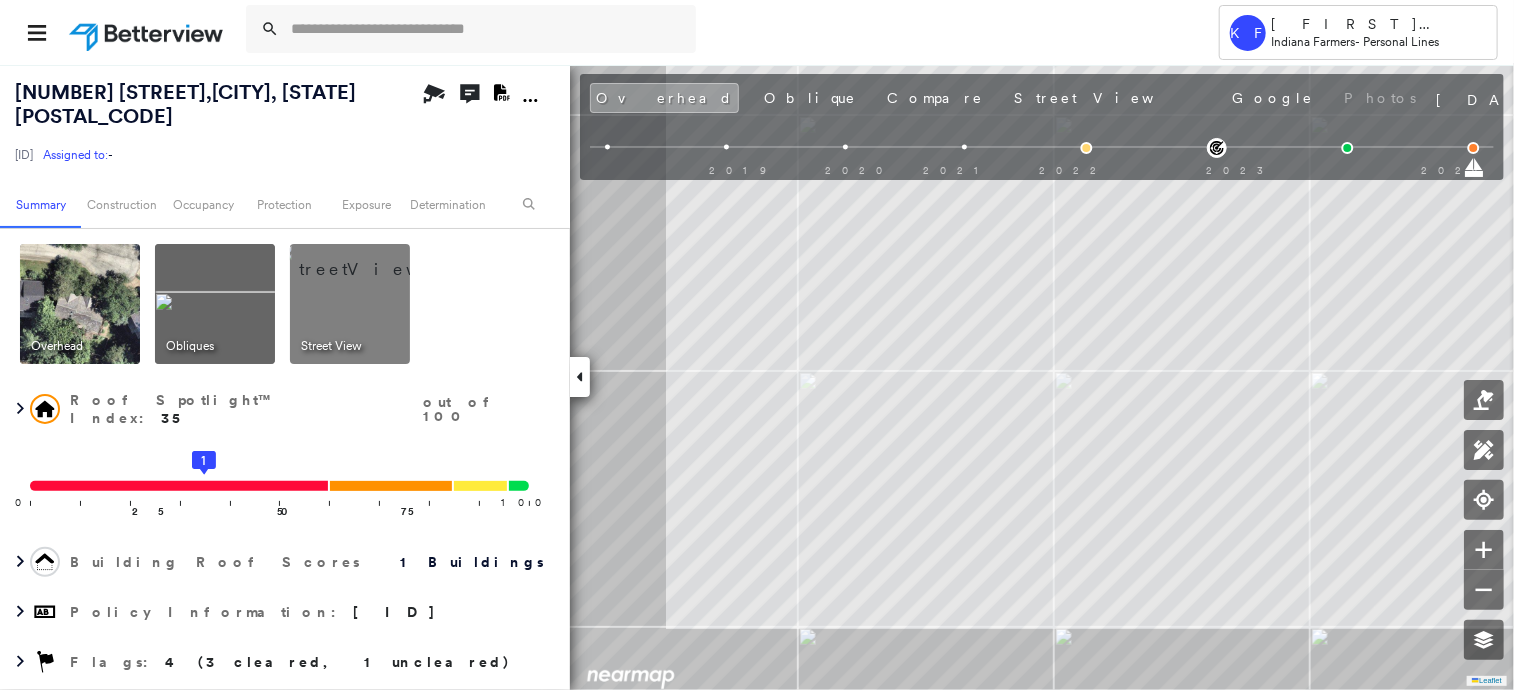 click at bounding box center (374, 259) 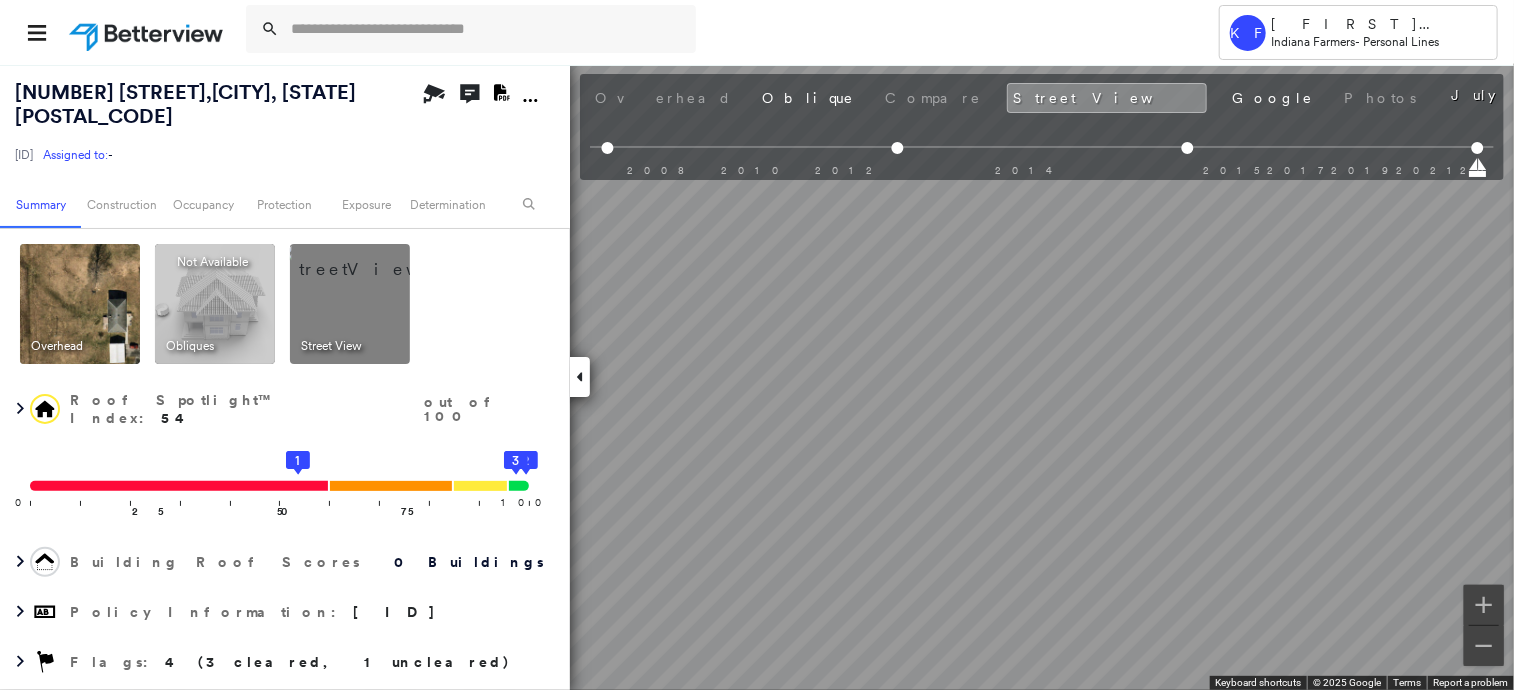 click at bounding box center (80, 304) 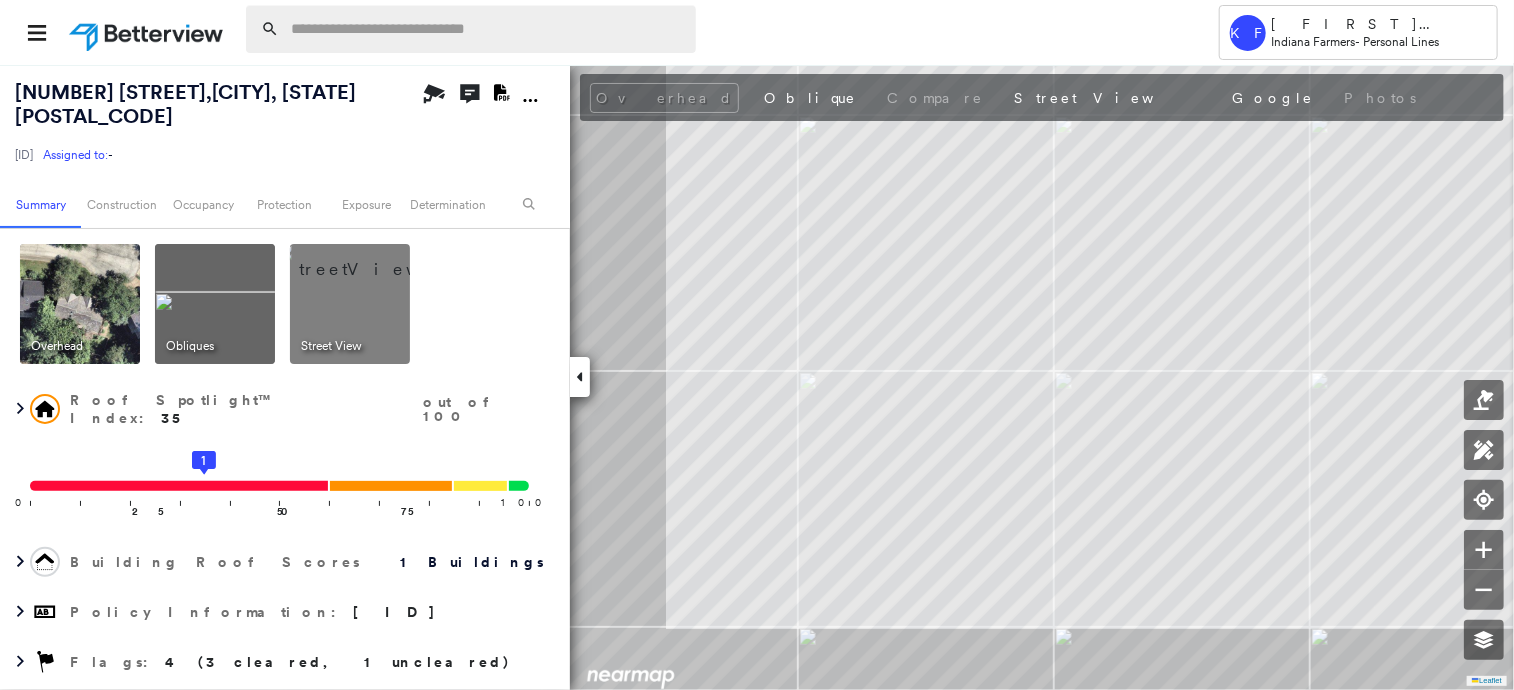 click at bounding box center [487, 29] 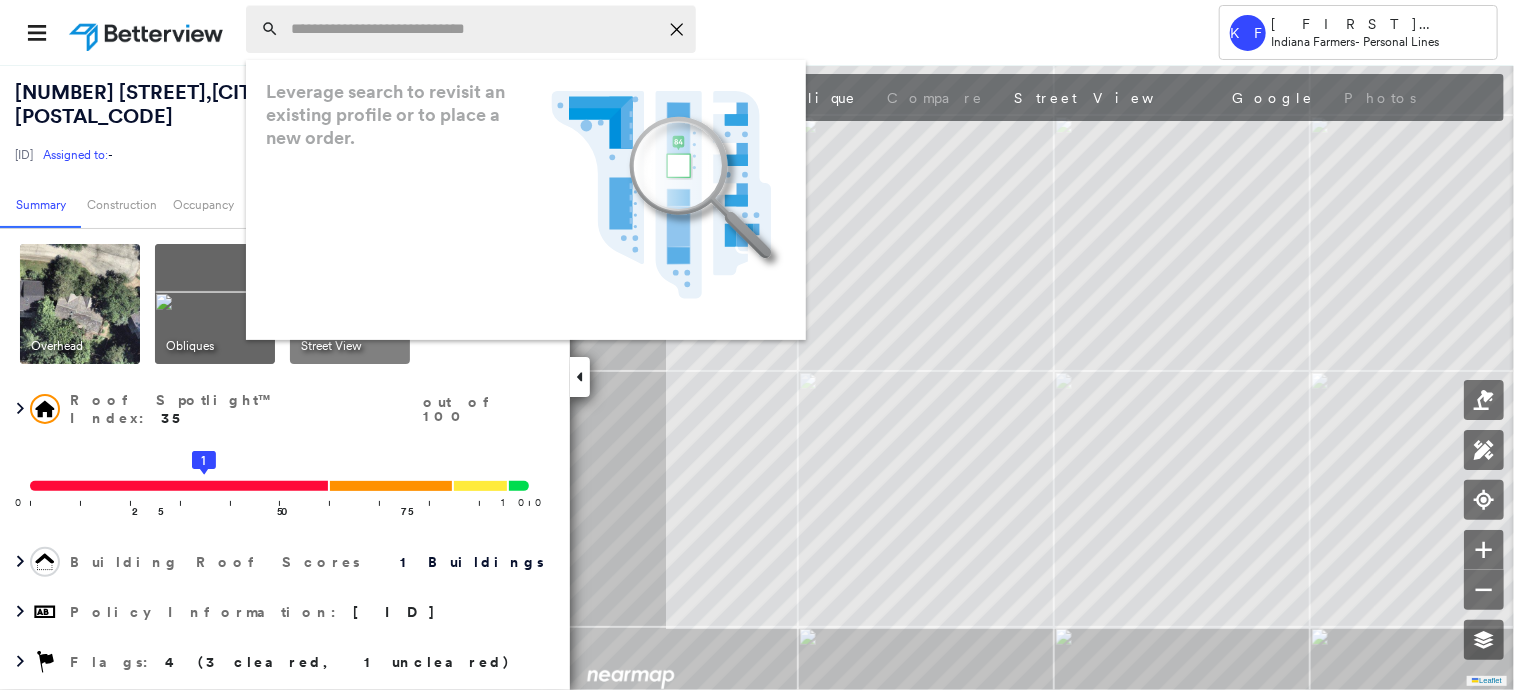 paste on "**********" 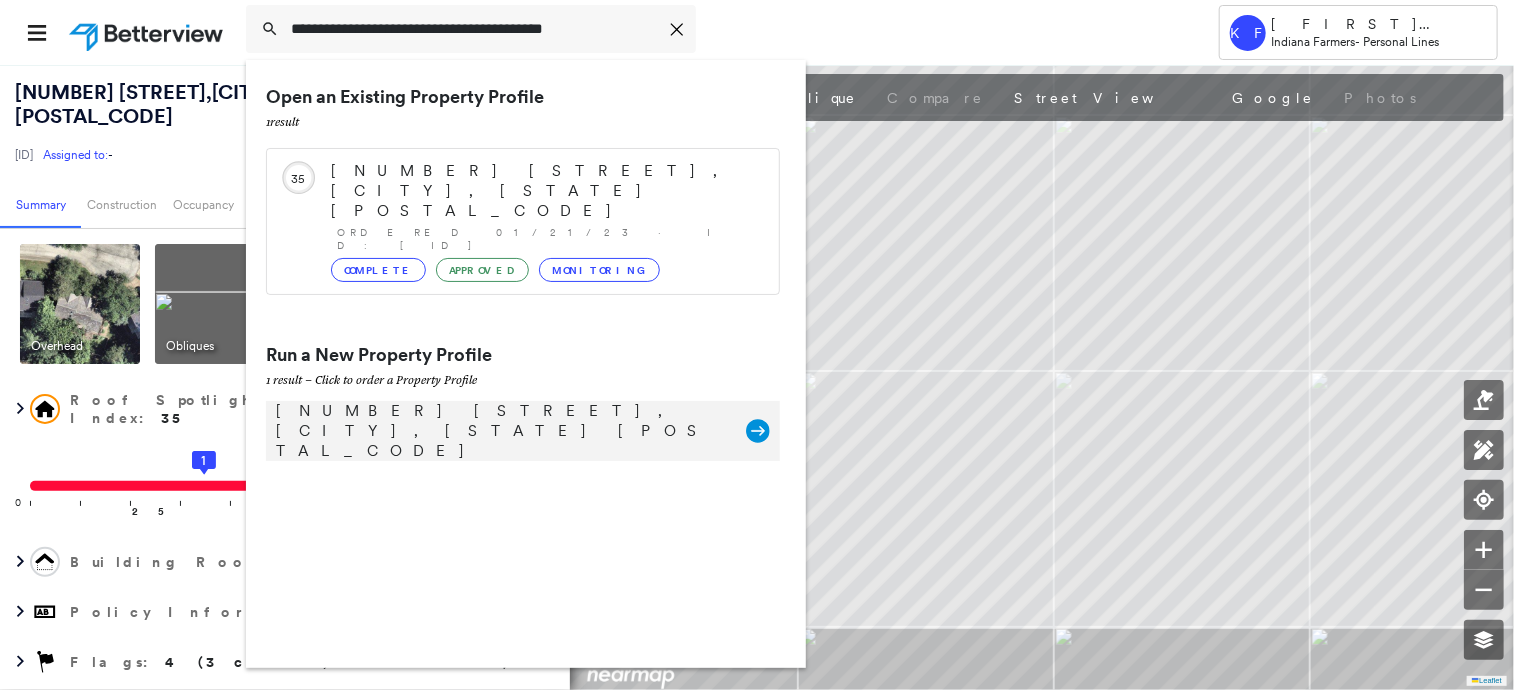 type on "**********" 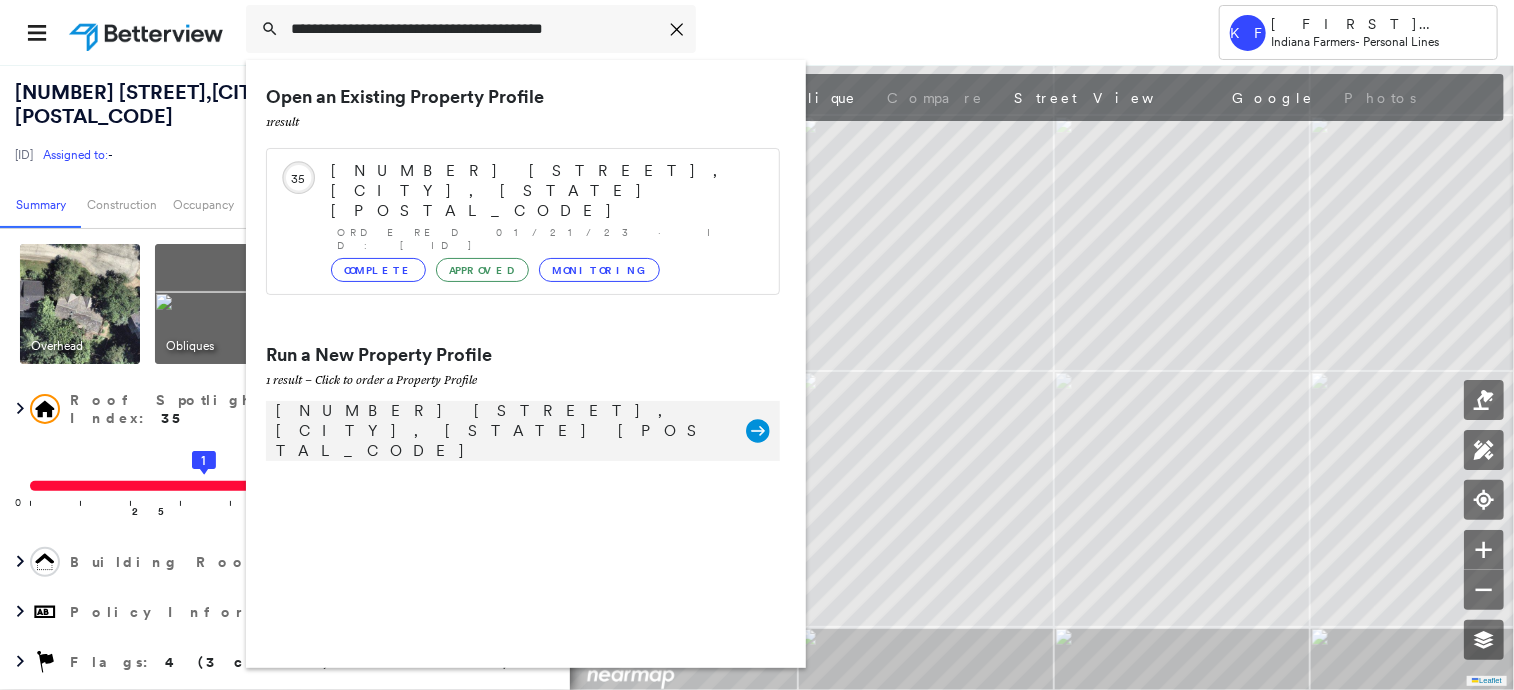 click 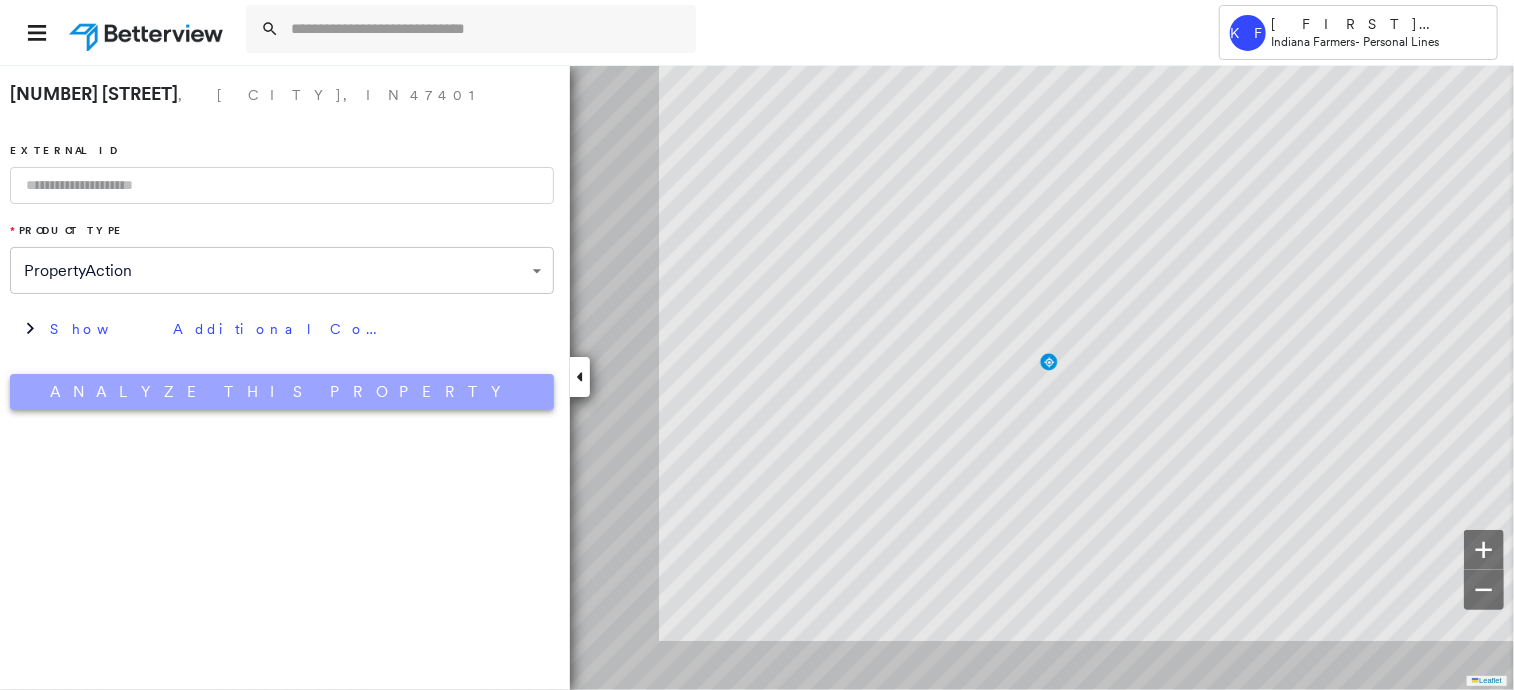 click on "Analyze This Property" at bounding box center (282, 392) 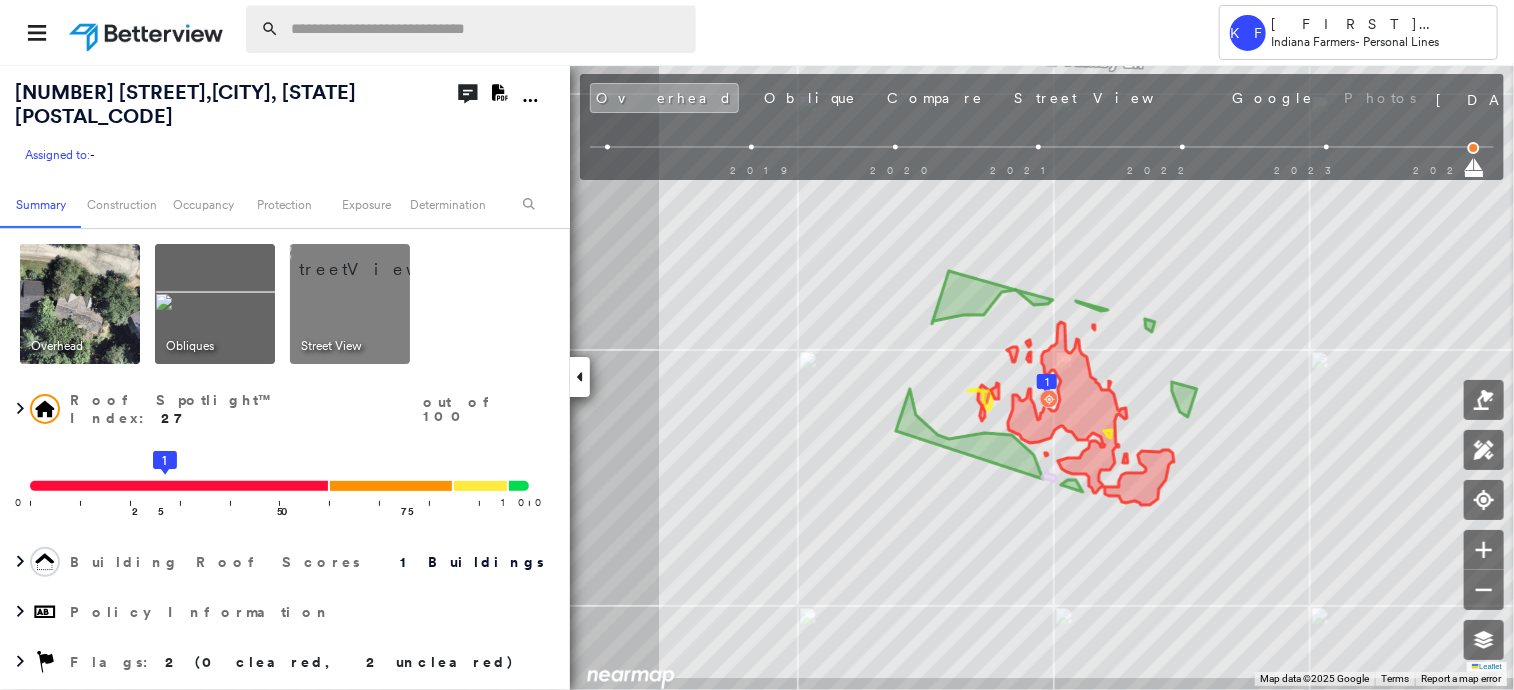 click at bounding box center [487, 29] 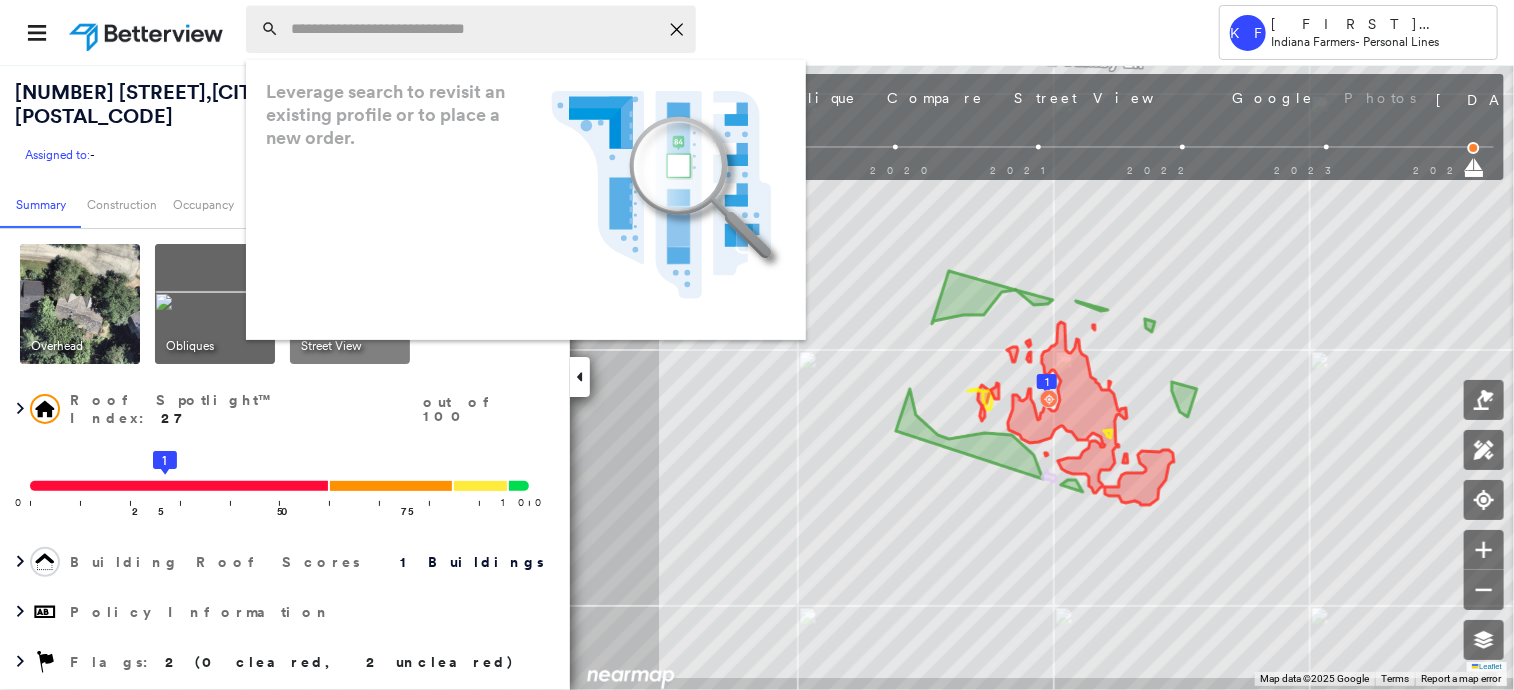 paste on "**********" 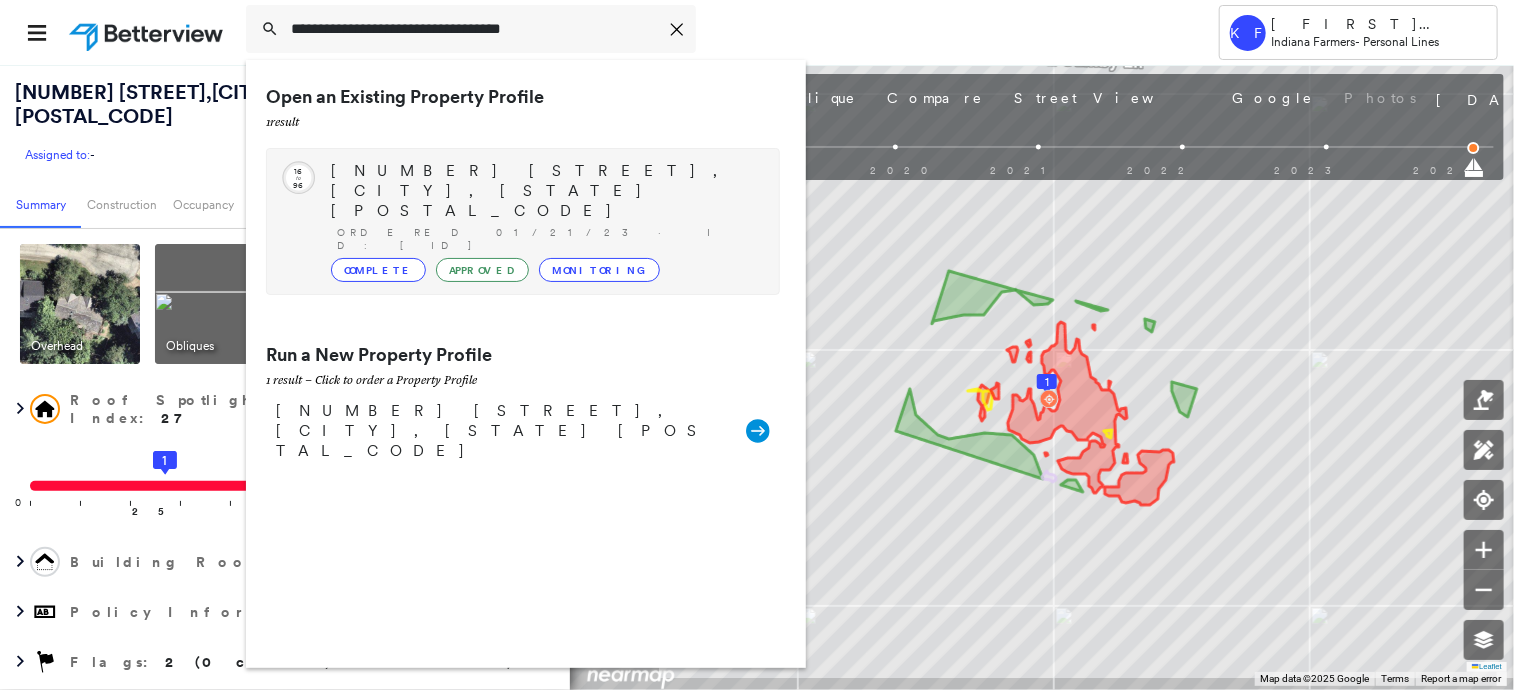 type on "**********" 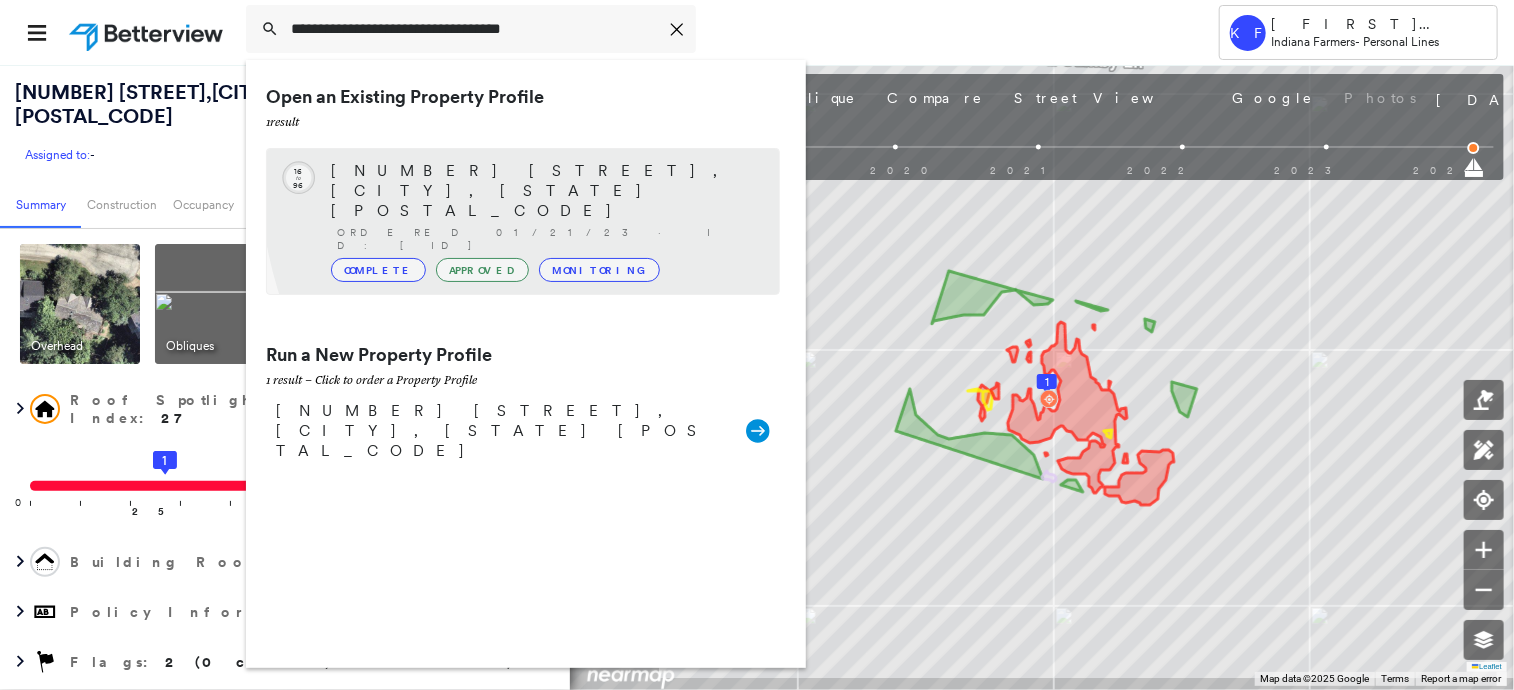 click on "15330 109TH AVE, DYER, IN 46311" at bounding box center [545, 191] 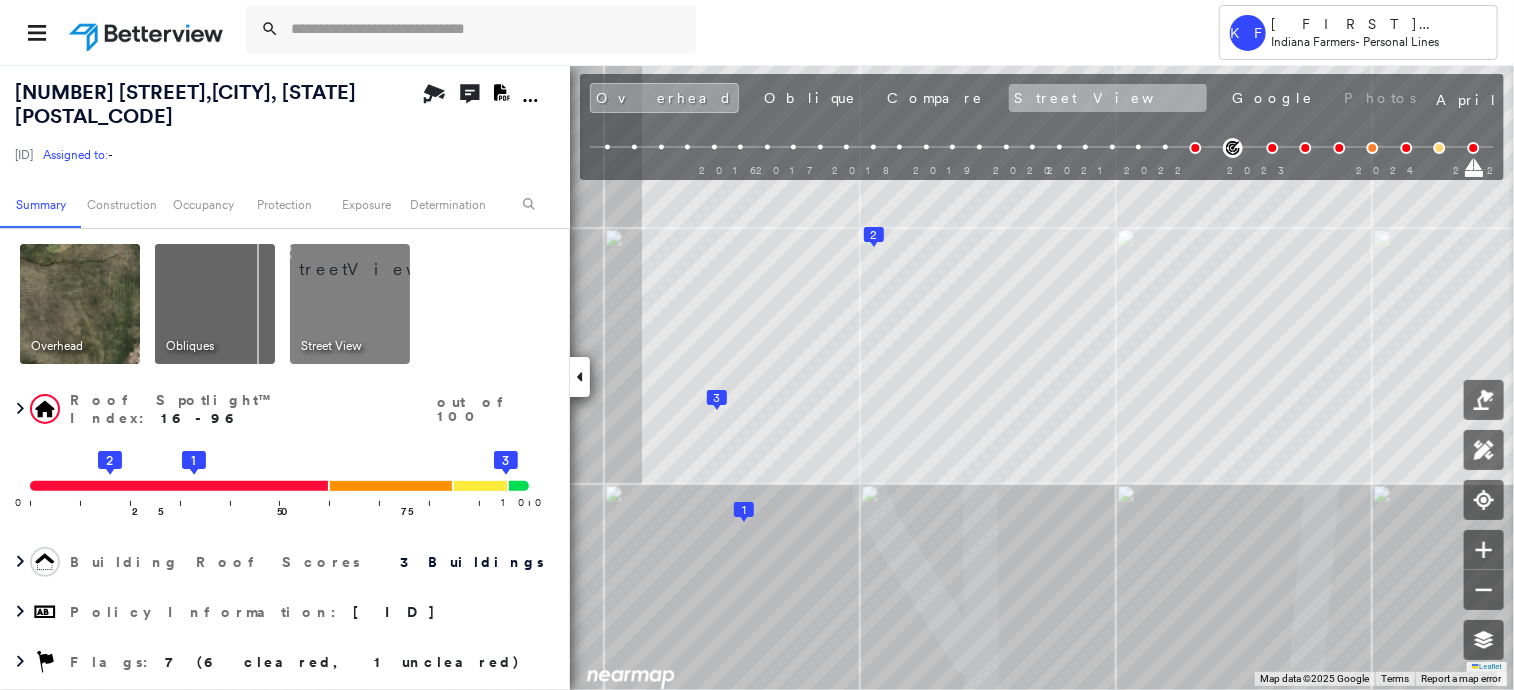 click on "Street View" at bounding box center (1108, 98) 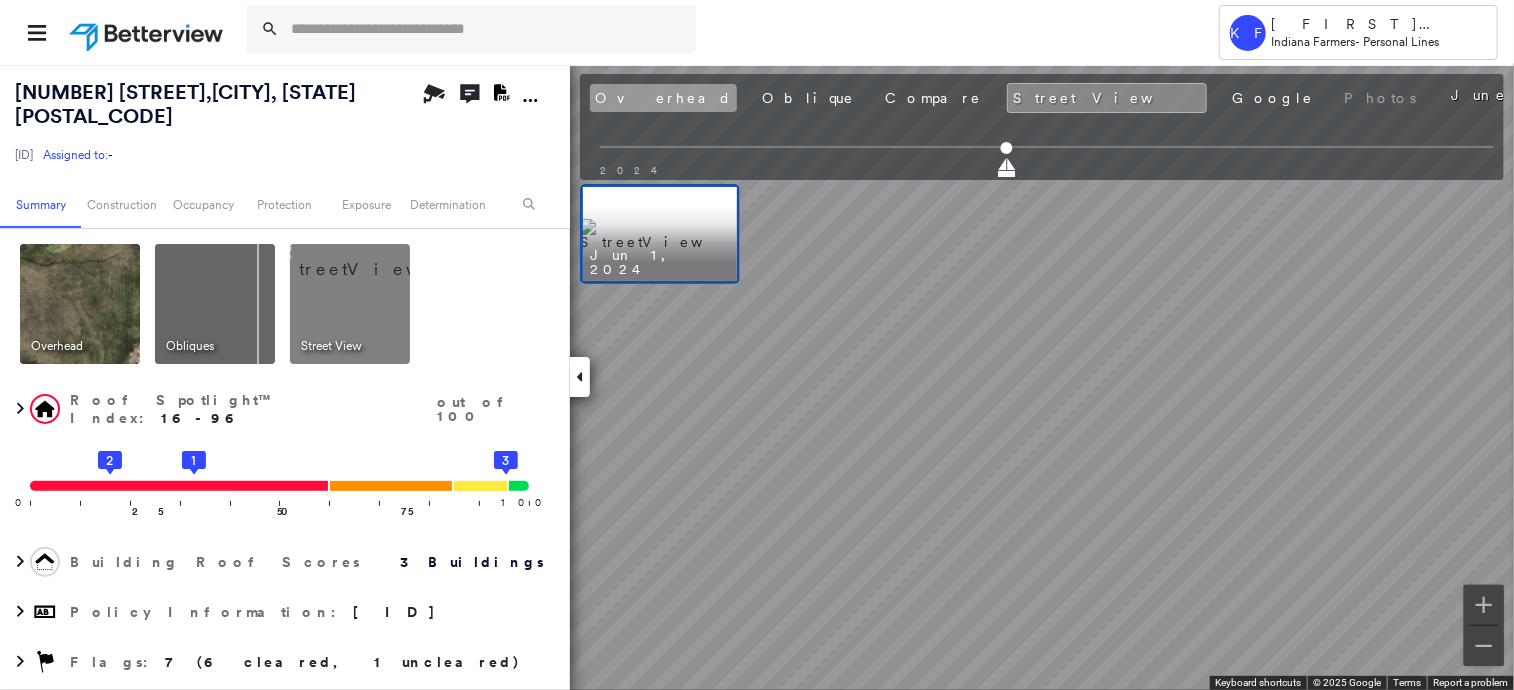 click on "Overhead" at bounding box center (663, 98) 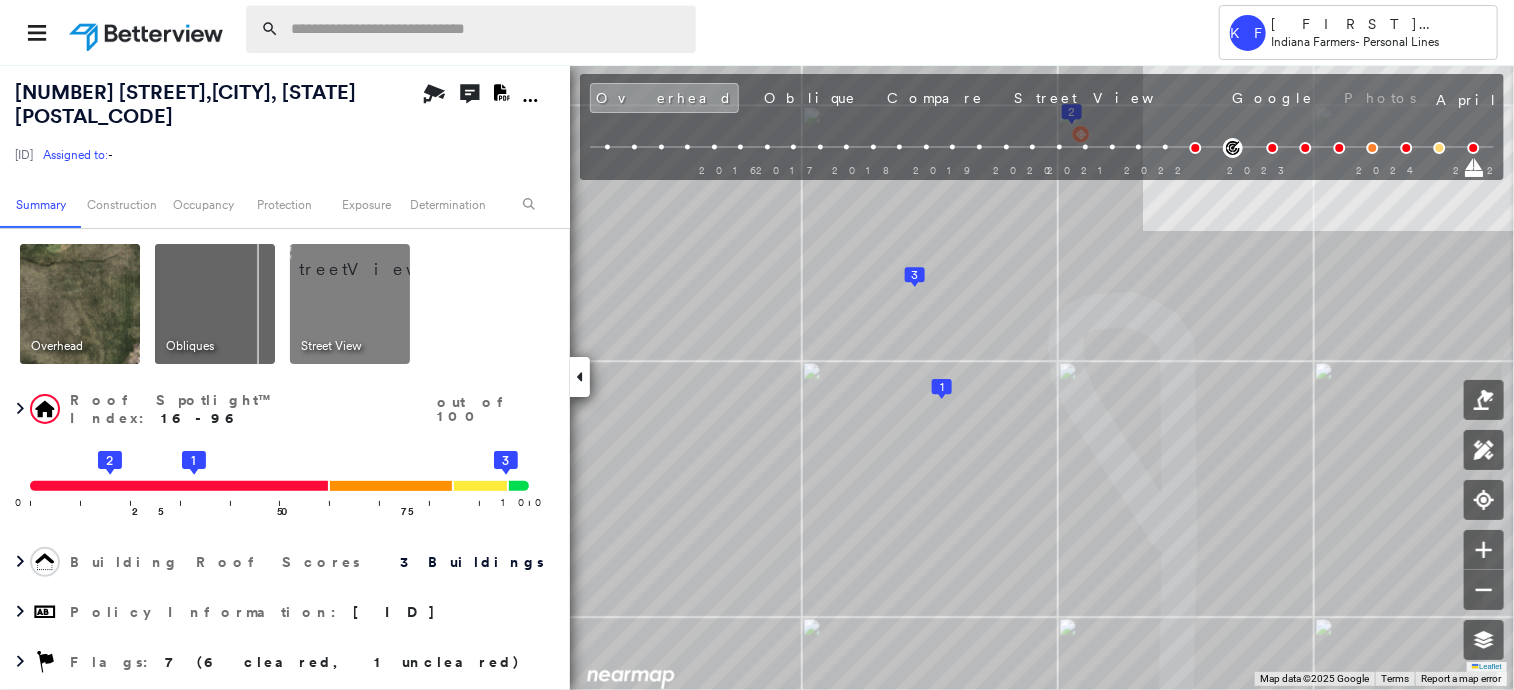 click at bounding box center (487, 29) 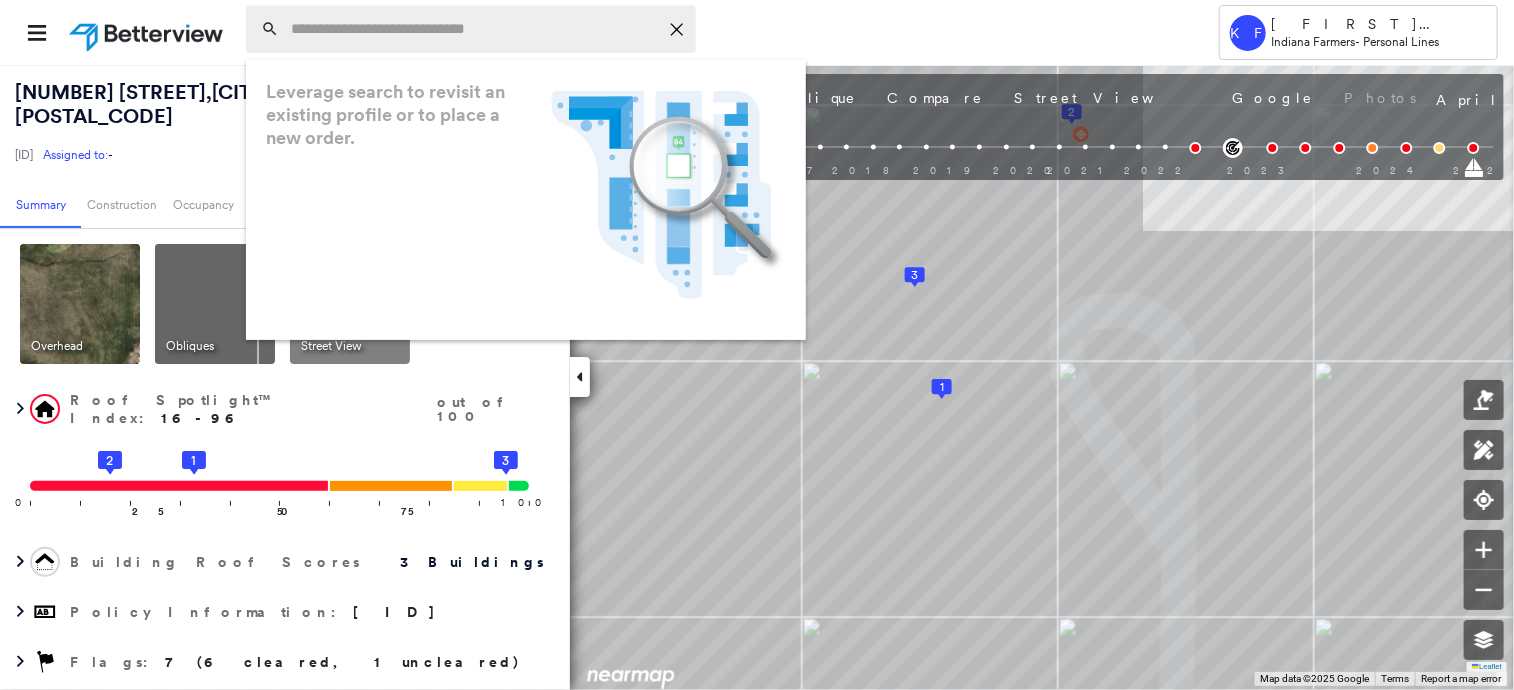 paste on "**********" 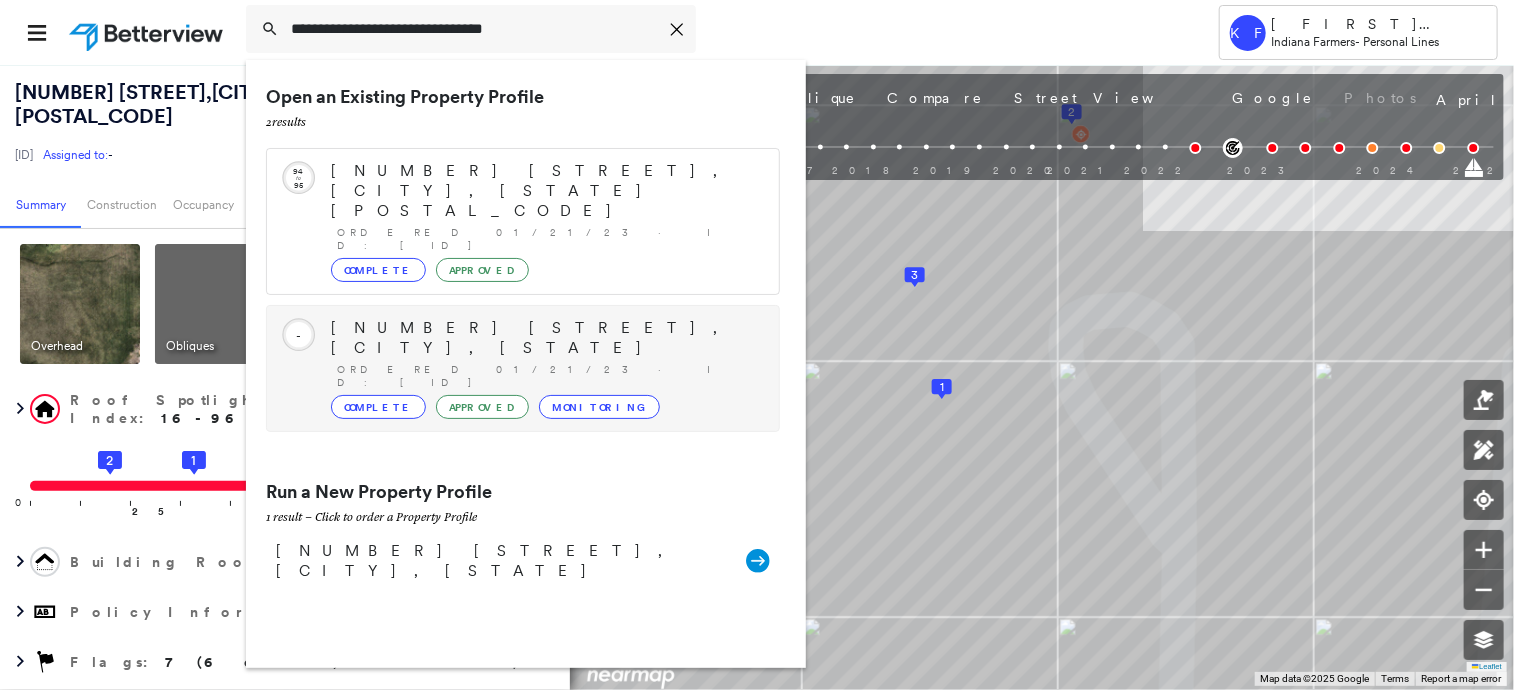 type on "**********" 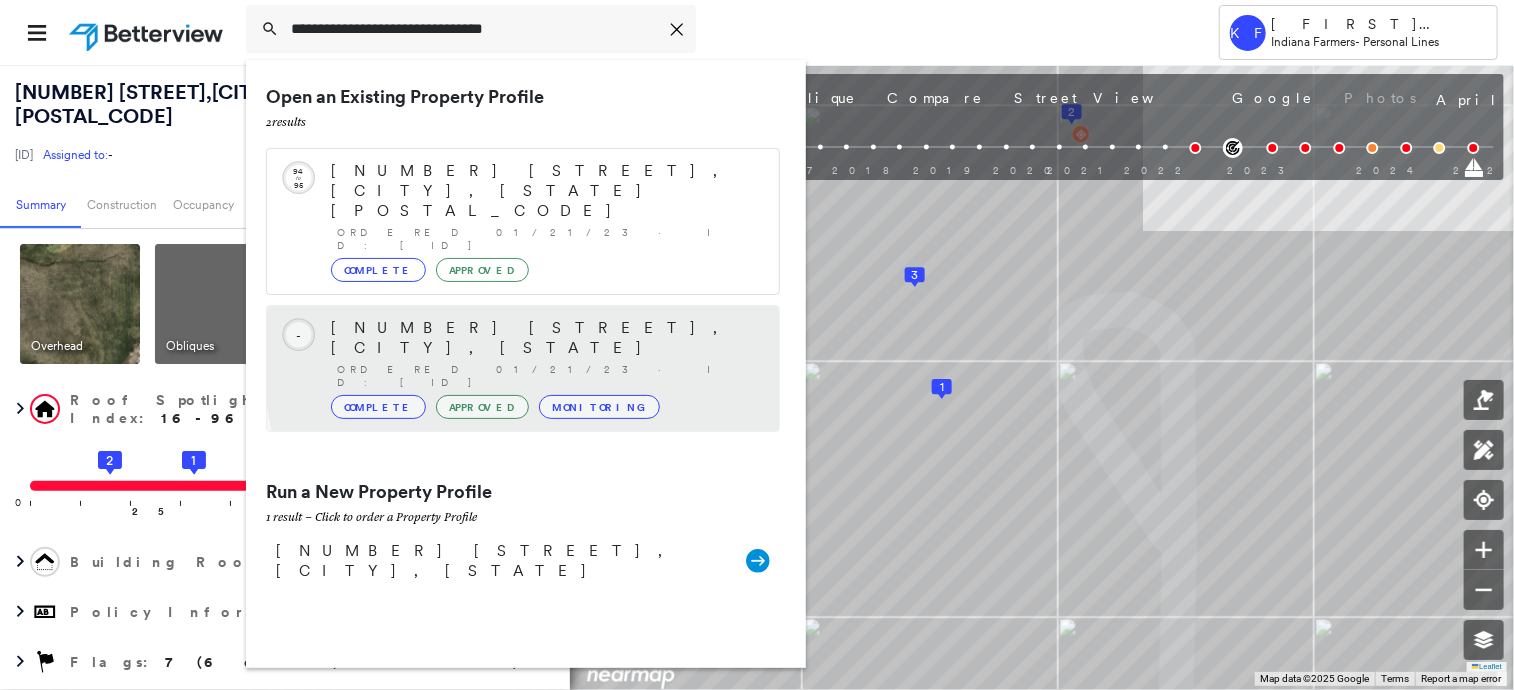 click on "359 E 400N, JASPER, IN 47546" at bounding box center (545, 338) 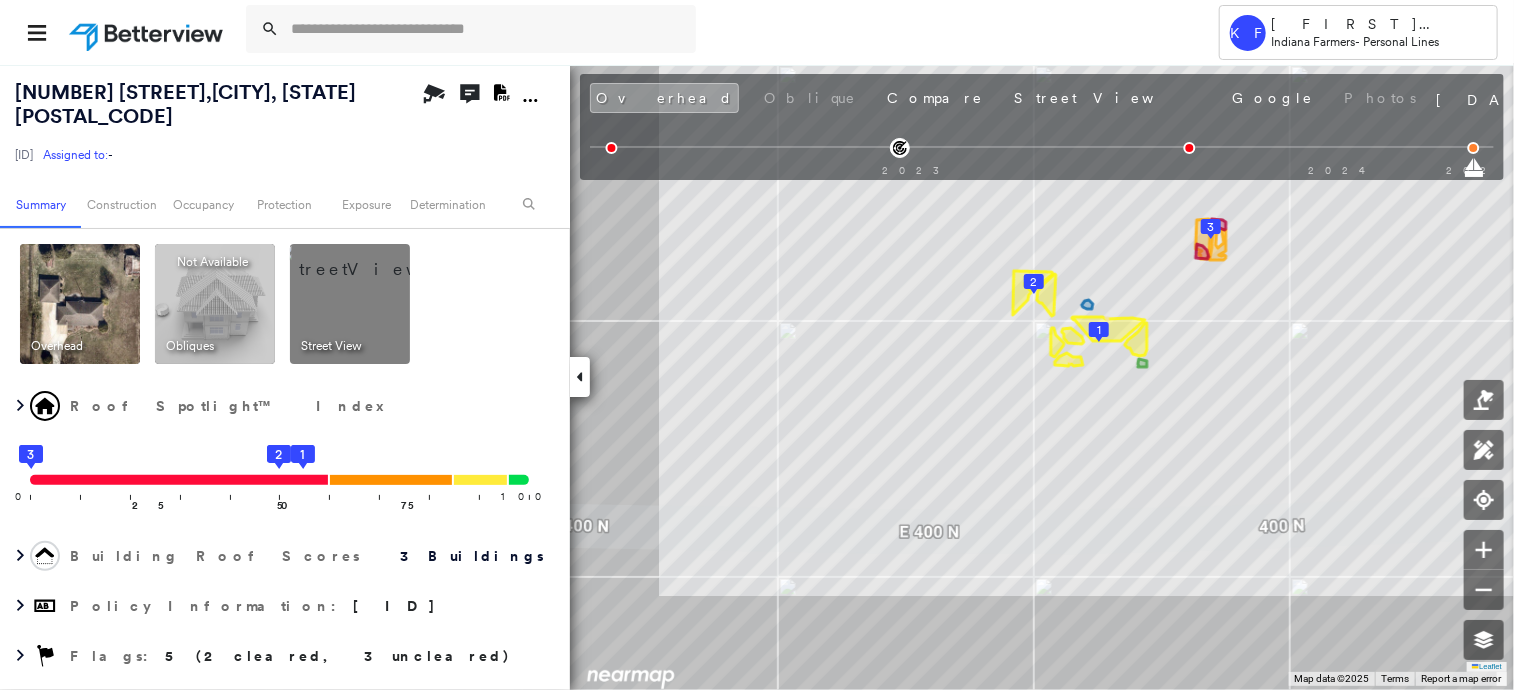 click at bounding box center [374, 259] 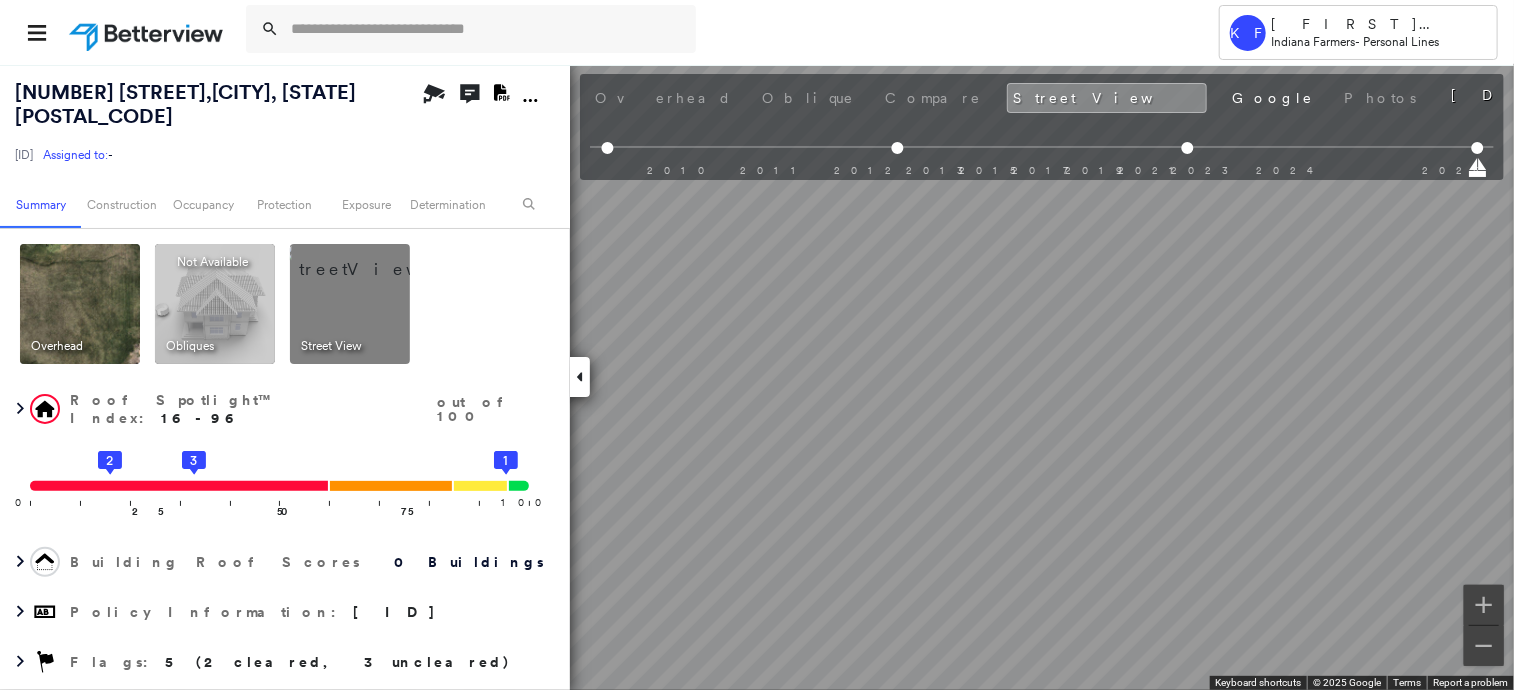 click at bounding box center (80, 304) 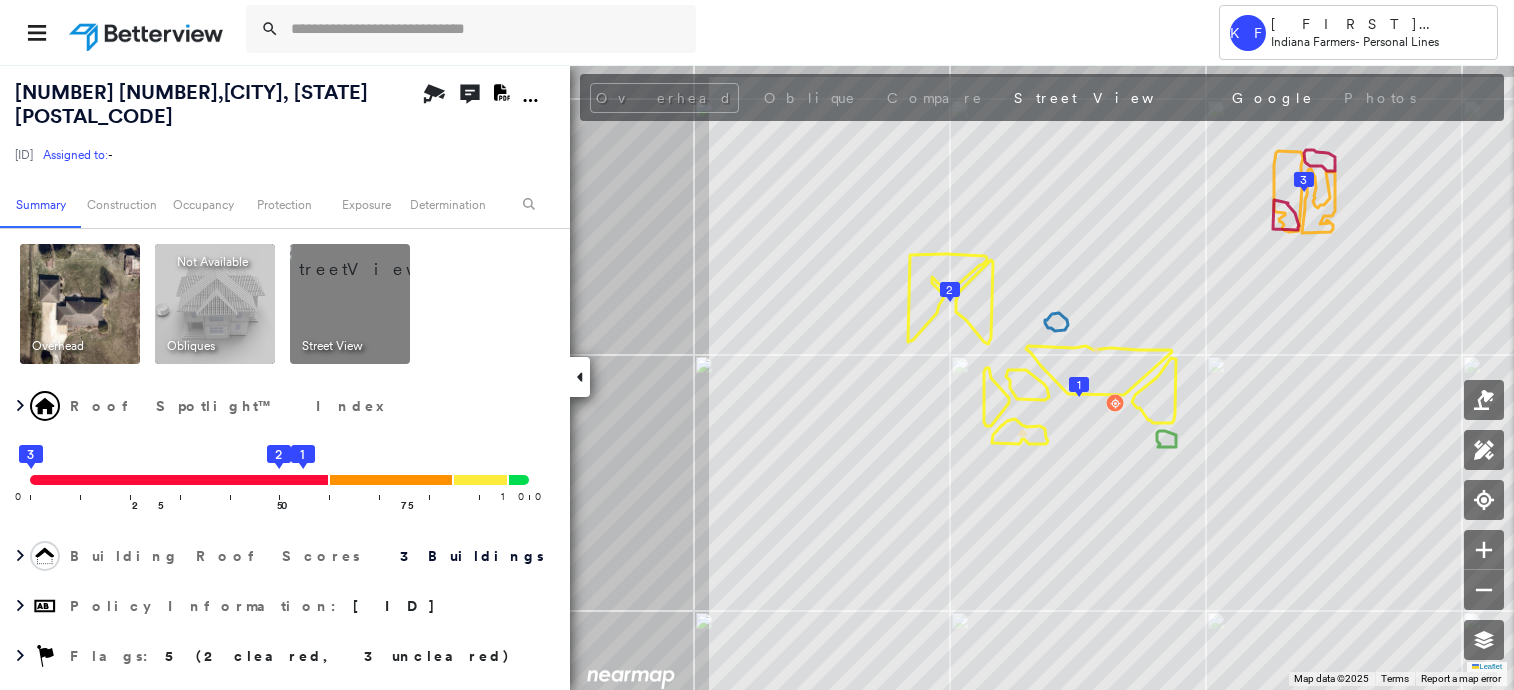 scroll, scrollTop: 0, scrollLeft: 0, axis: both 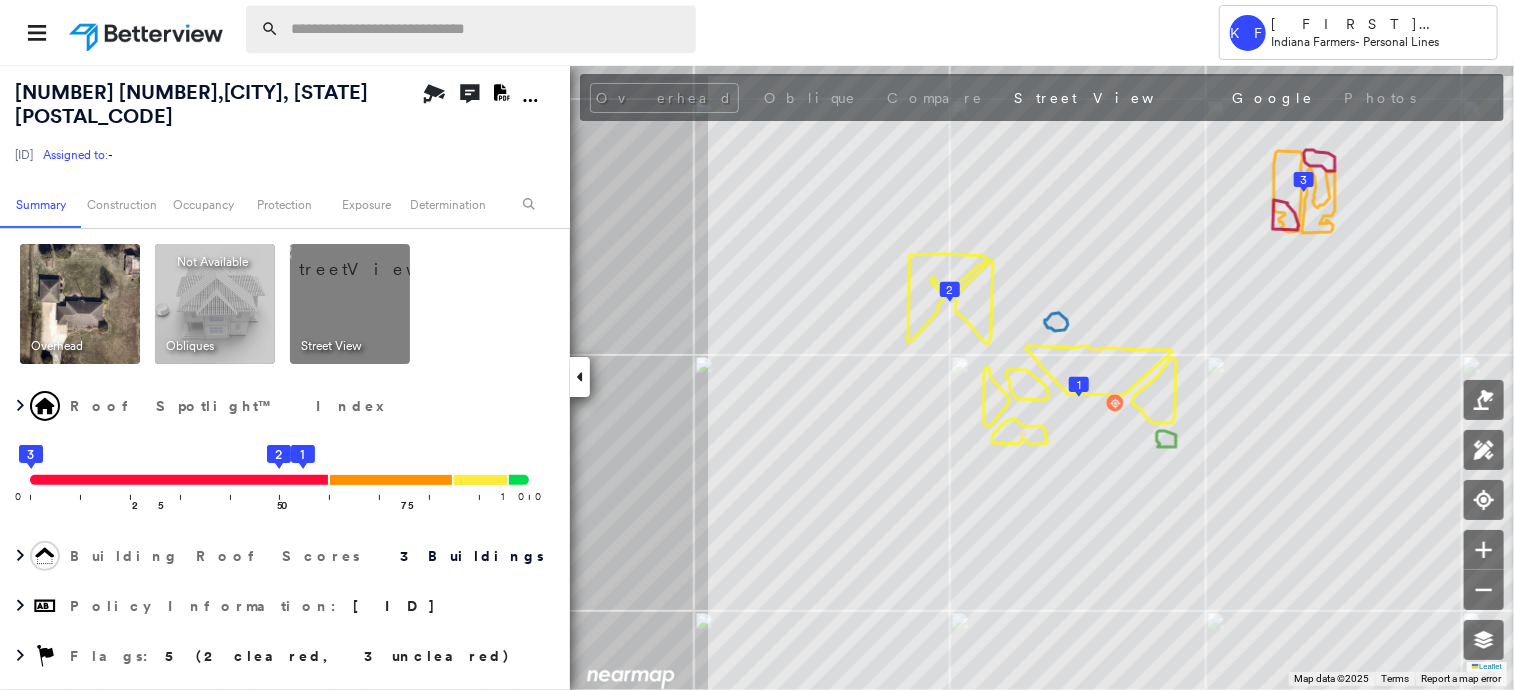 click at bounding box center (487, 29) 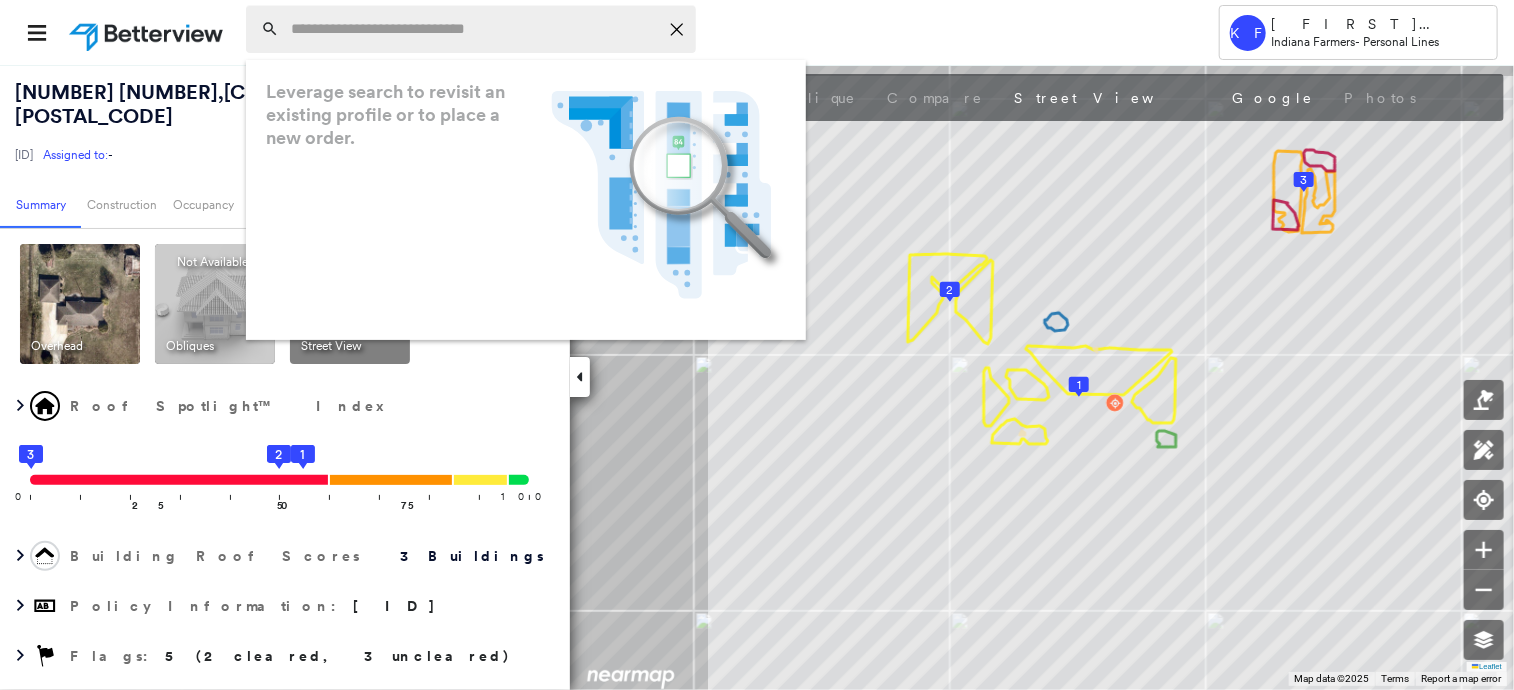paste on "**********" 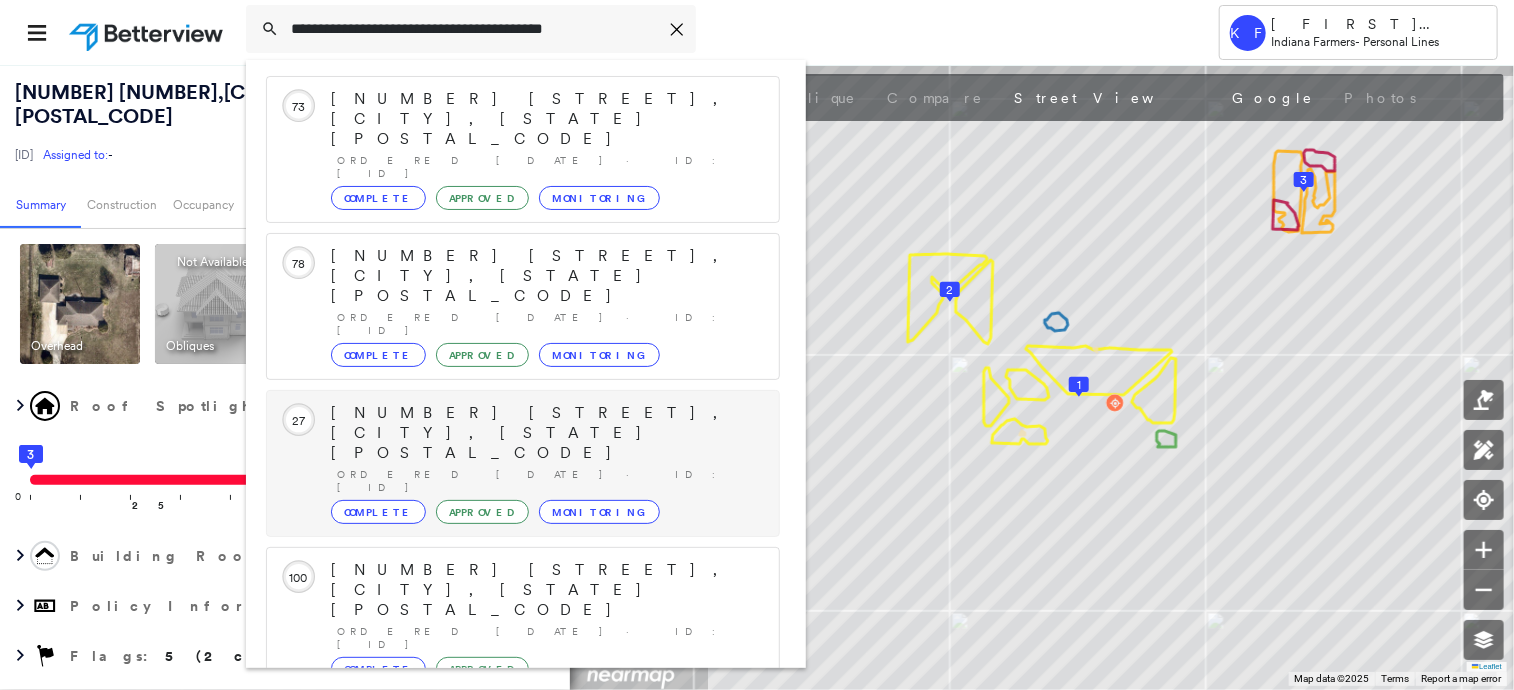 scroll, scrollTop: 100, scrollLeft: 0, axis: vertical 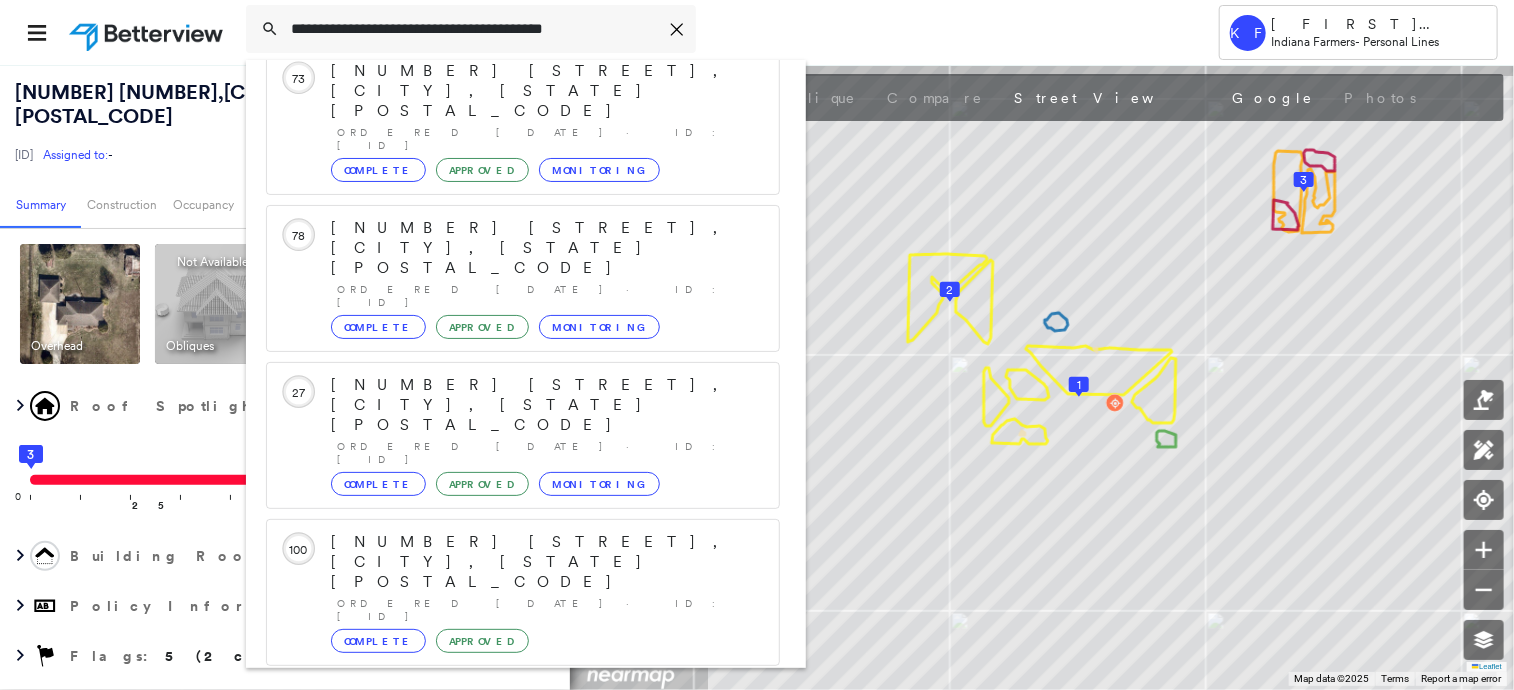 type on "**********" 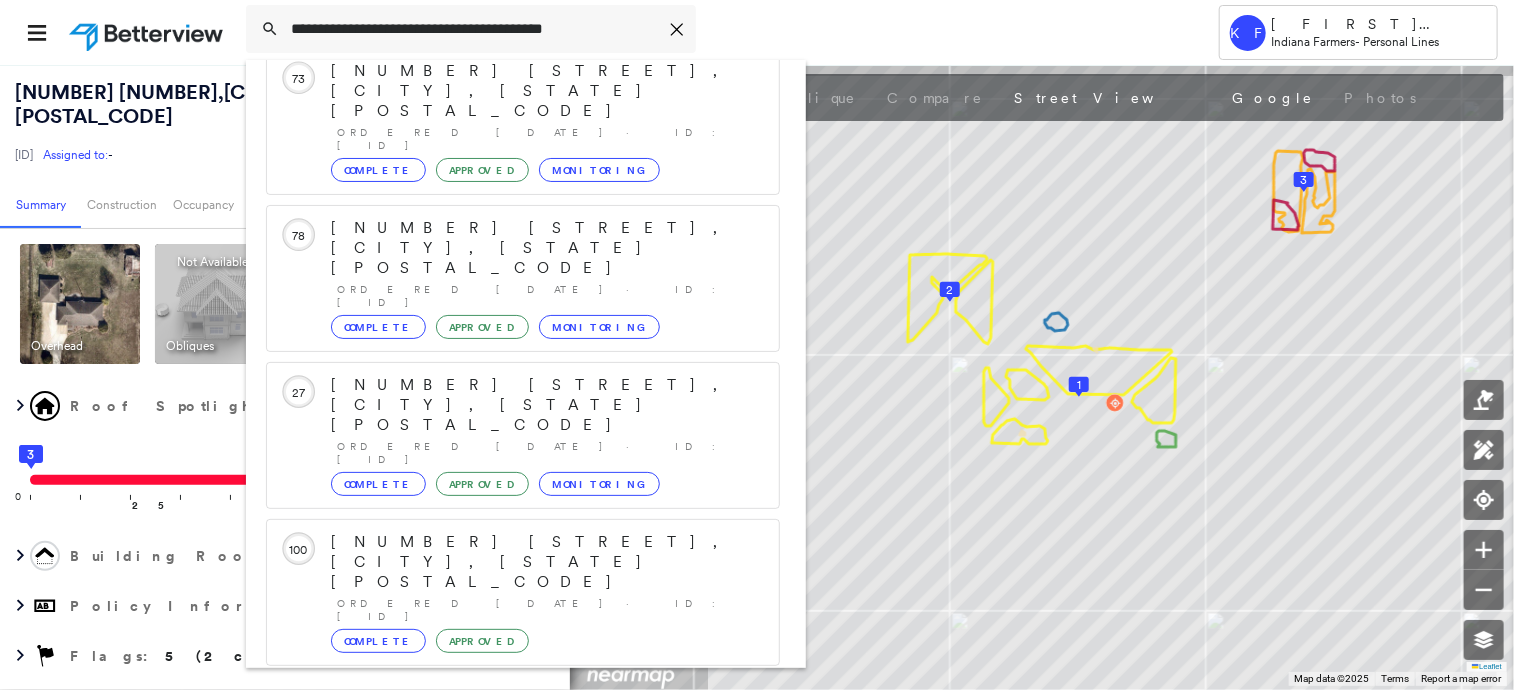 click on "Show  1  more existing properties" at bounding box center [524, 866] 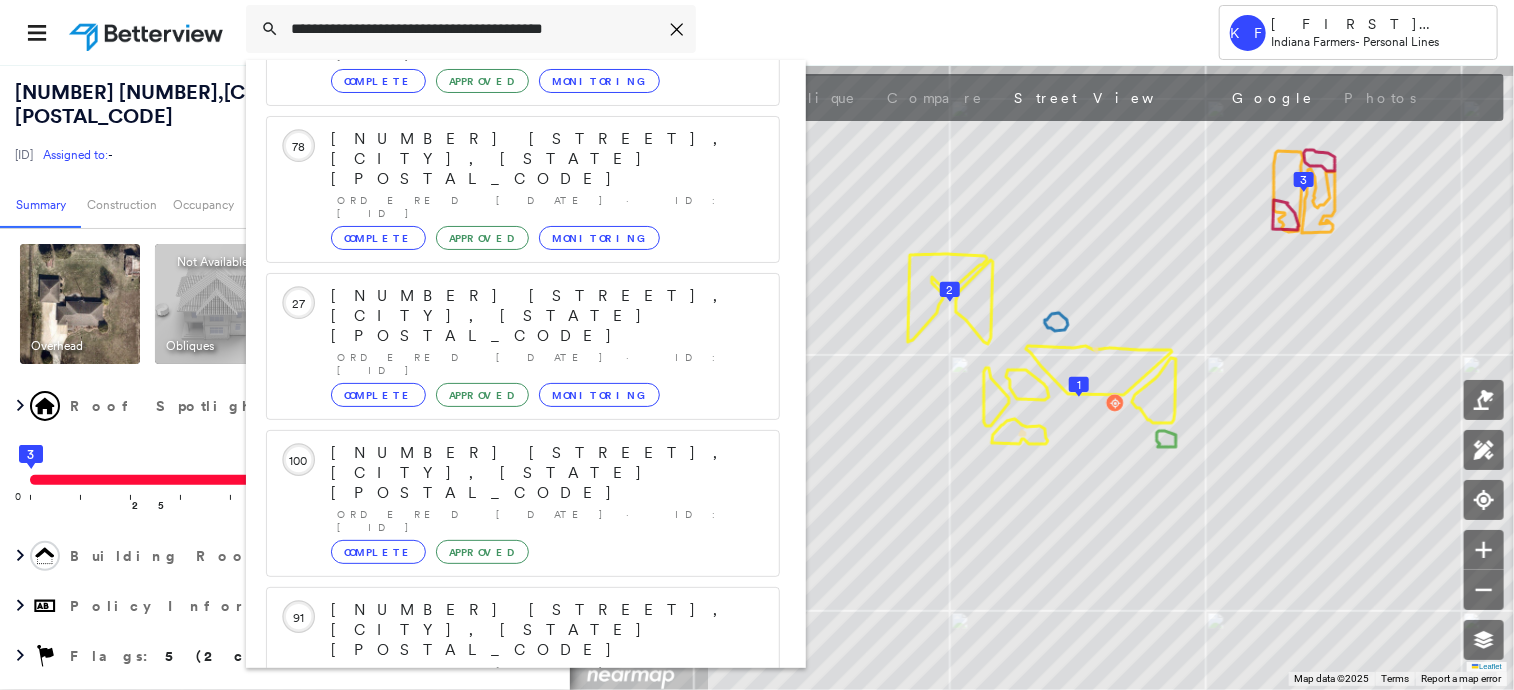 scroll, scrollTop: 259, scrollLeft: 0, axis: vertical 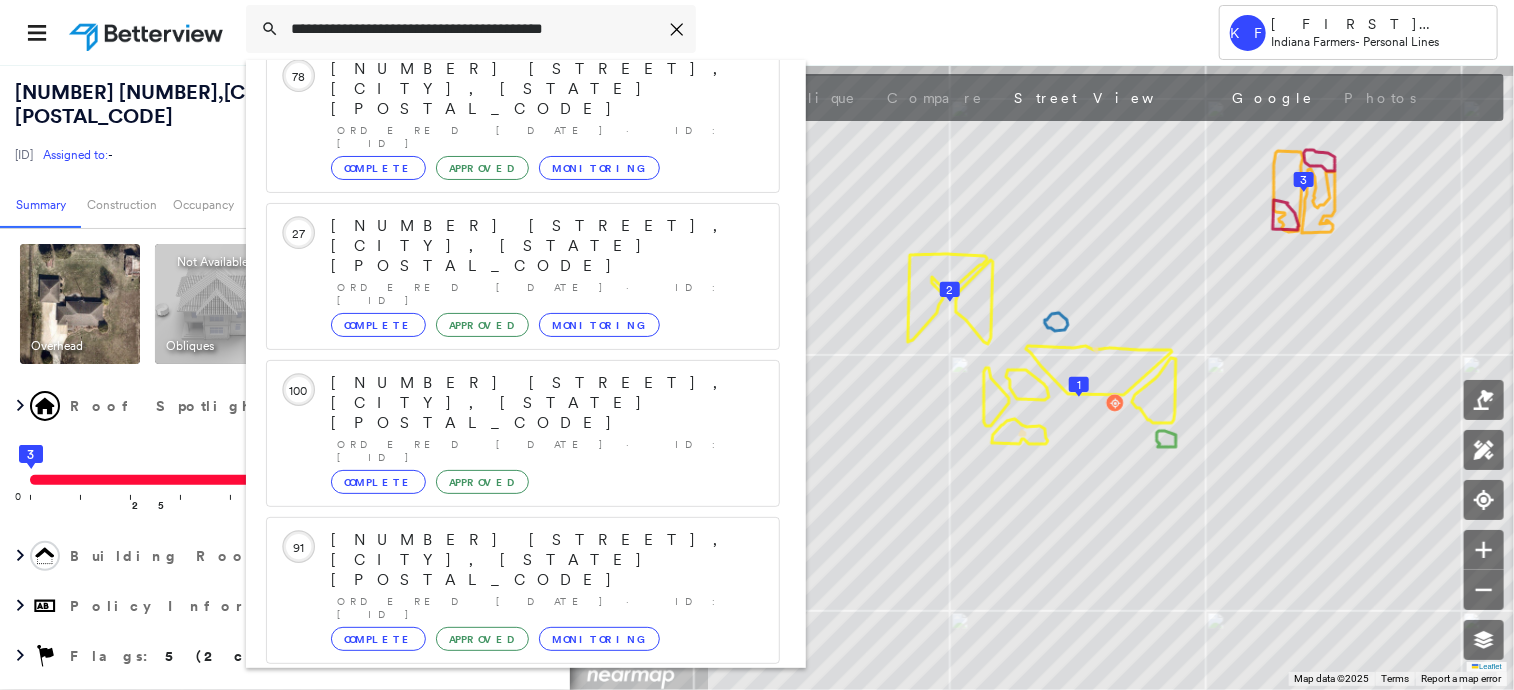 click 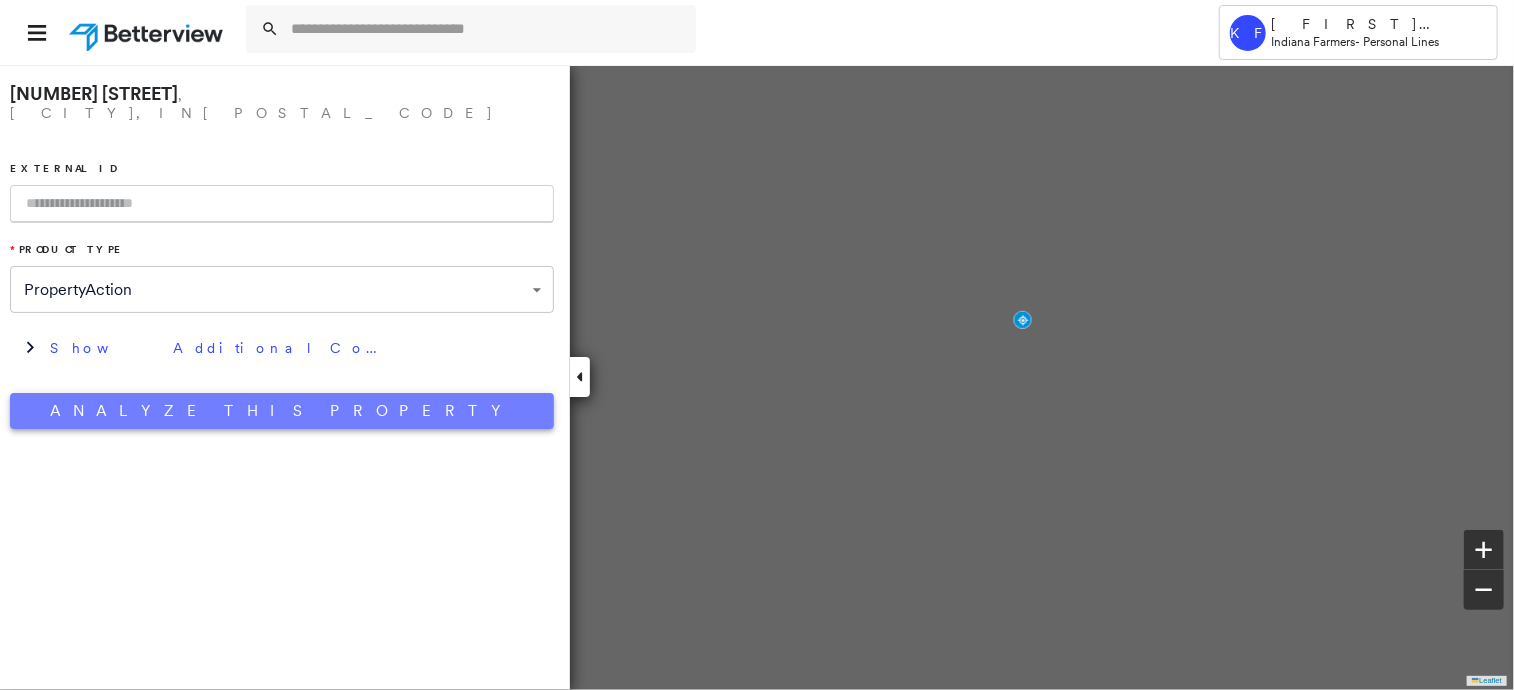 click on "Analyze This Property" at bounding box center [282, 411] 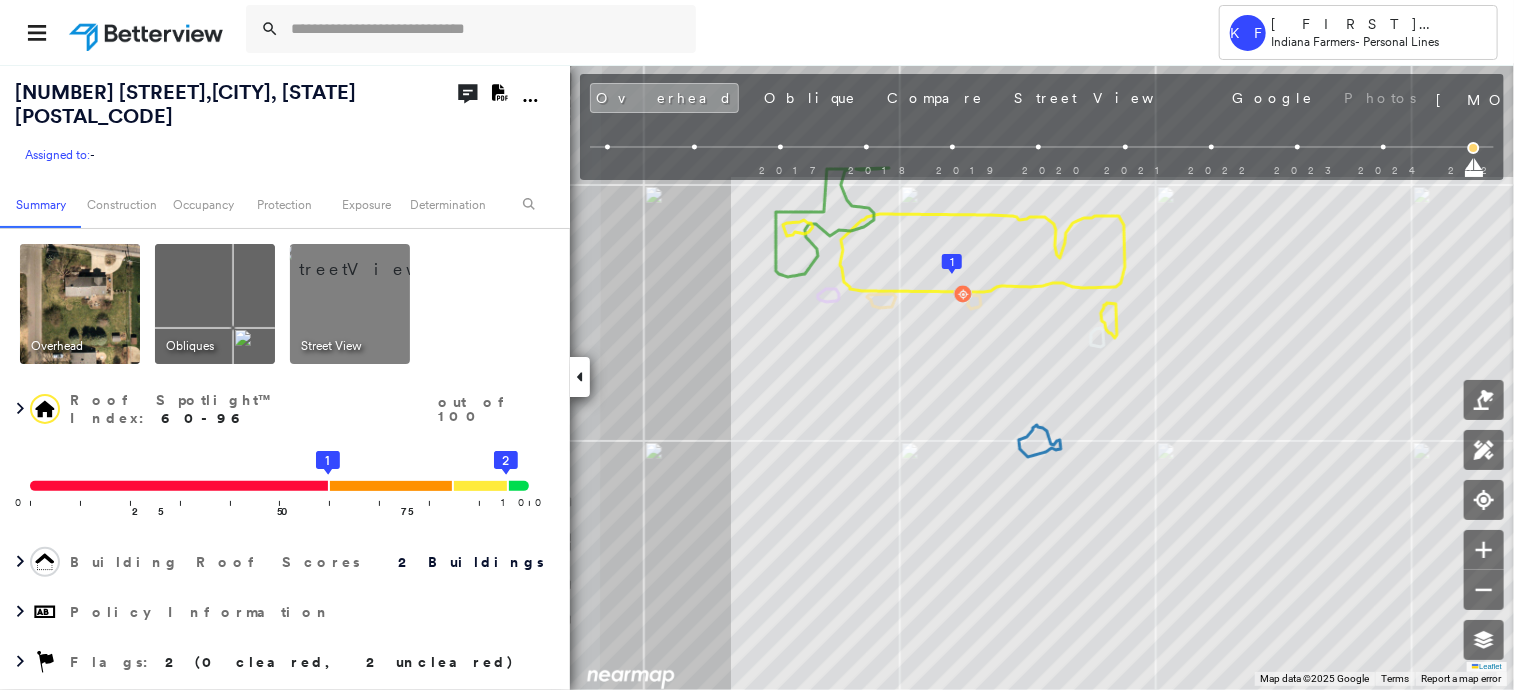 click at bounding box center [374, 259] 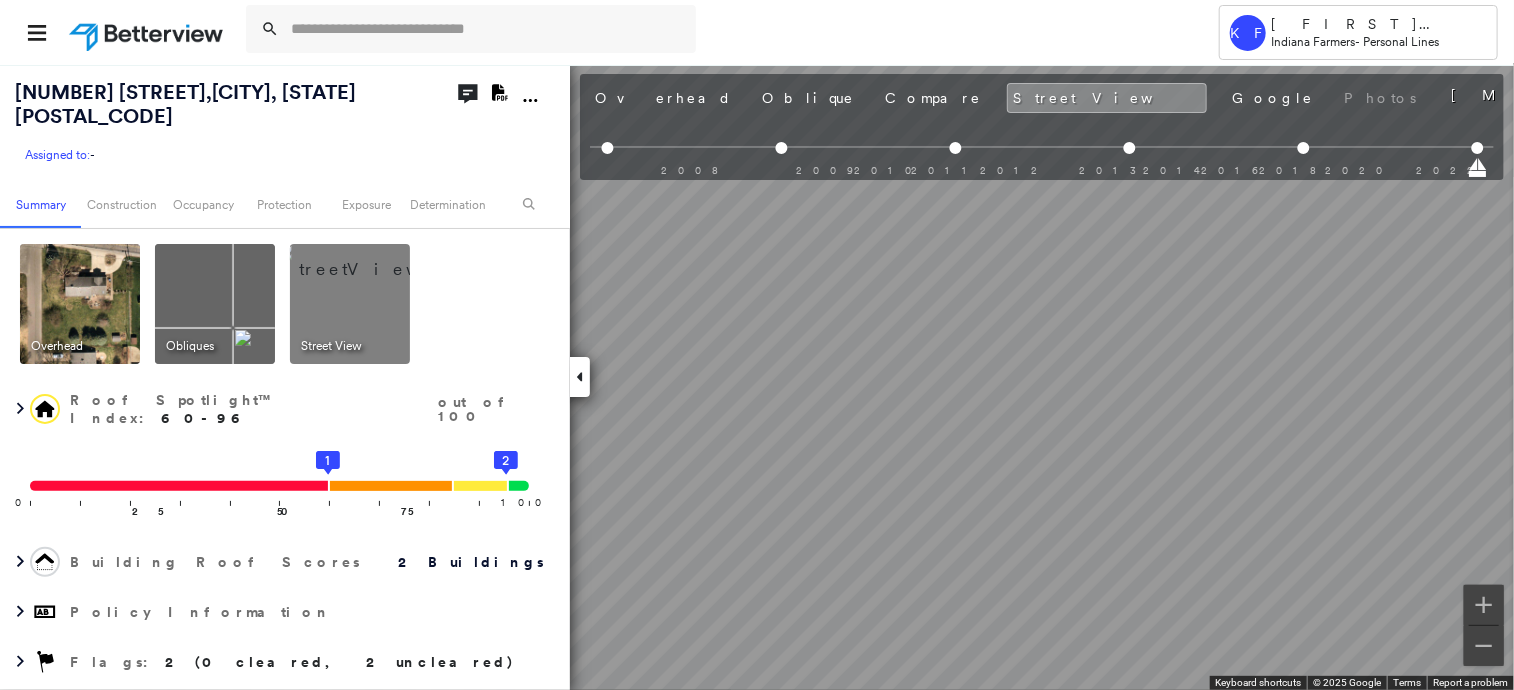 scroll, scrollTop: 0, scrollLeft: 83, axis: horizontal 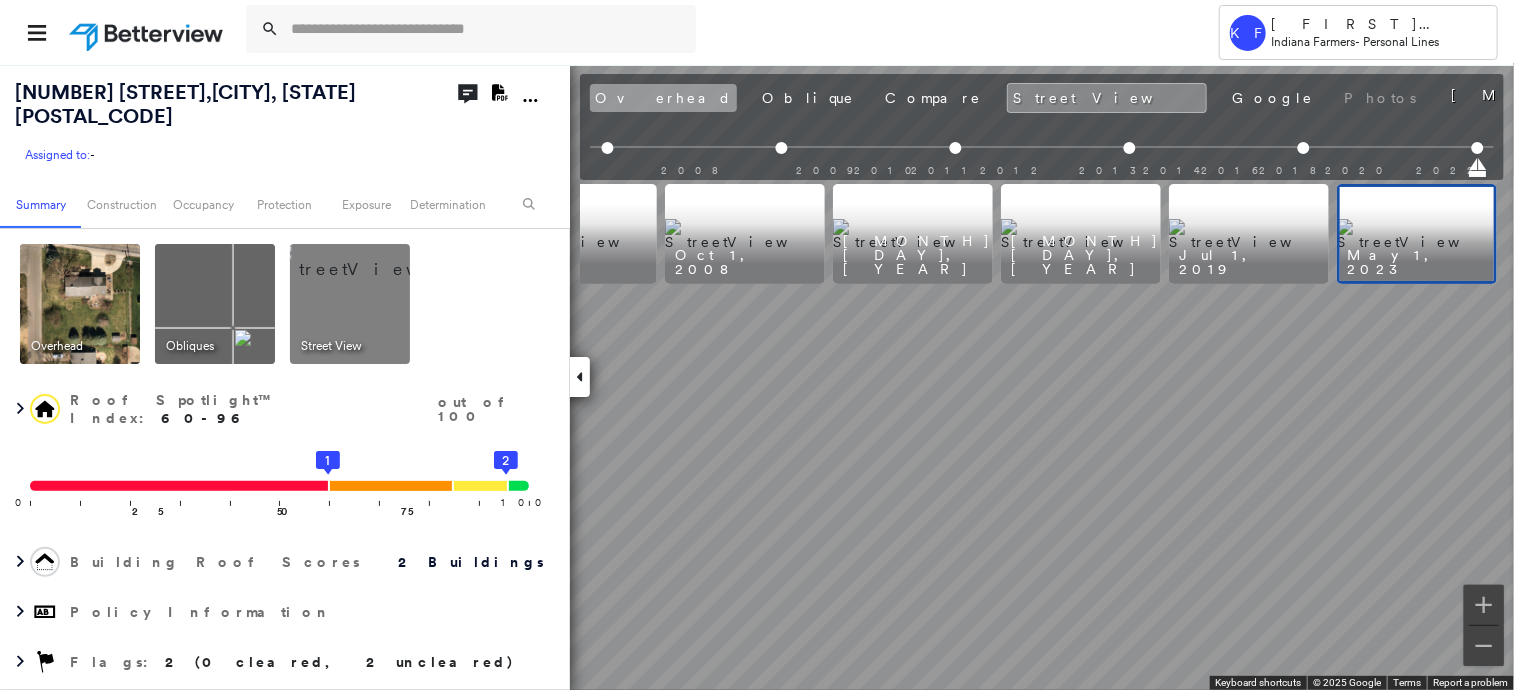 click on "Overhead" at bounding box center (663, 98) 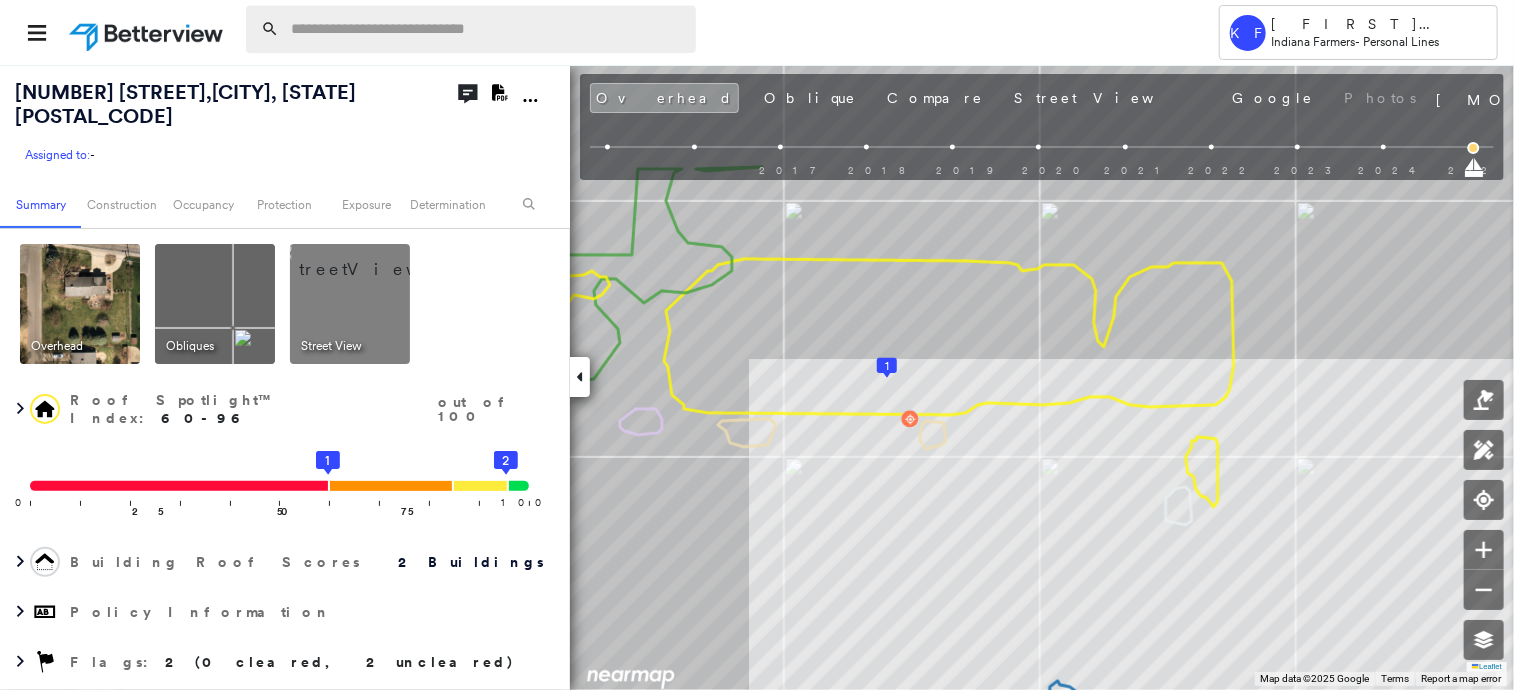 click at bounding box center (487, 29) 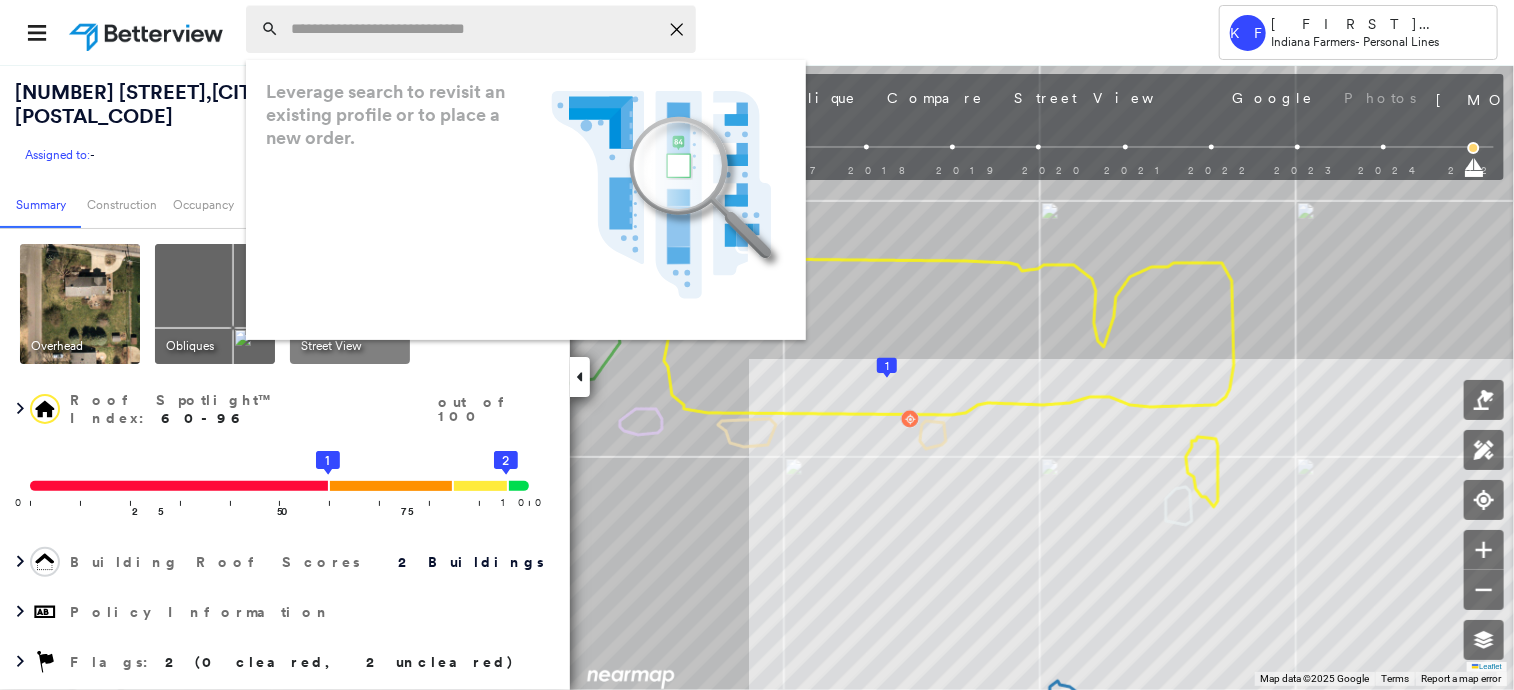 paste on "**********" 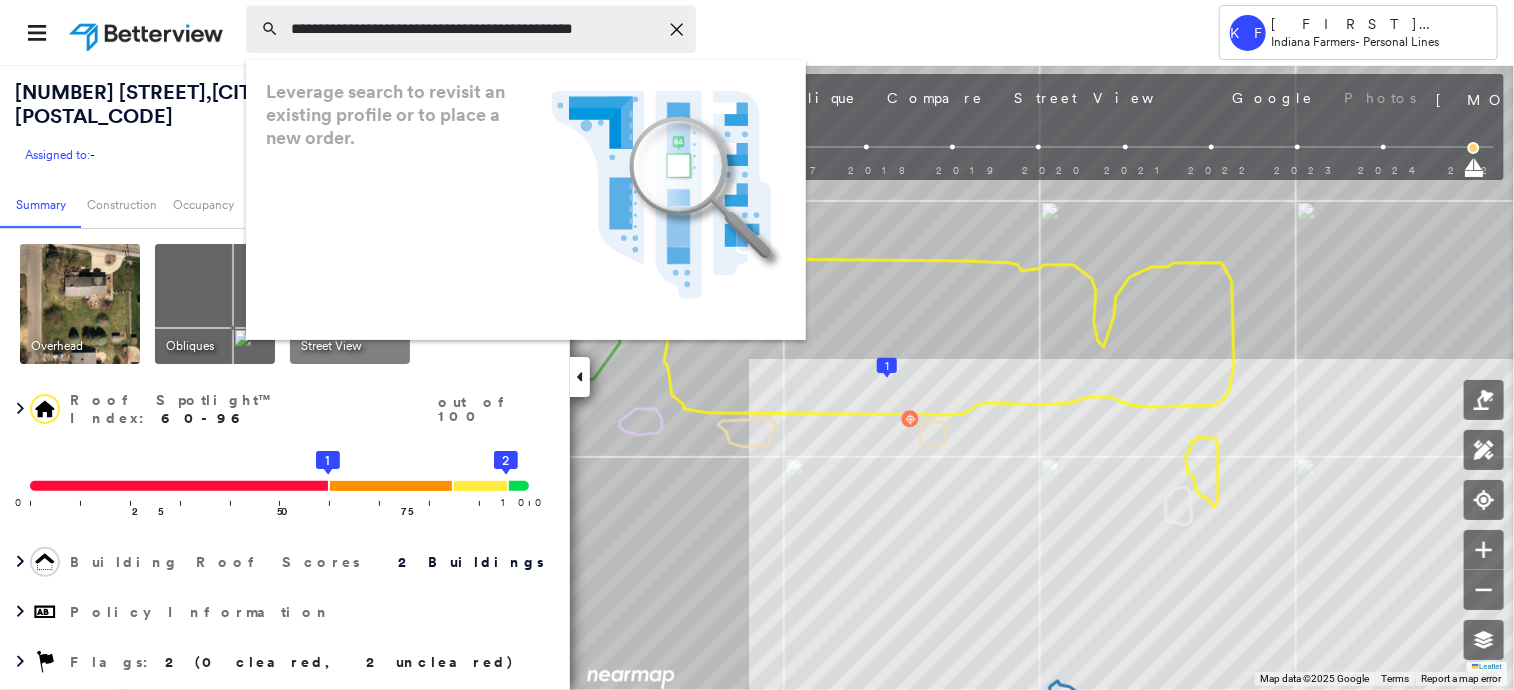 scroll, scrollTop: 0, scrollLeft: 11, axis: horizontal 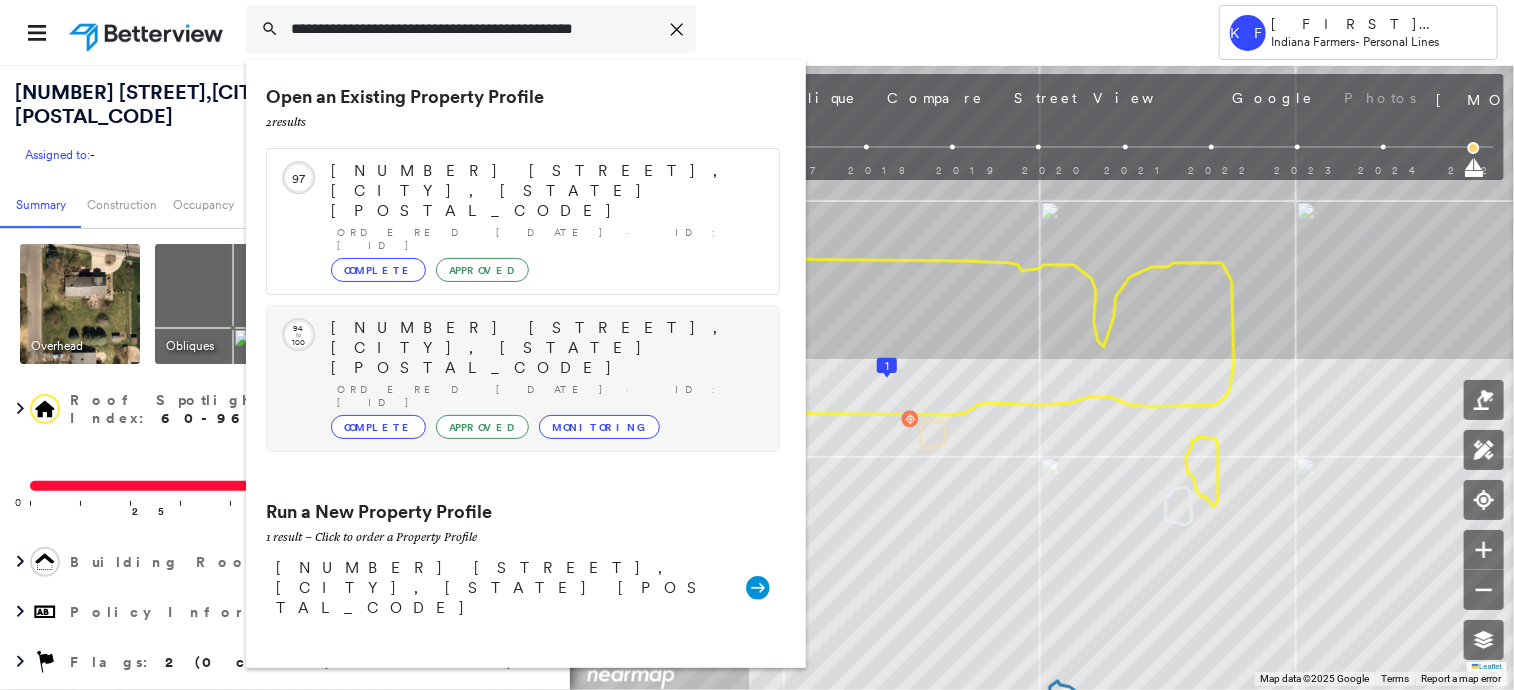 type on "**********" 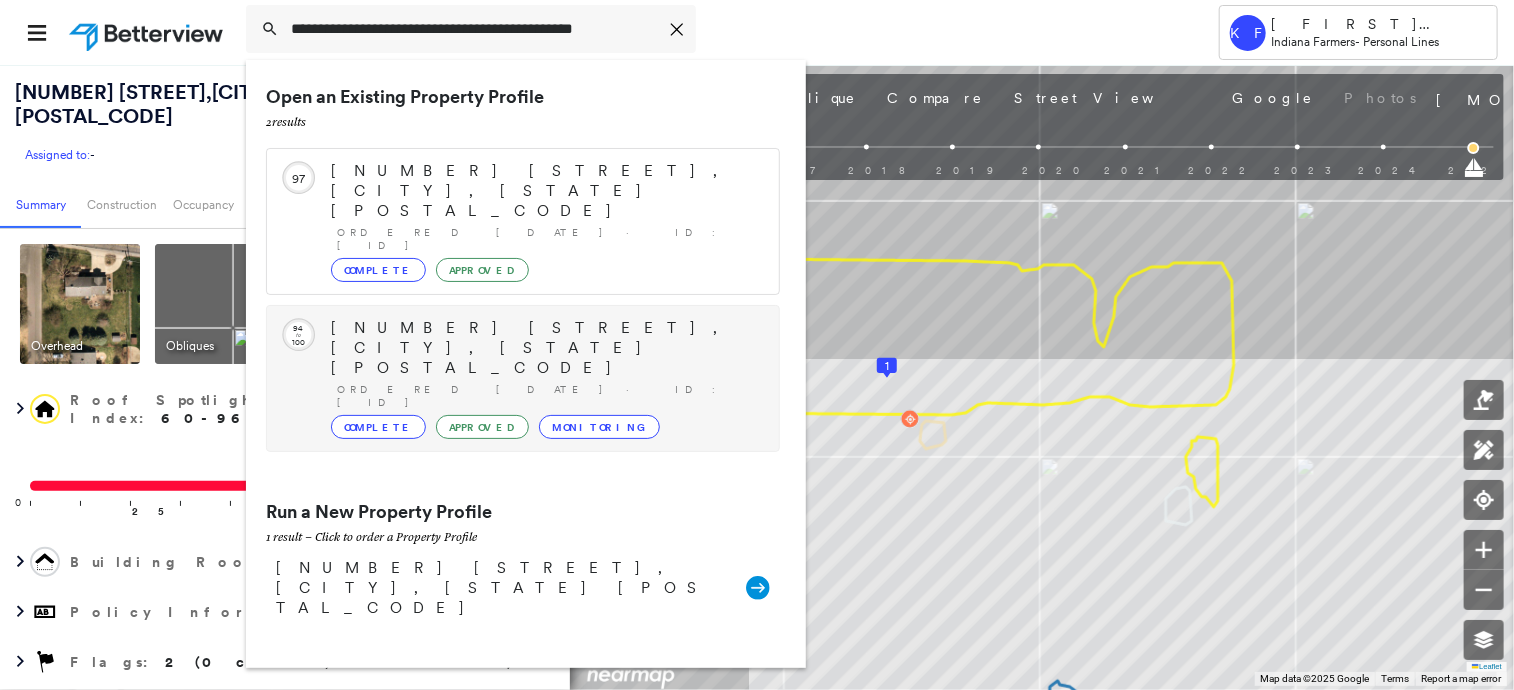 scroll, scrollTop: 0, scrollLeft: 0, axis: both 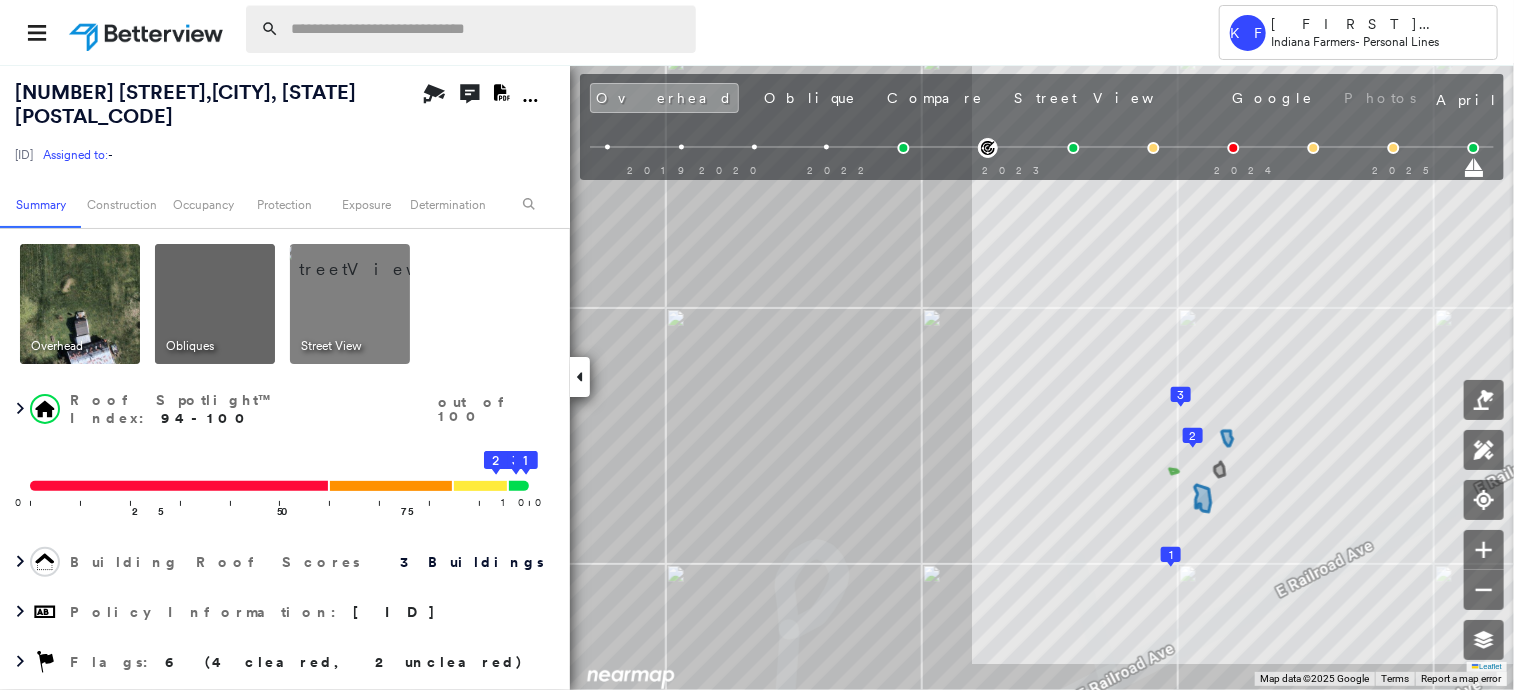 click at bounding box center (487, 29) 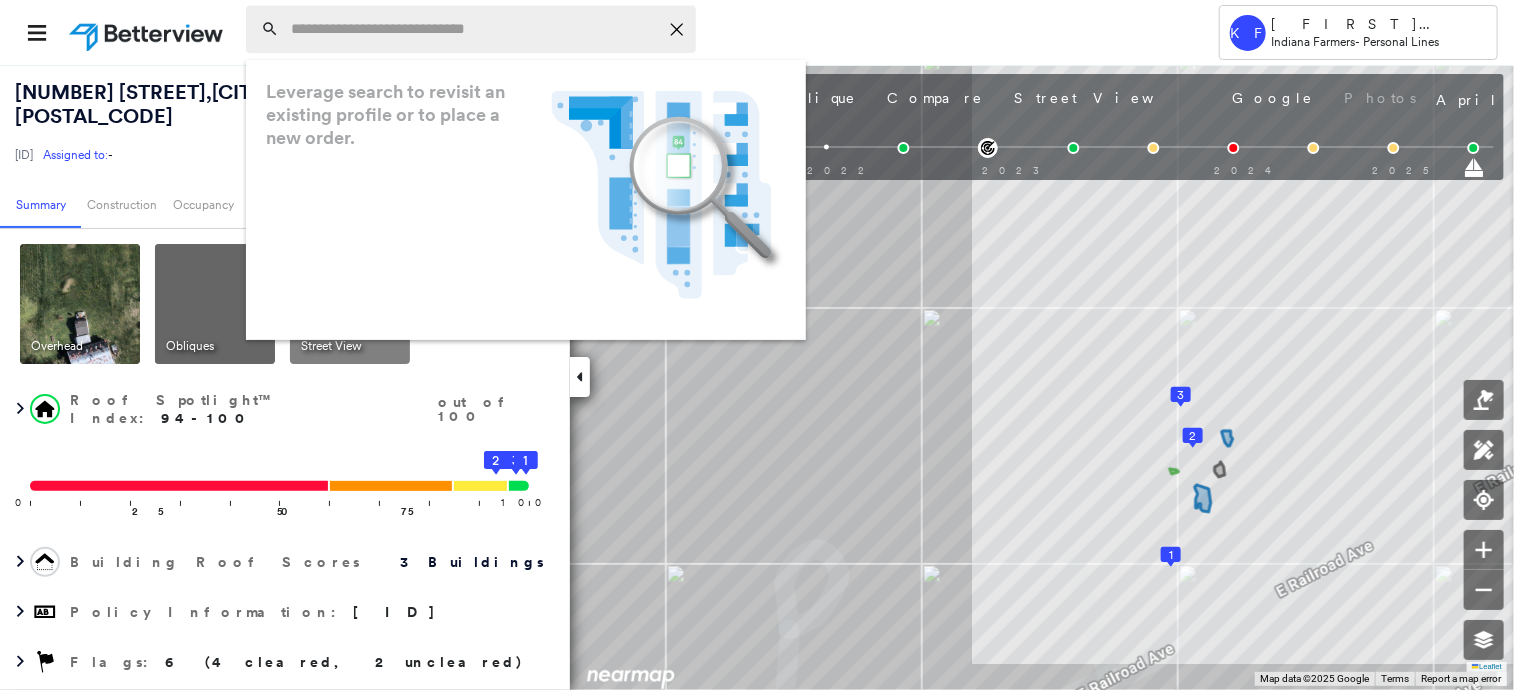 paste on "**********" 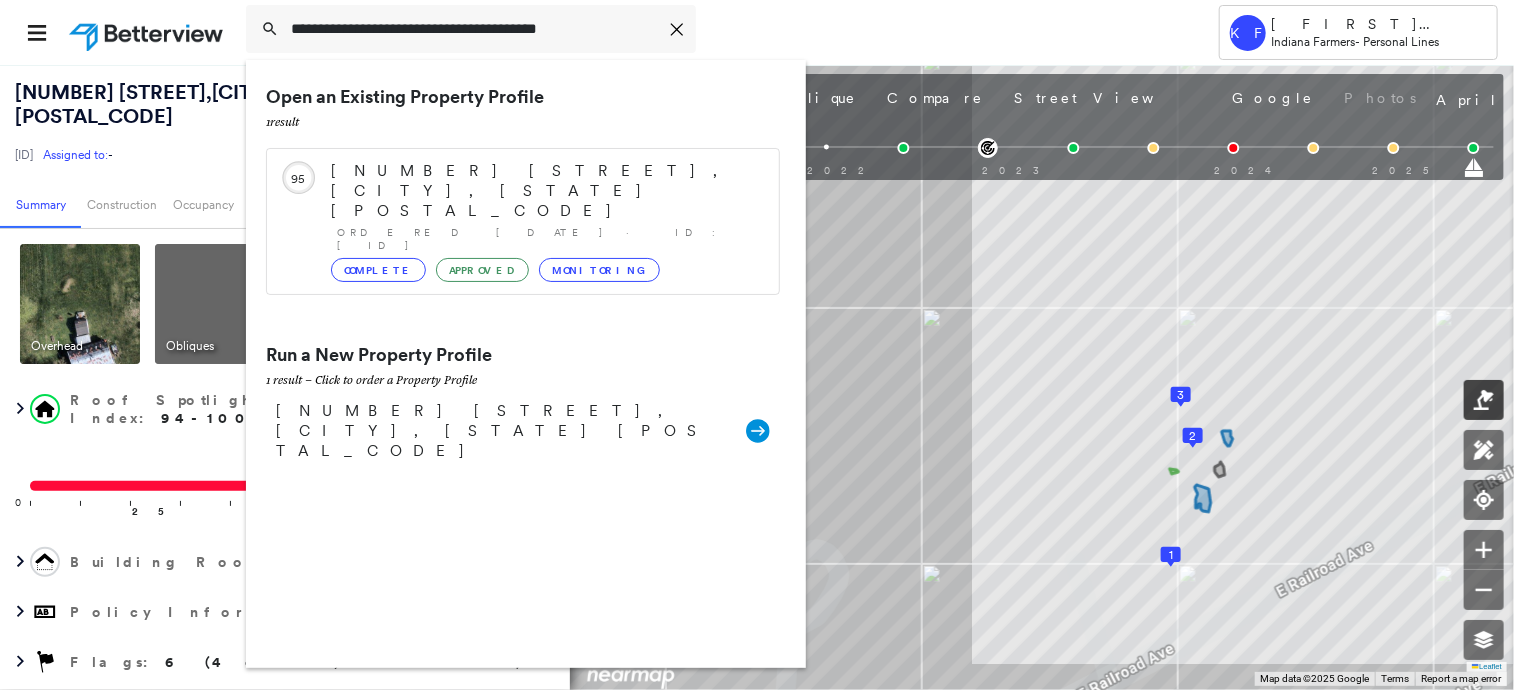 type on "**********" 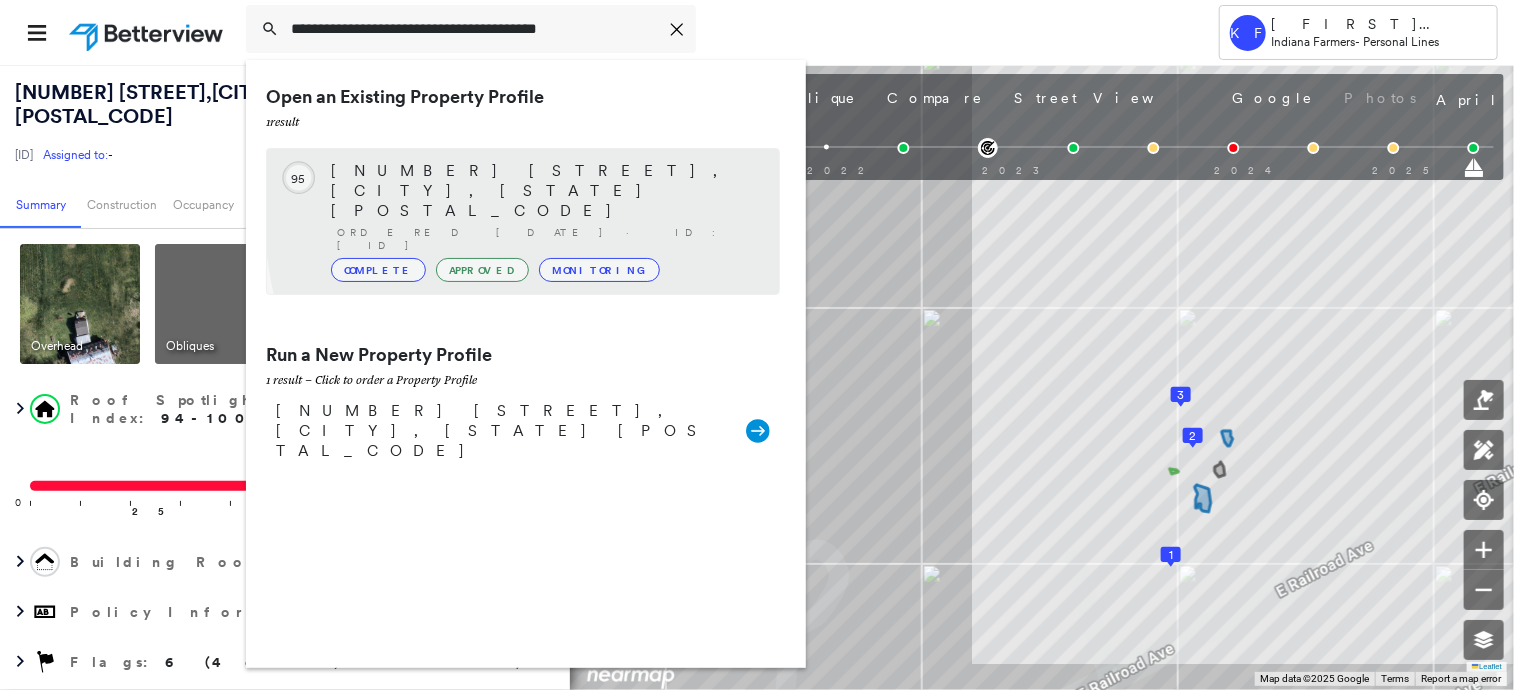click on "Ordered 01/21/23 · ID: HOM2082386" at bounding box center (548, 239) 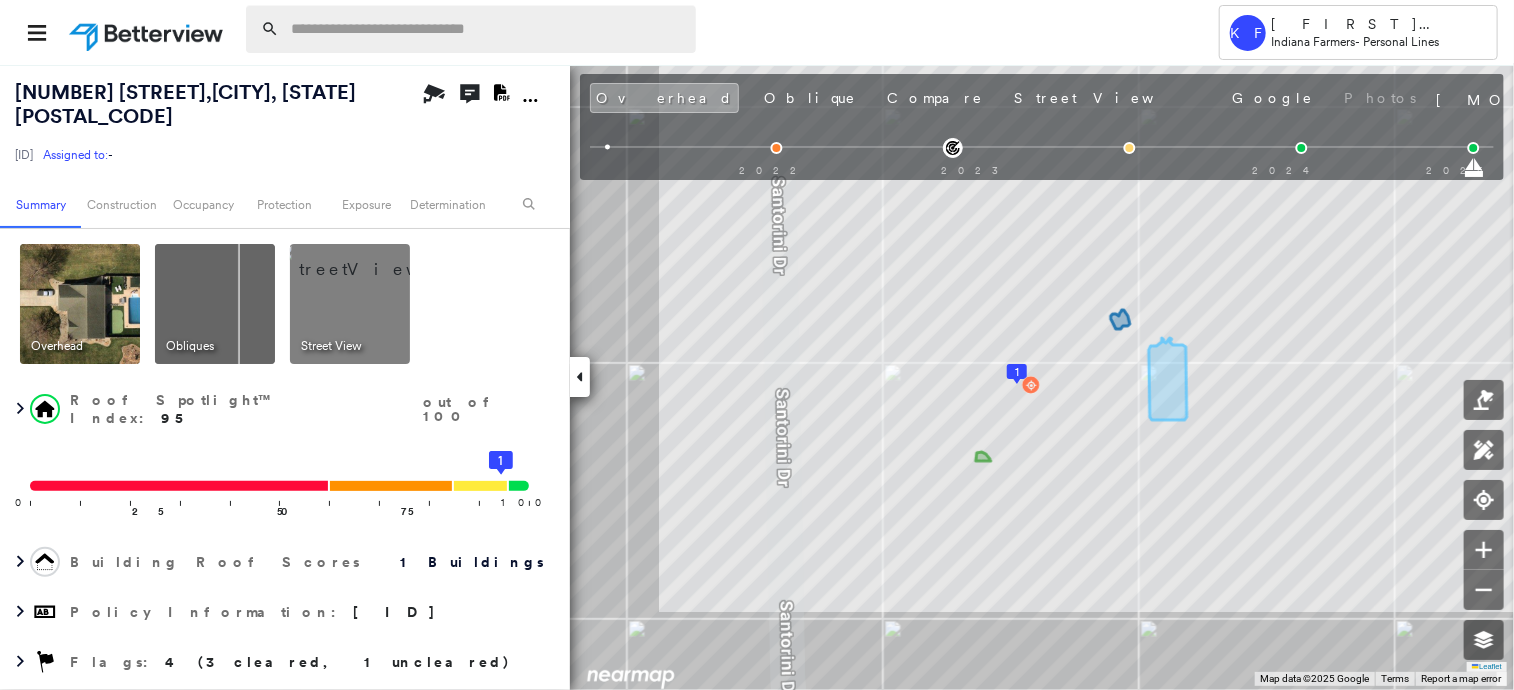 click at bounding box center [487, 29] 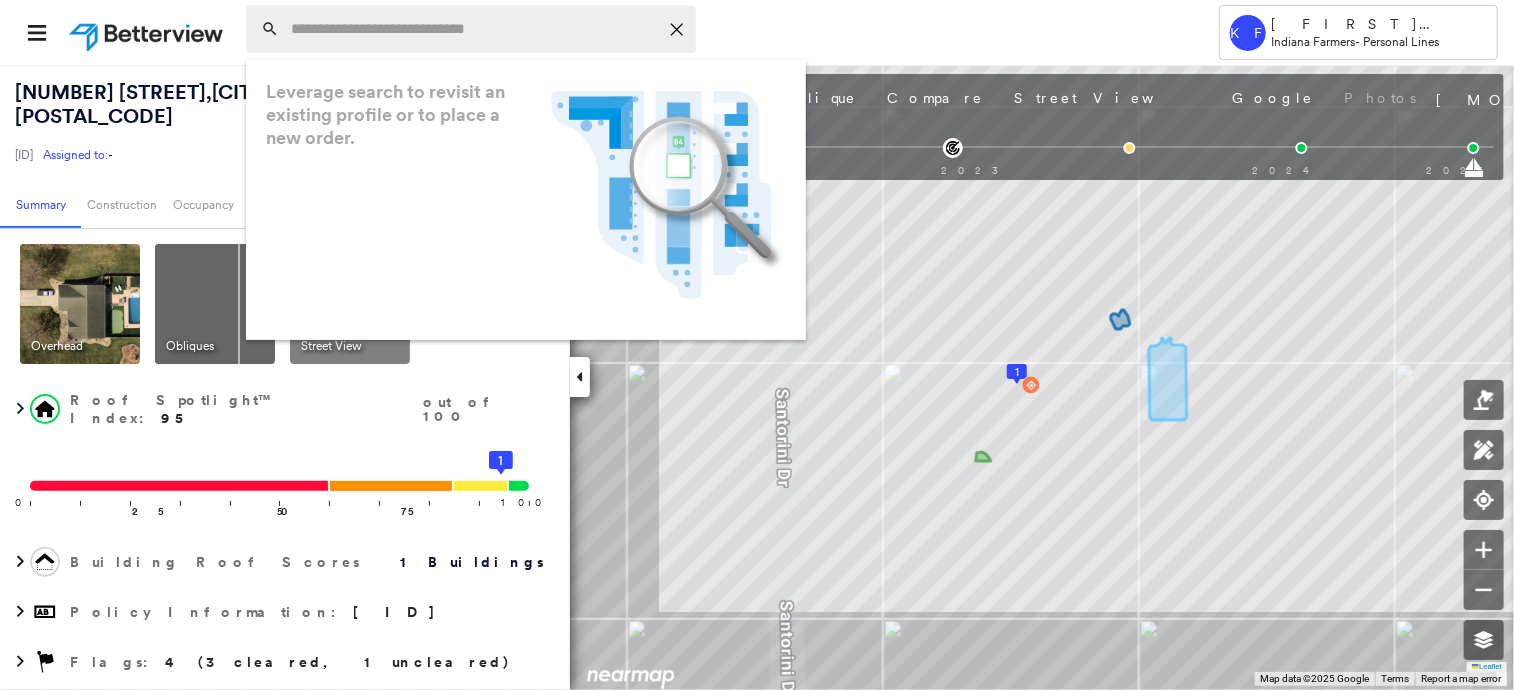 paste on "**********" 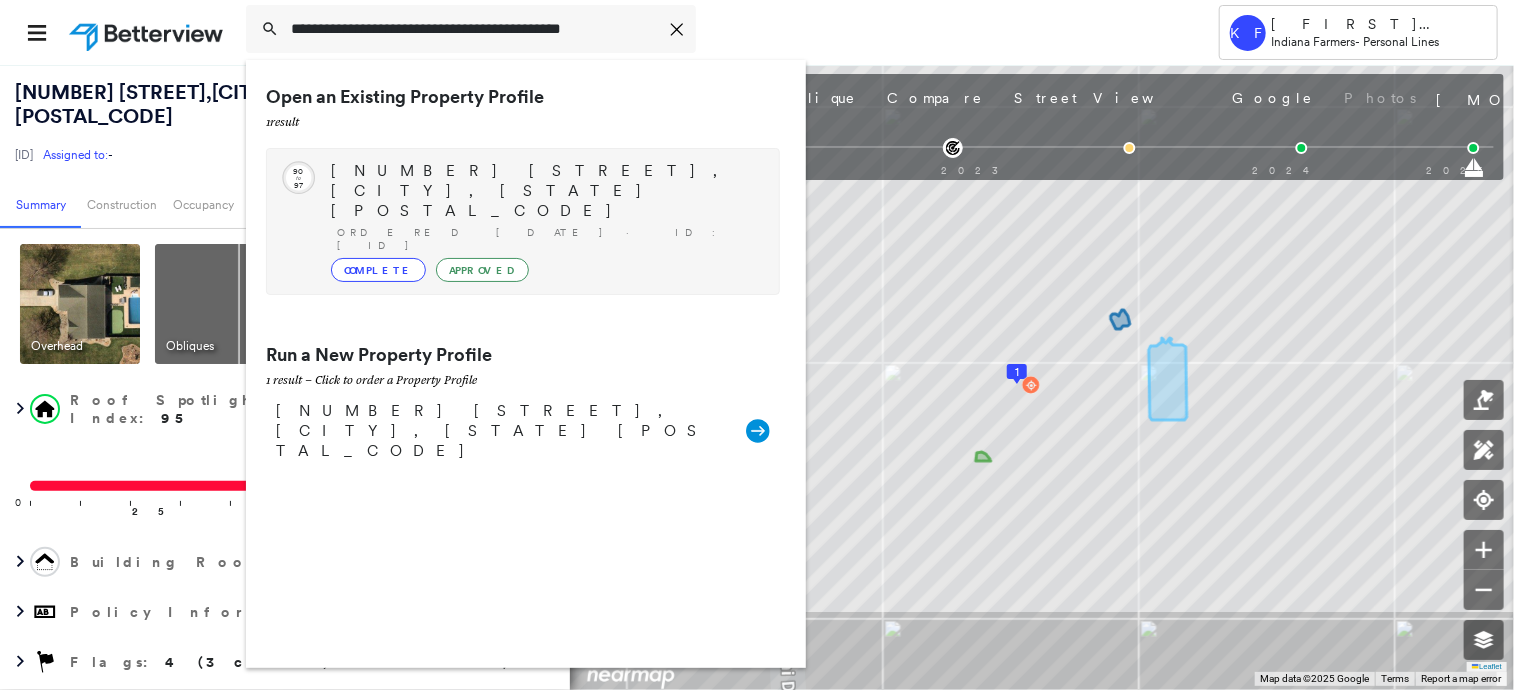 type on "**********" 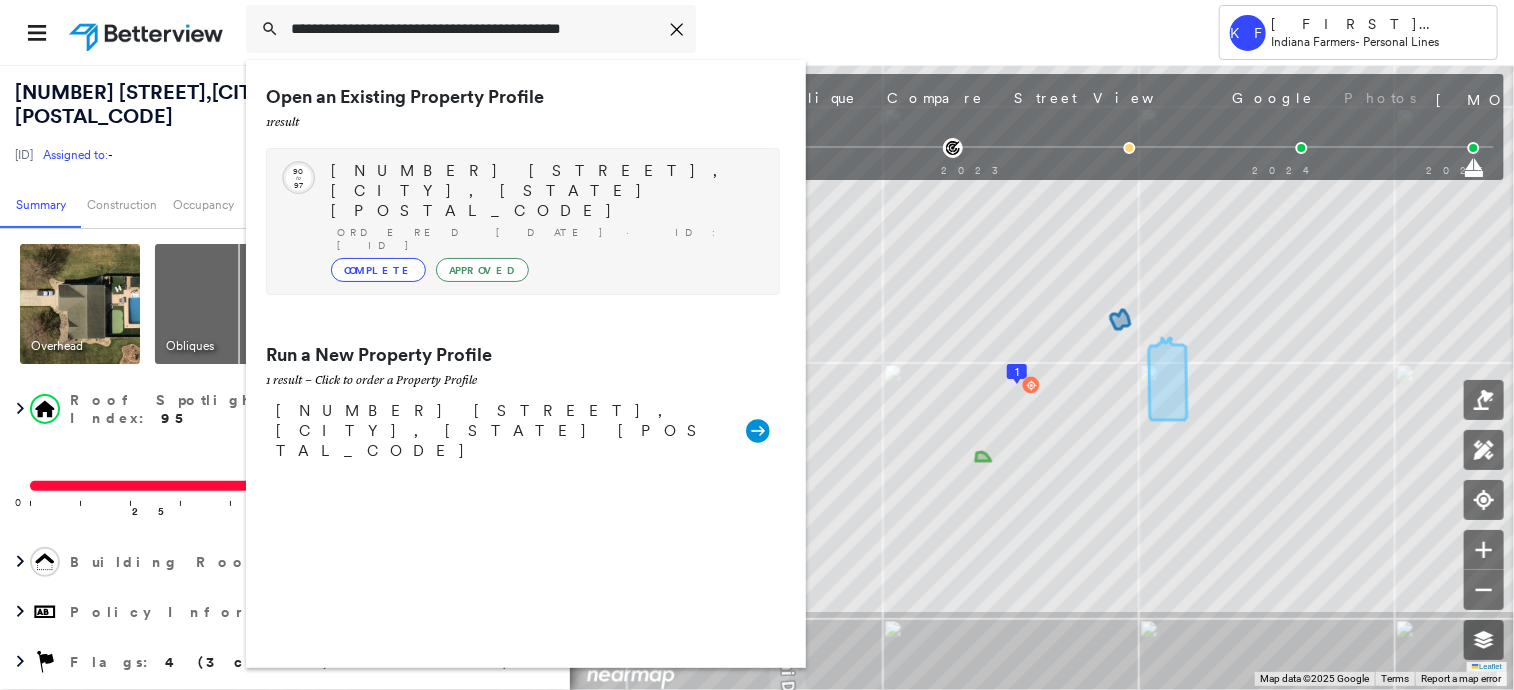 click on "Complete Approved" at bounding box center [545, 270] 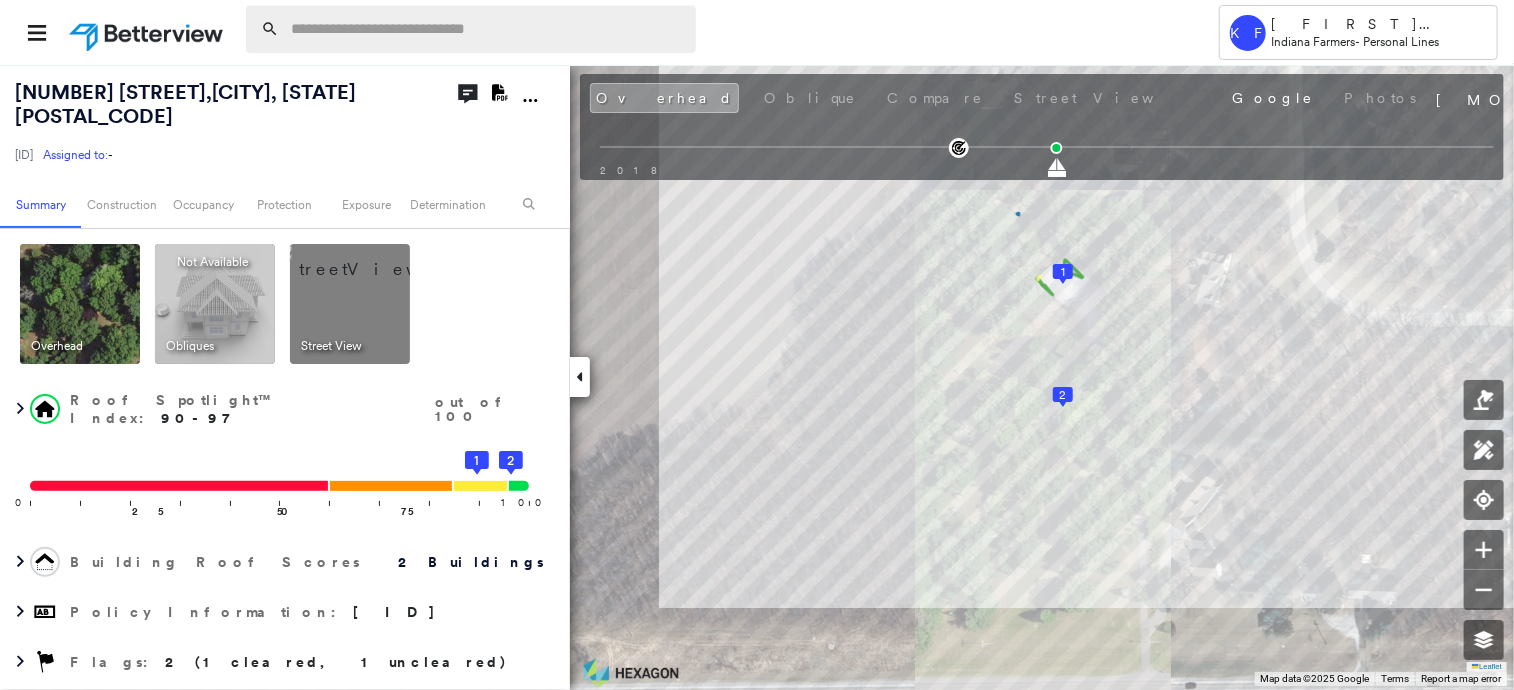click at bounding box center (487, 29) 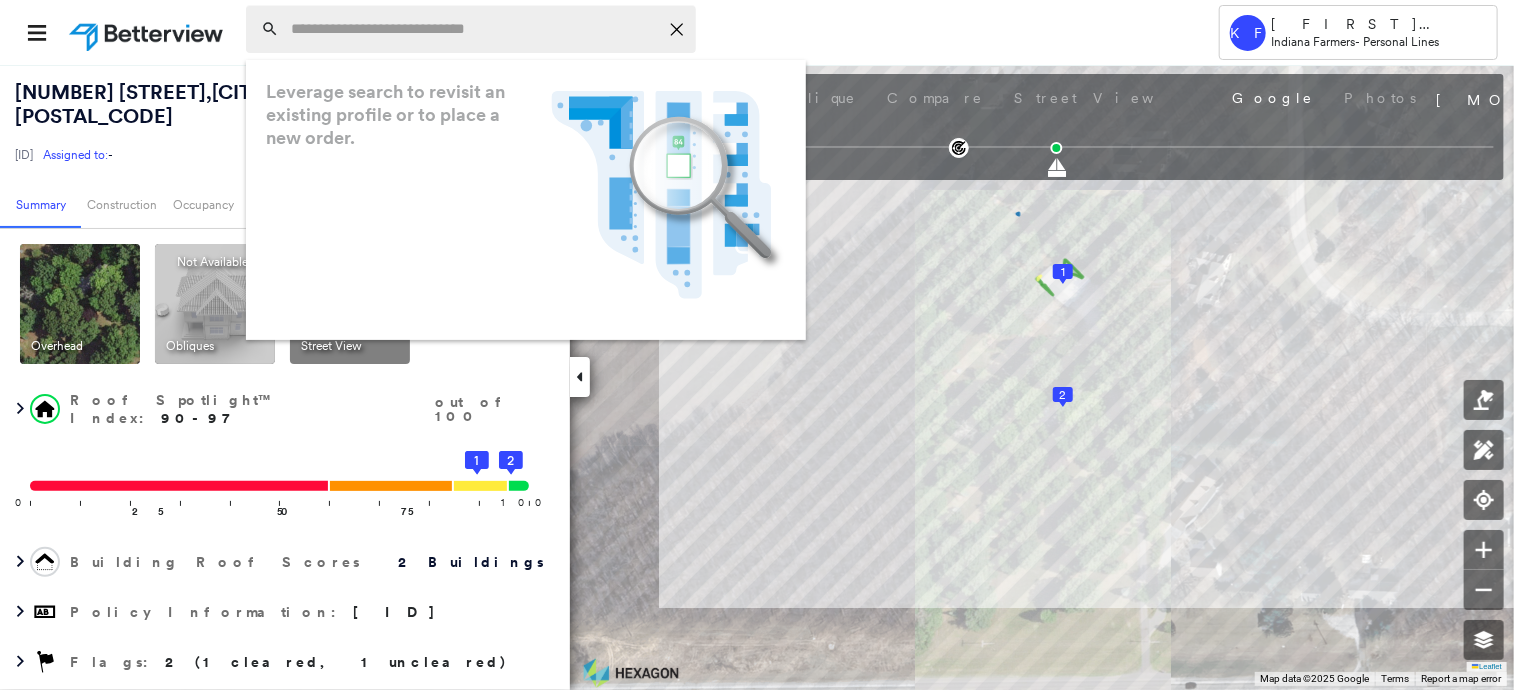 paste on "**********" 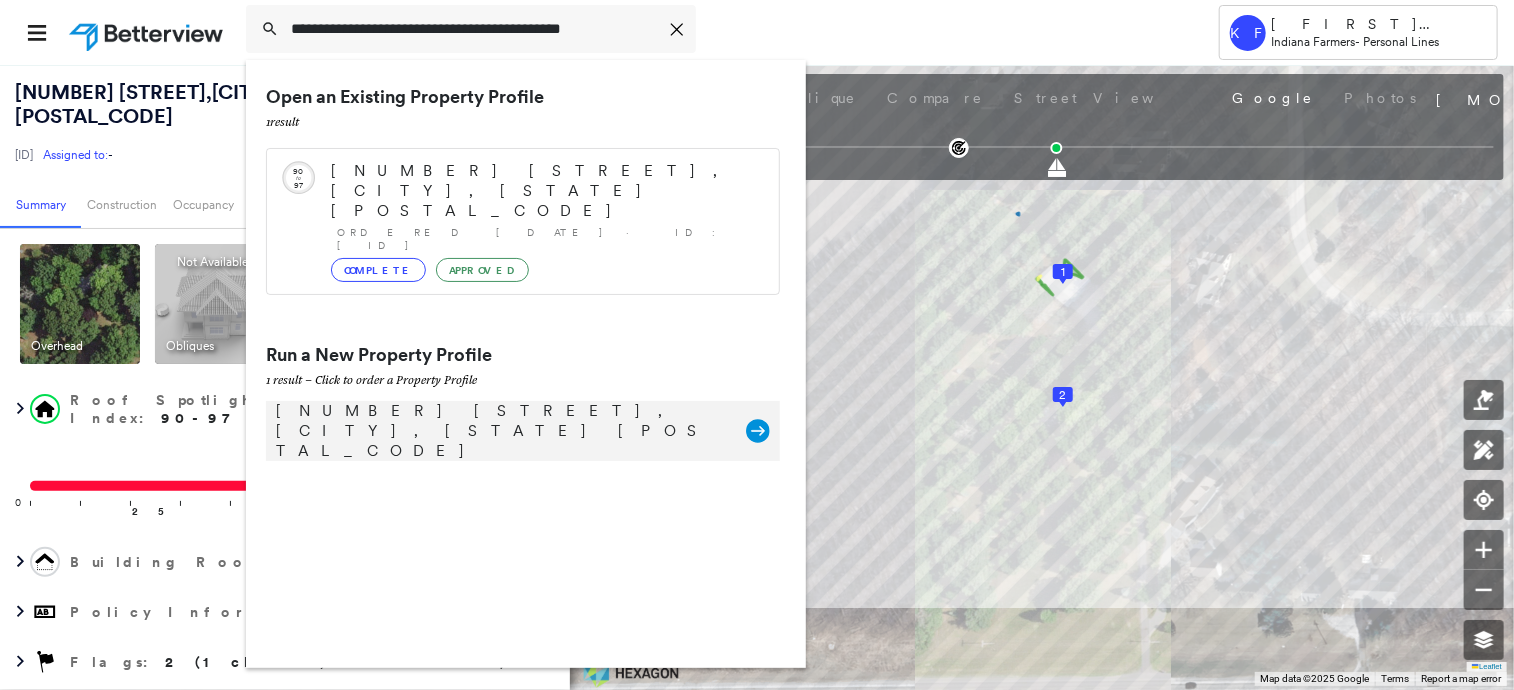 type on "**********" 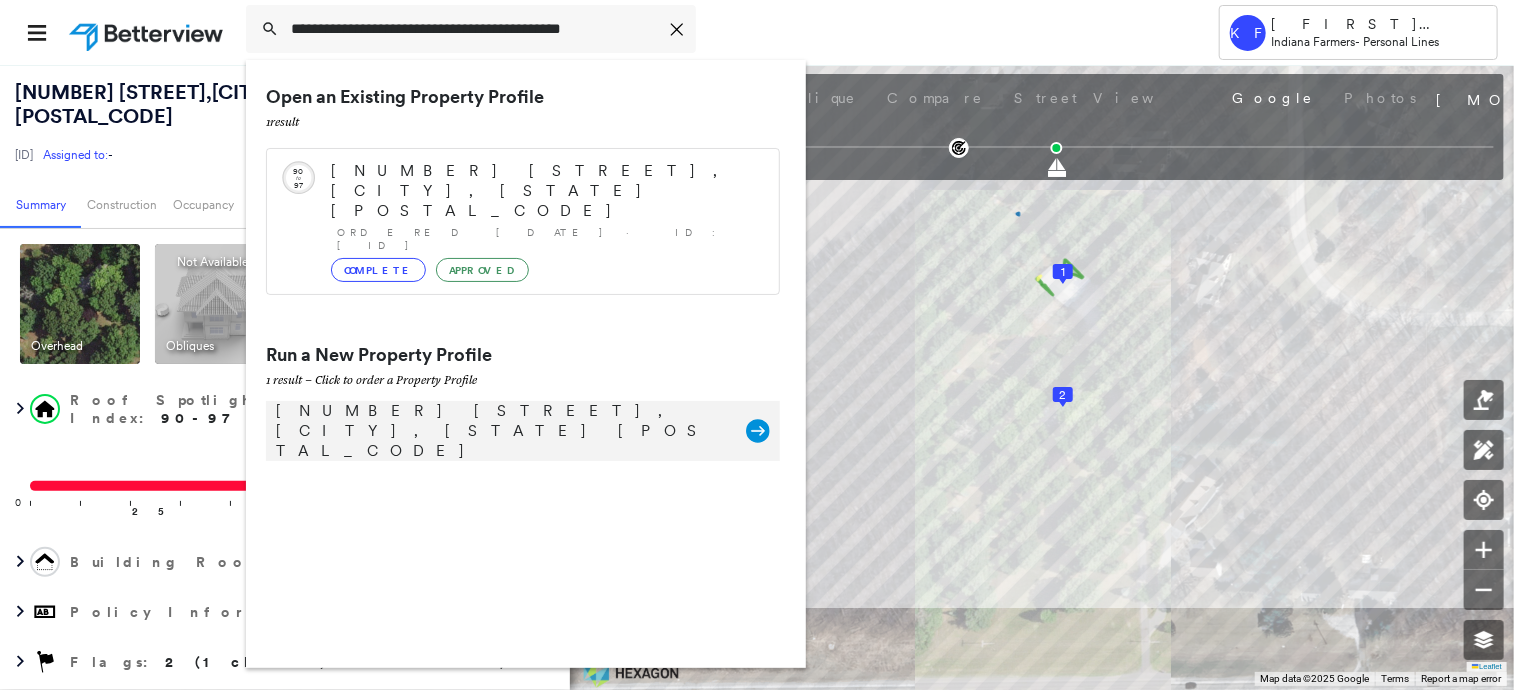 click 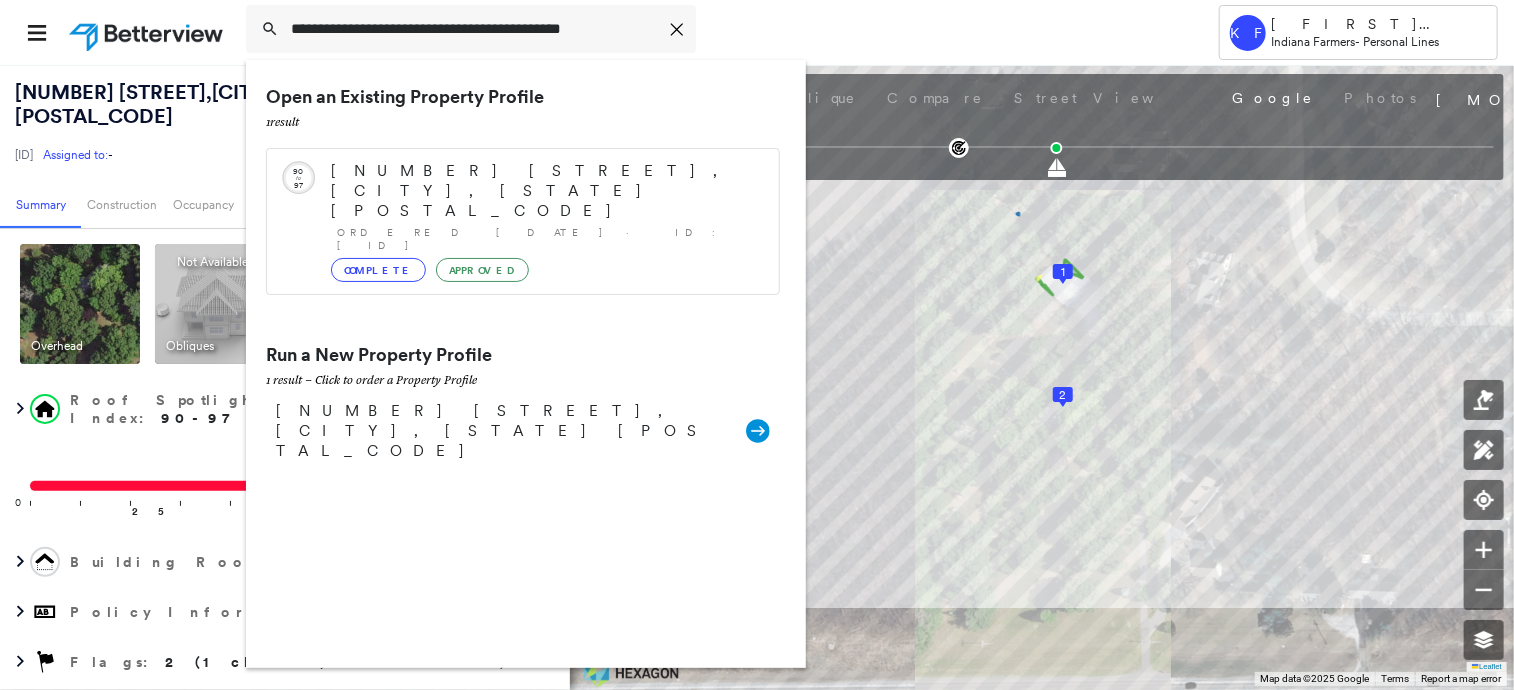 type 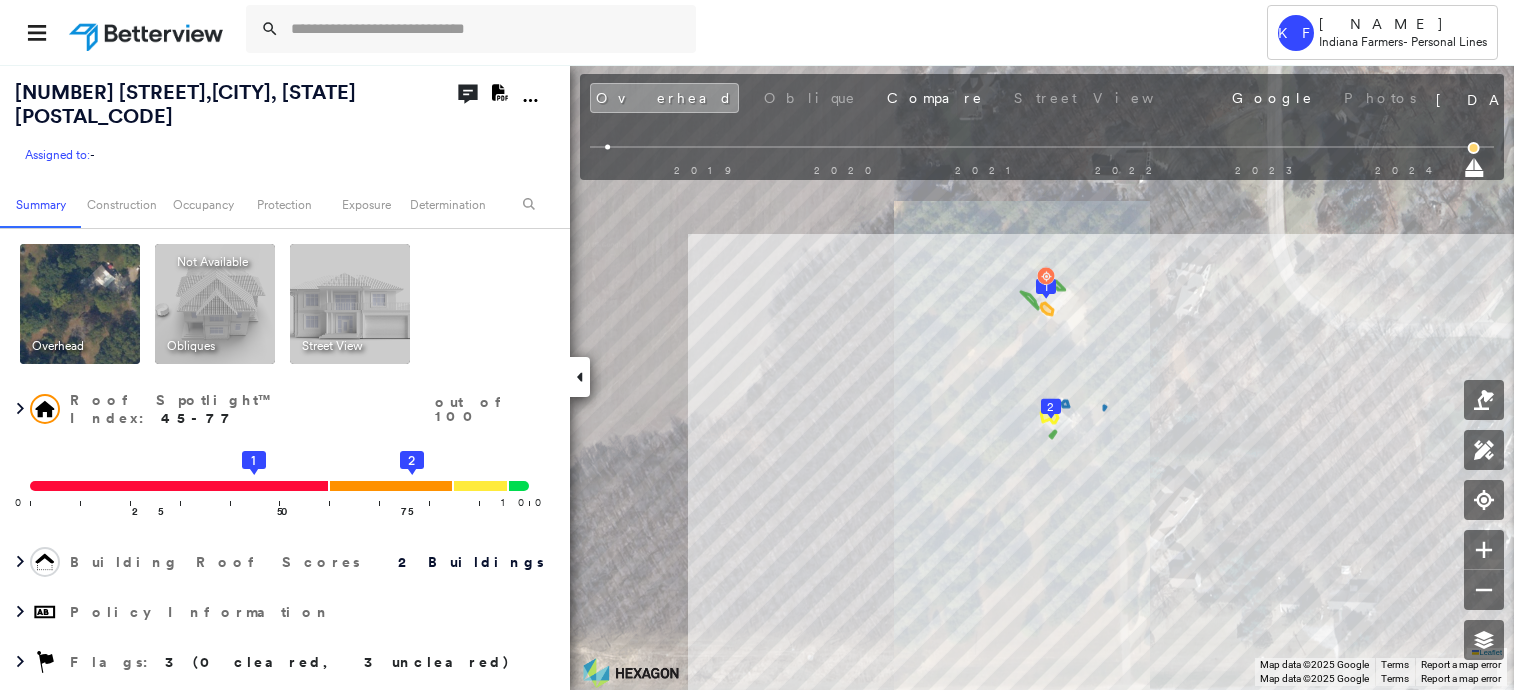 scroll, scrollTop: 0, scrollLeft: 0, axis: both 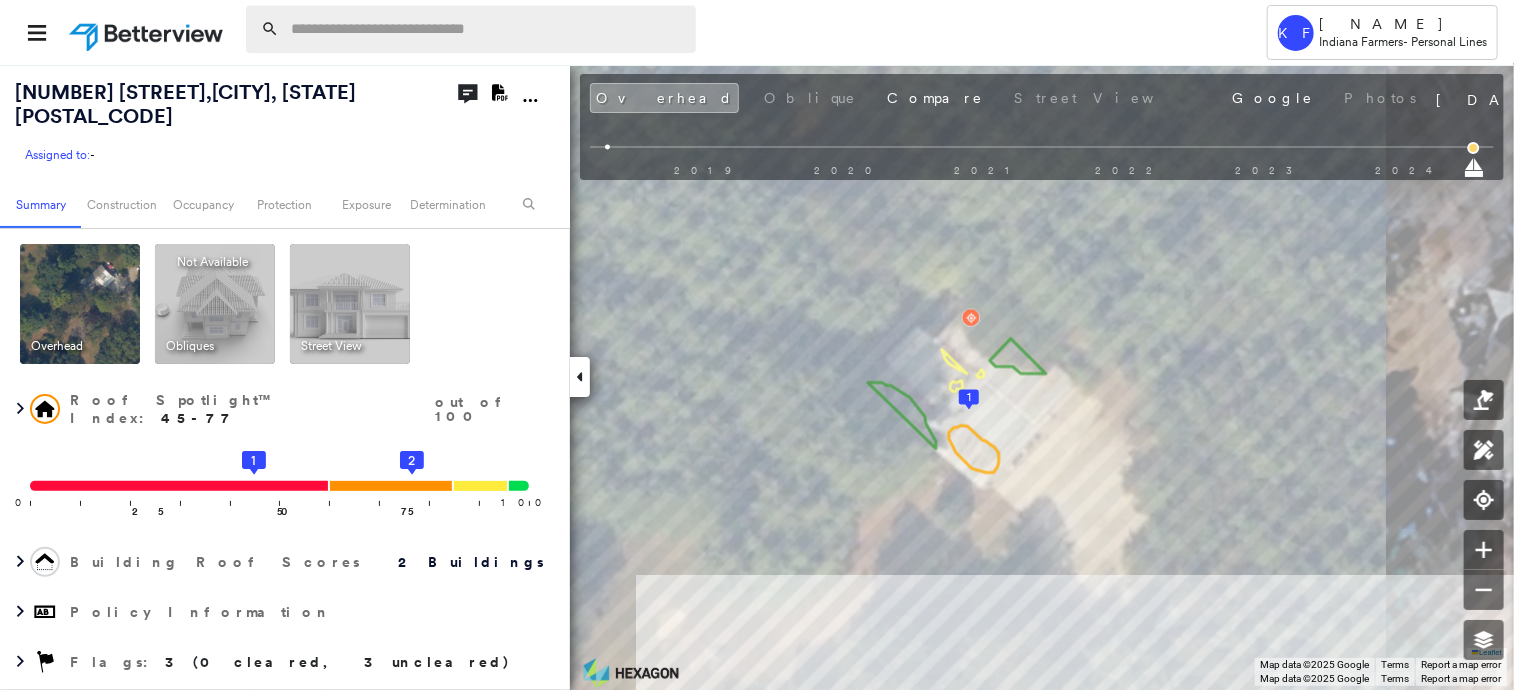 click at bounding box center [487, 29] 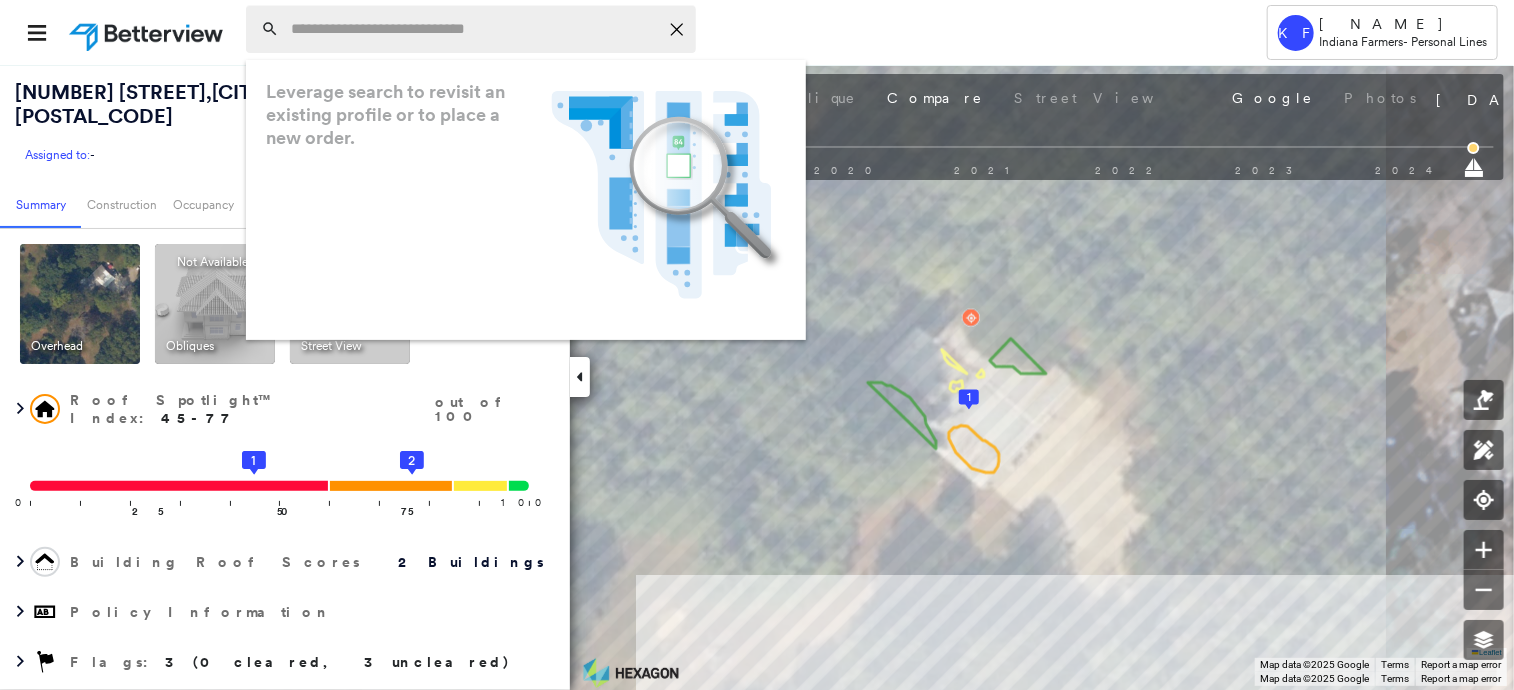 paste on "**********" 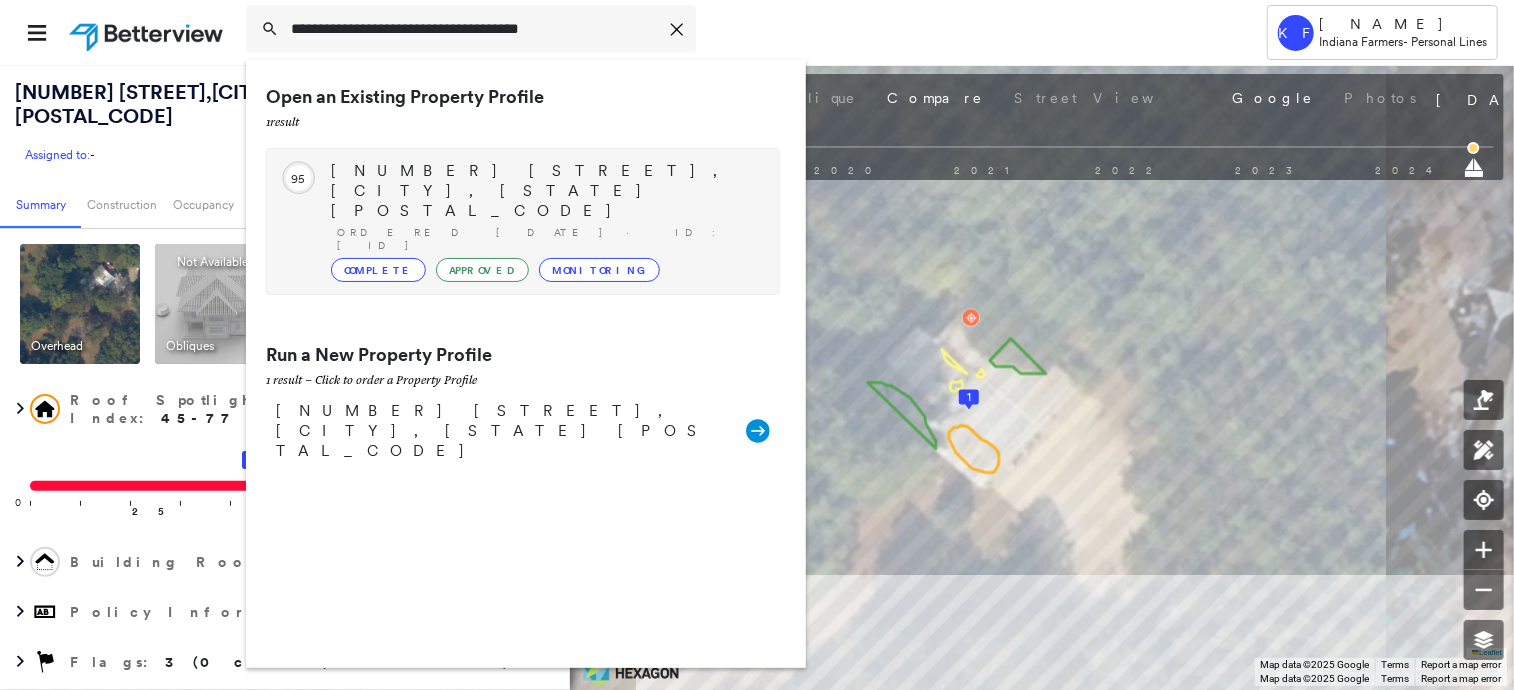 type on "**********" 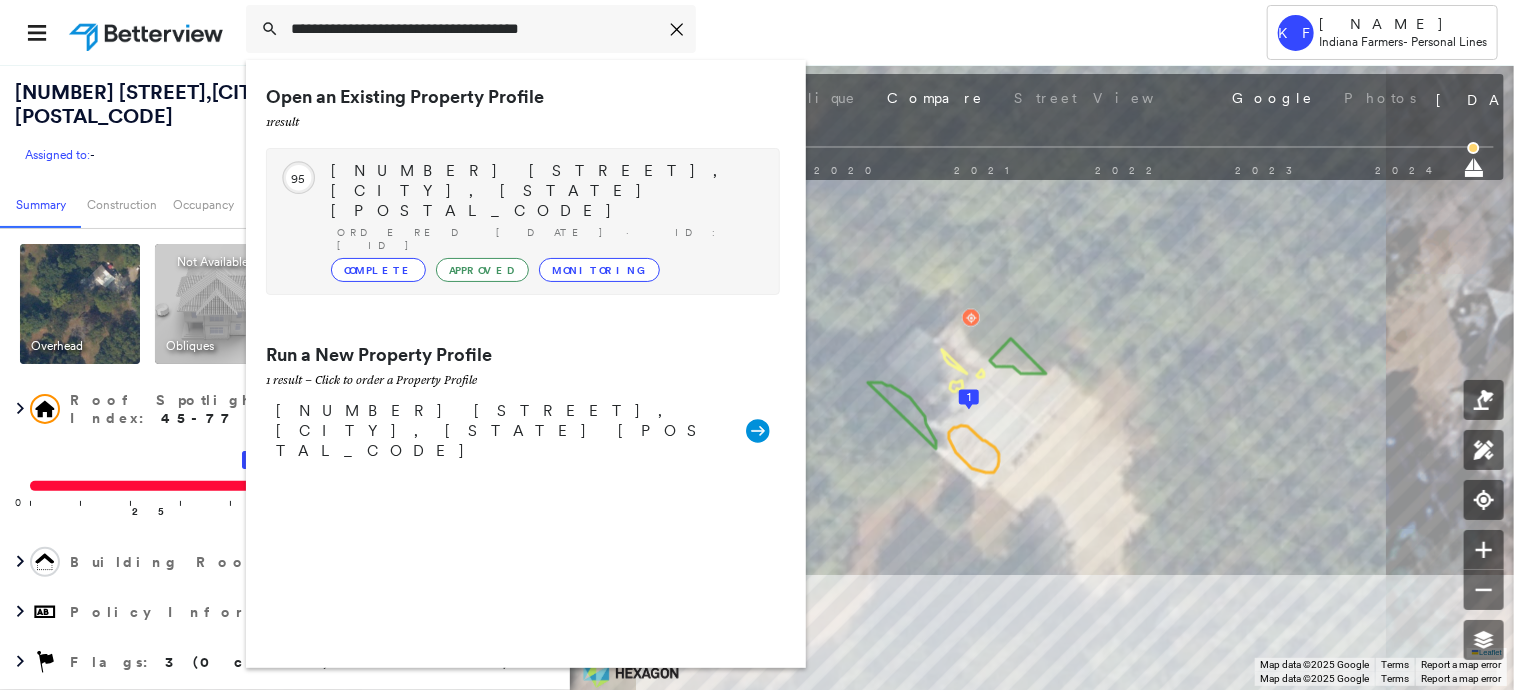 click on "Ordered 01/21/23 · ID: DFR1018781" at bounding box center (548, 239) 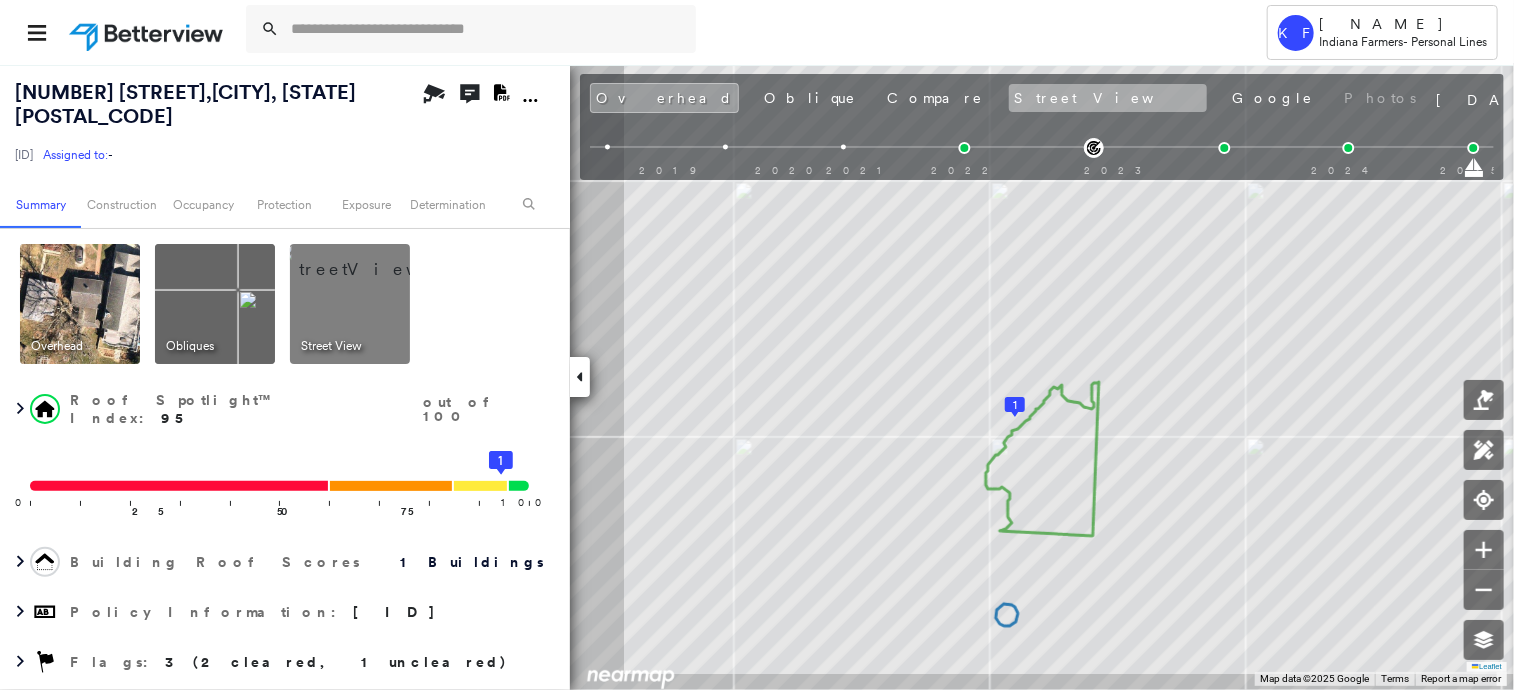 click on "Street View" at bounding box center [1108, 98] 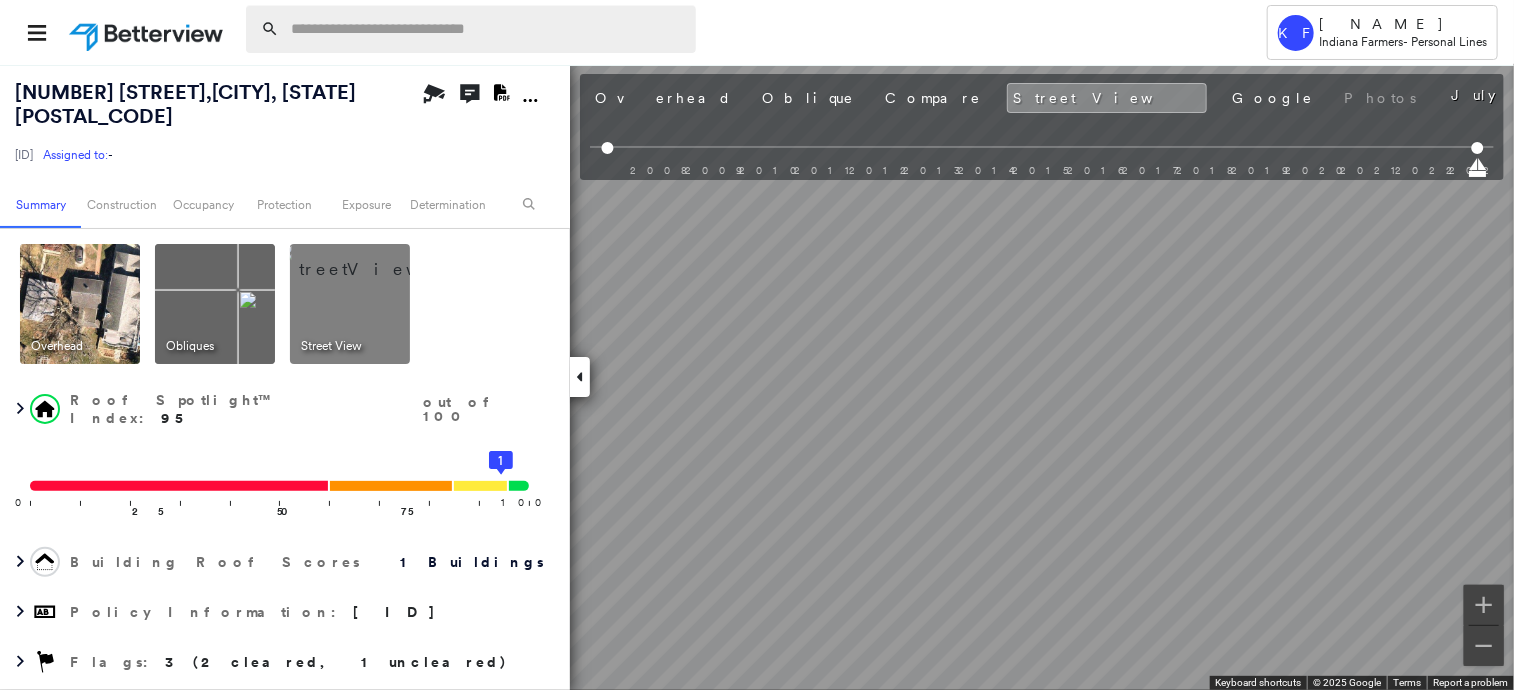 click at bounding box center [487, 29] 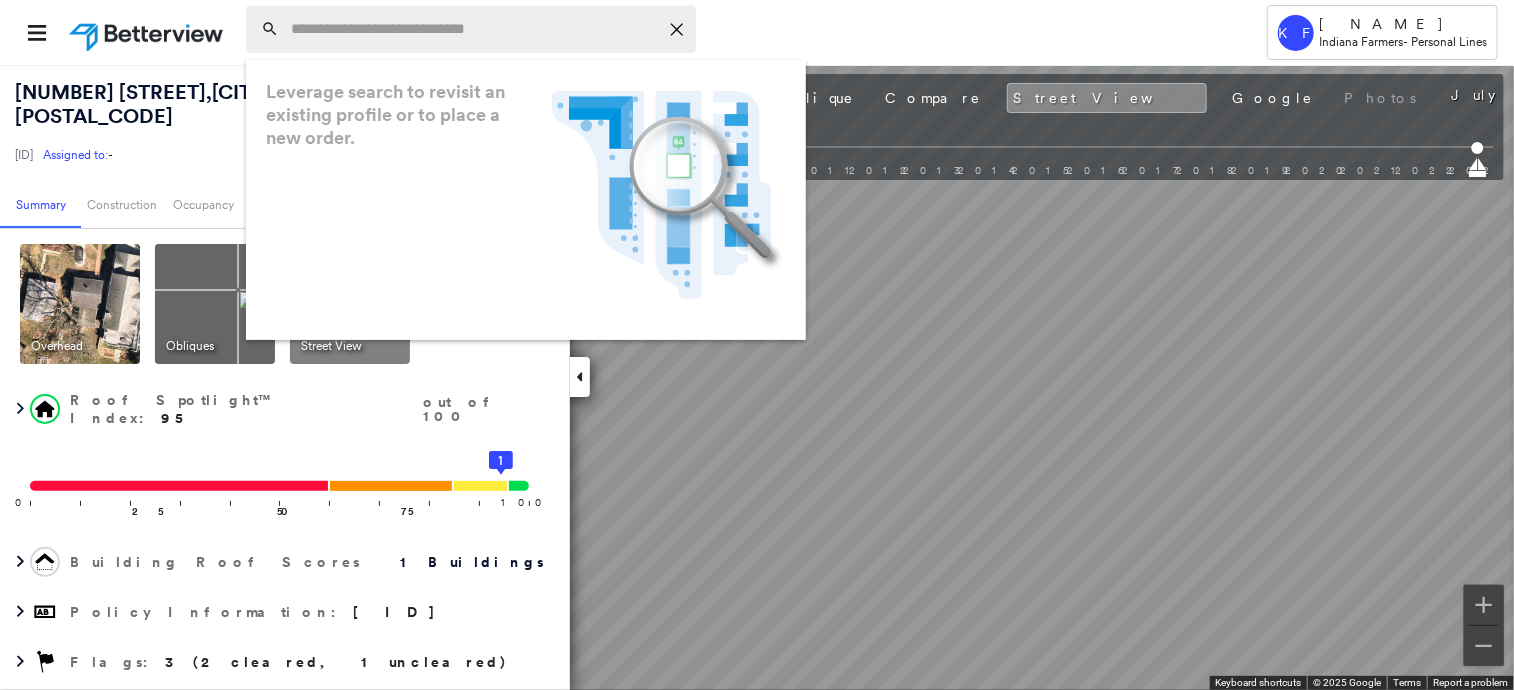 paste on "**********" 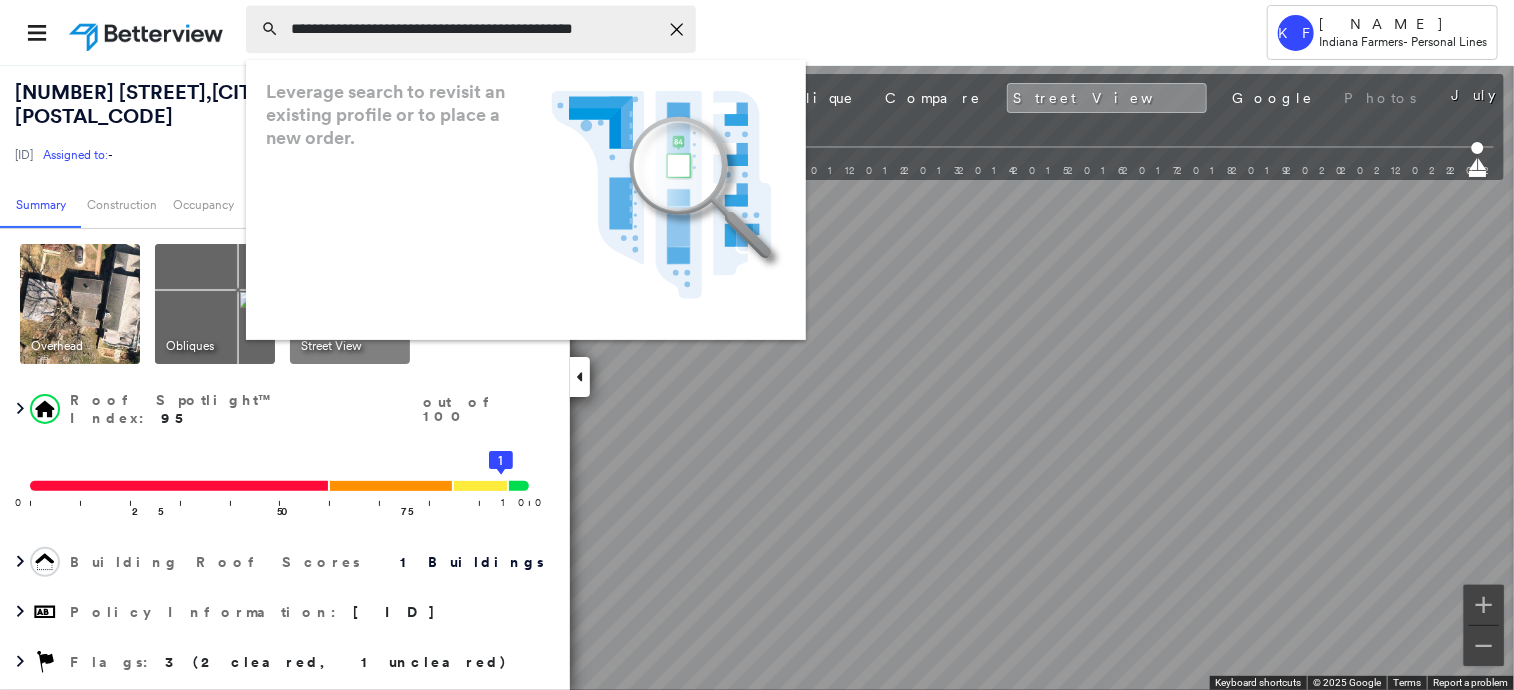 scroll, scrollTop: 0, scrollLeft: 22, axis: horizontal 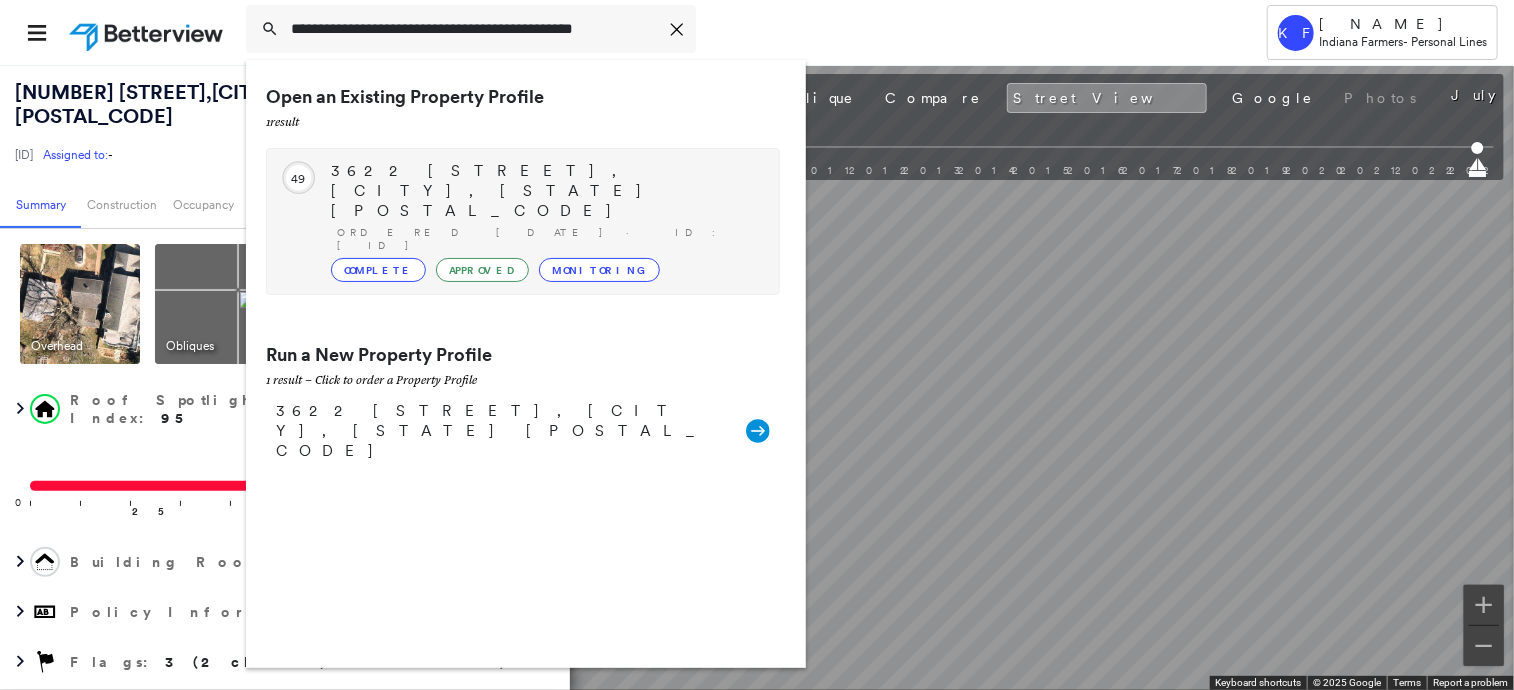 type on "**********" 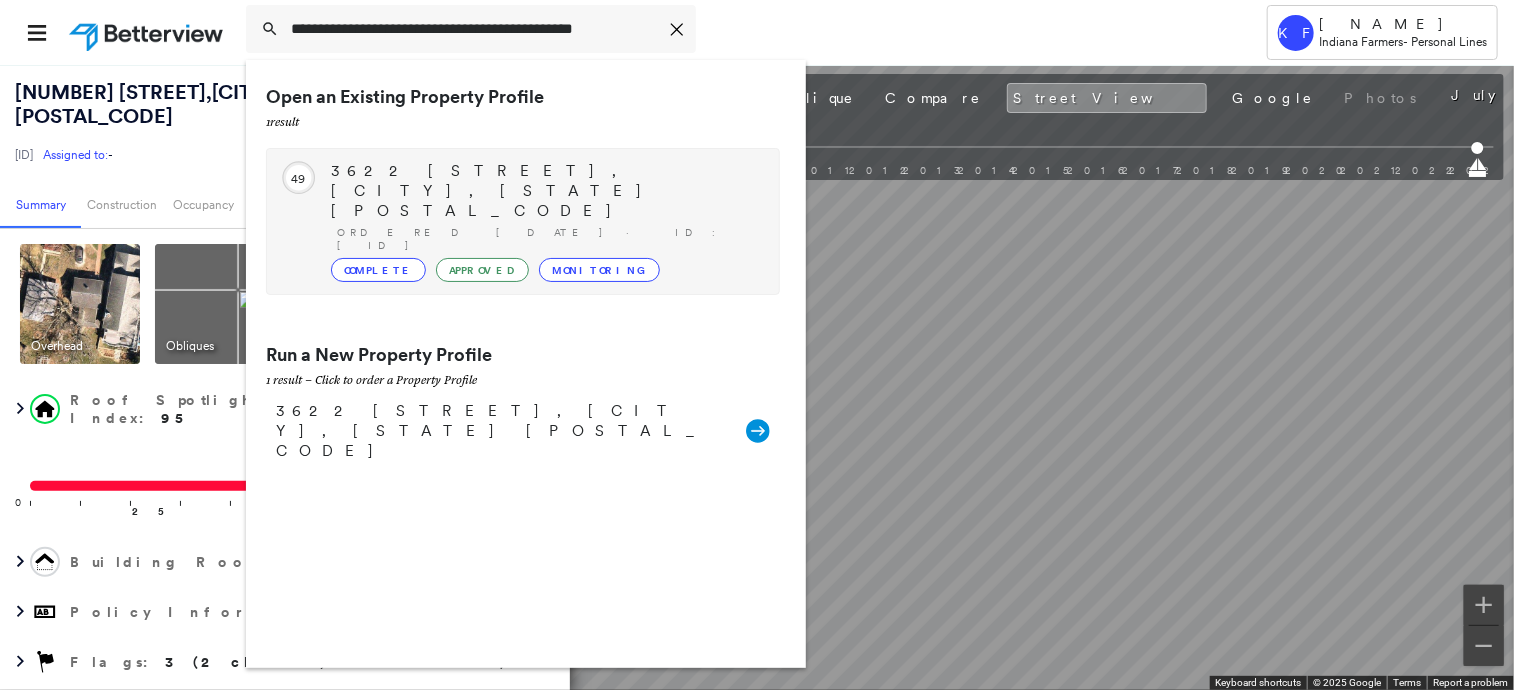 scroll, scrollTop: 0, scrollLeft: 0, axis: both 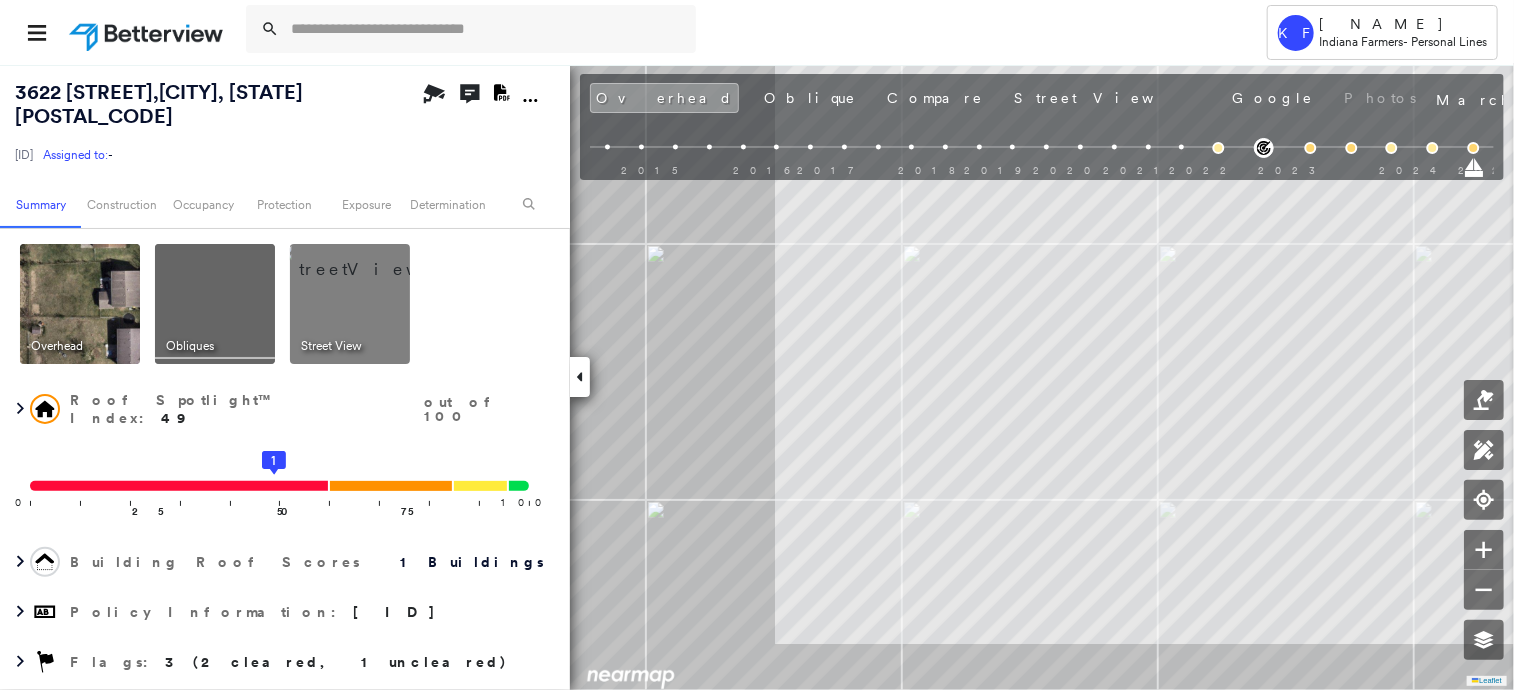 click at bounding box center (374, 259) 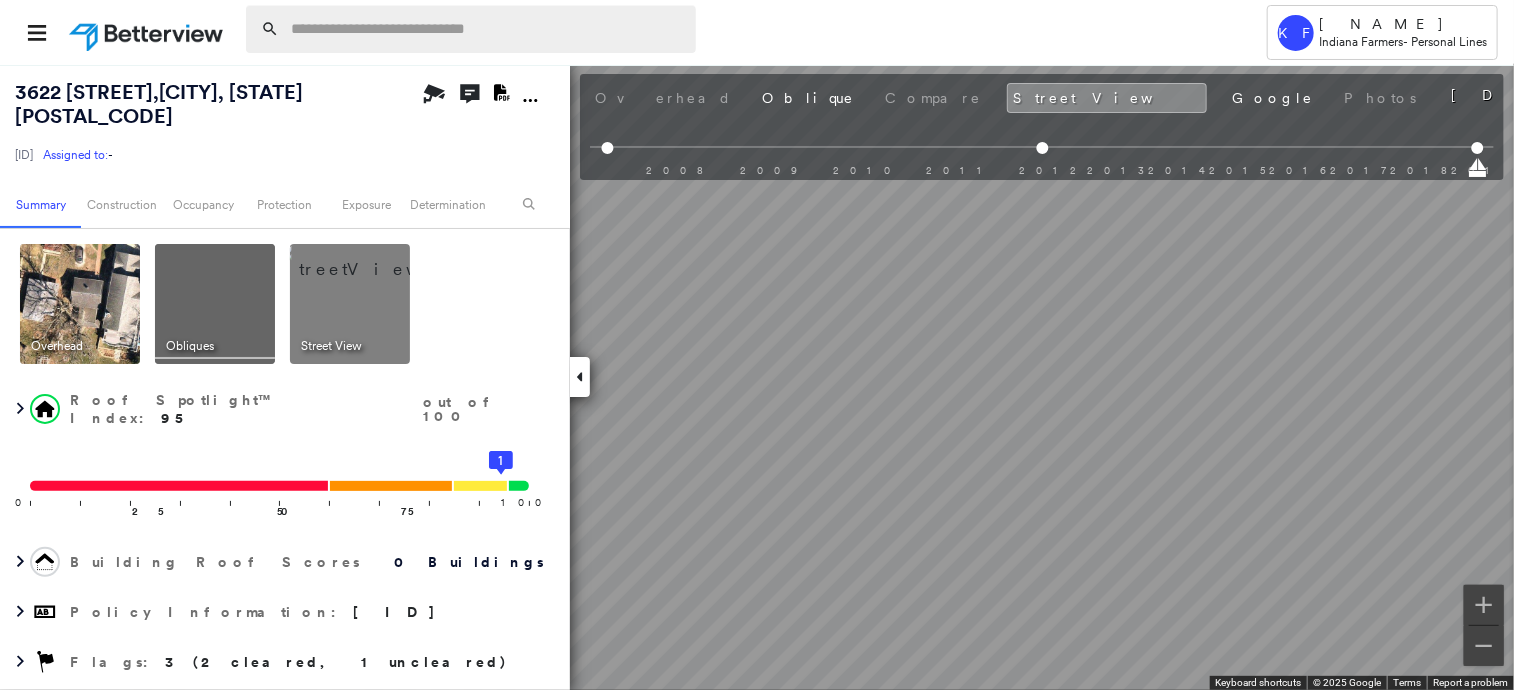 click at bounding box center (487, 29) 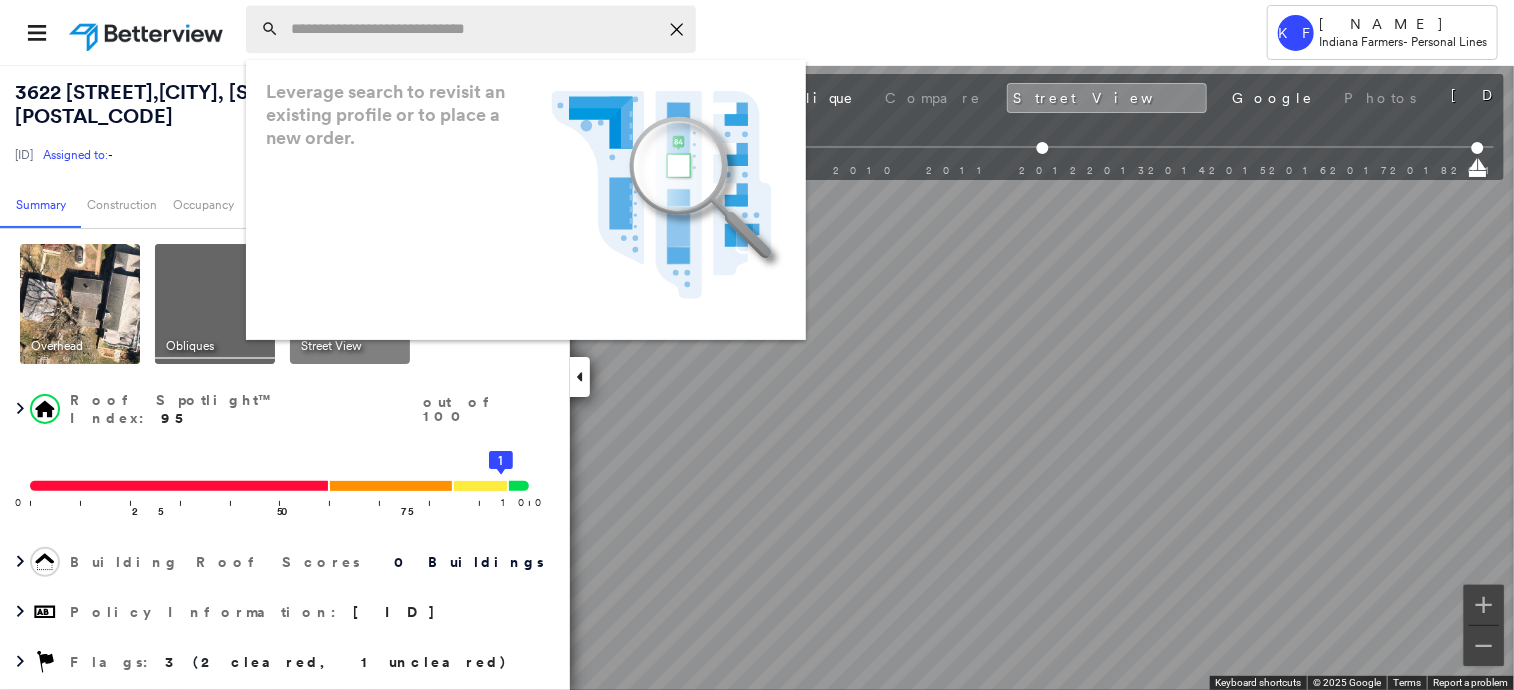 paste on "**********" 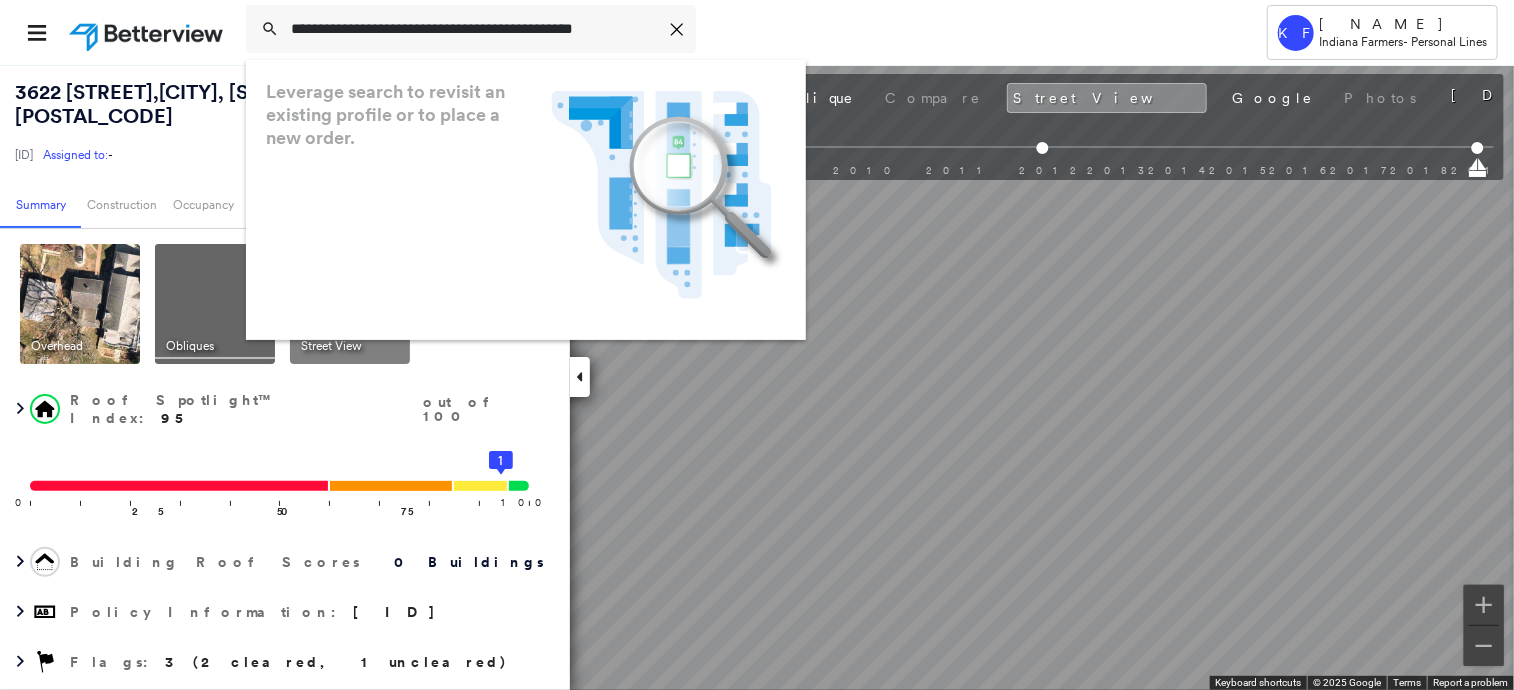 scroll, scrollTop: 0, scrollLeft: 22, axis: horizontal 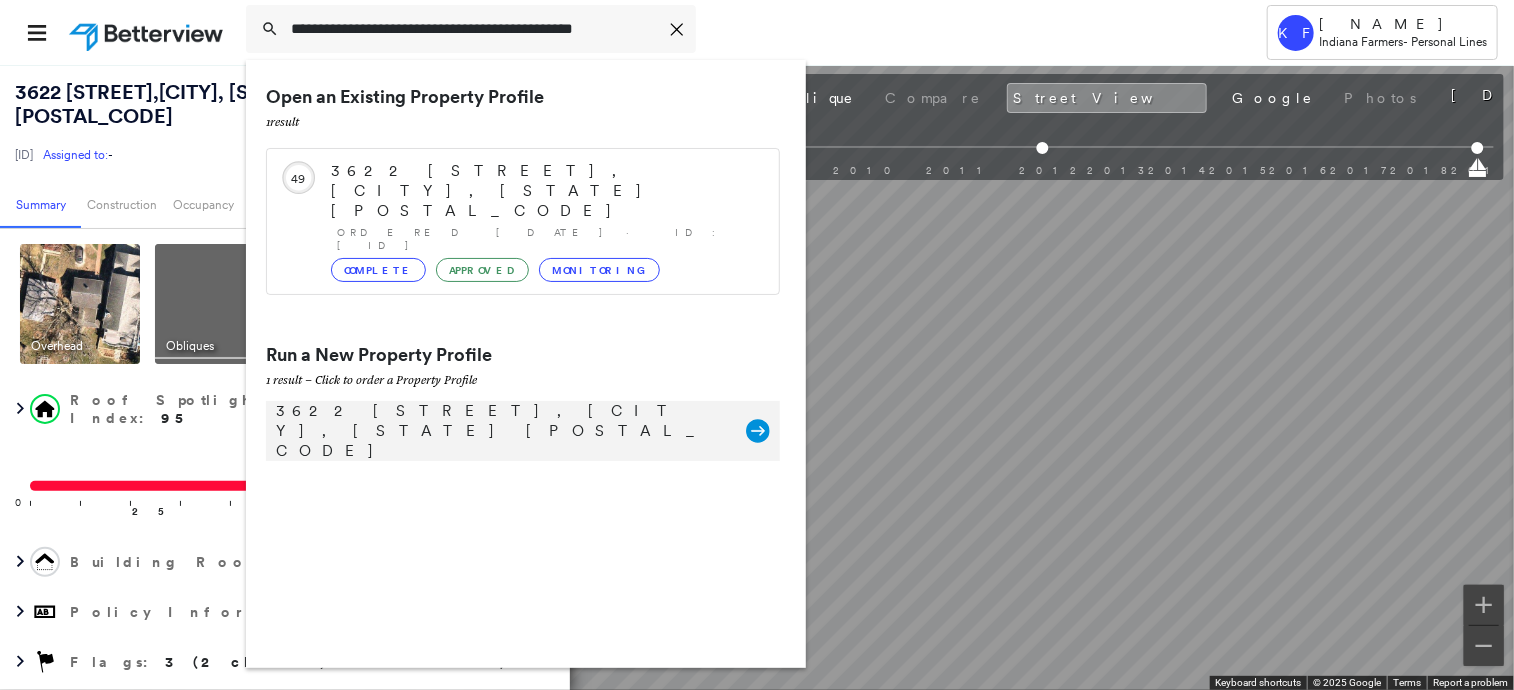 type on "**********" 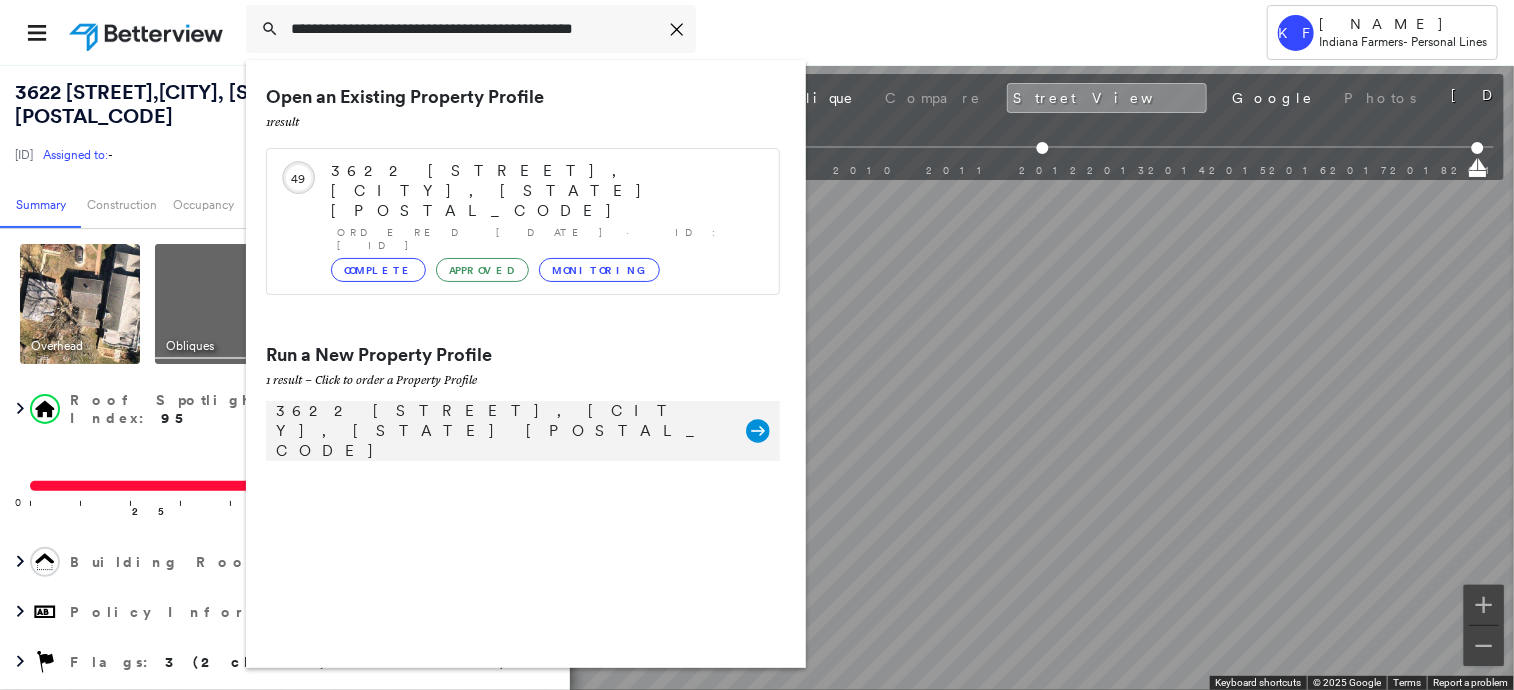 scroll, scrollTop: 0, scrollLeft: 0, axis: both 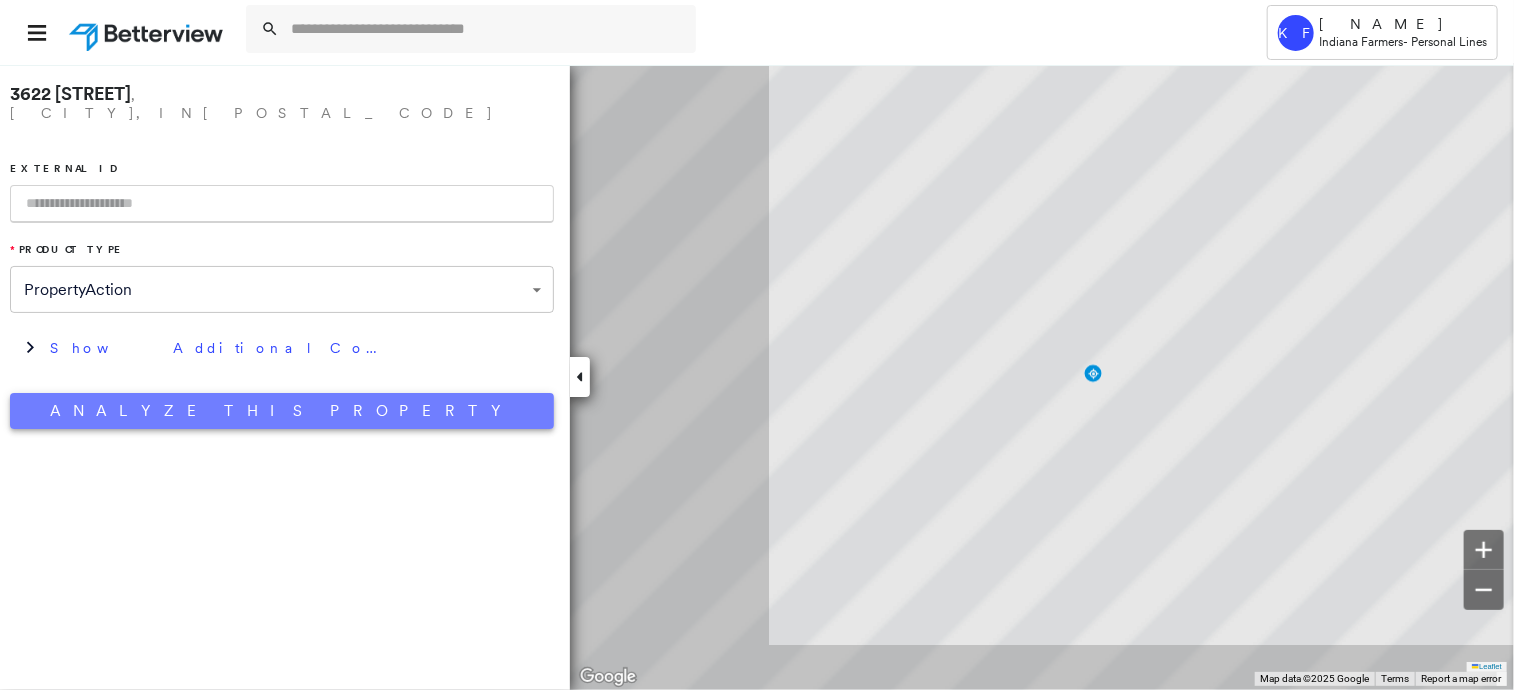 click on "Analyze This Property" at bounding box center [282, 411] 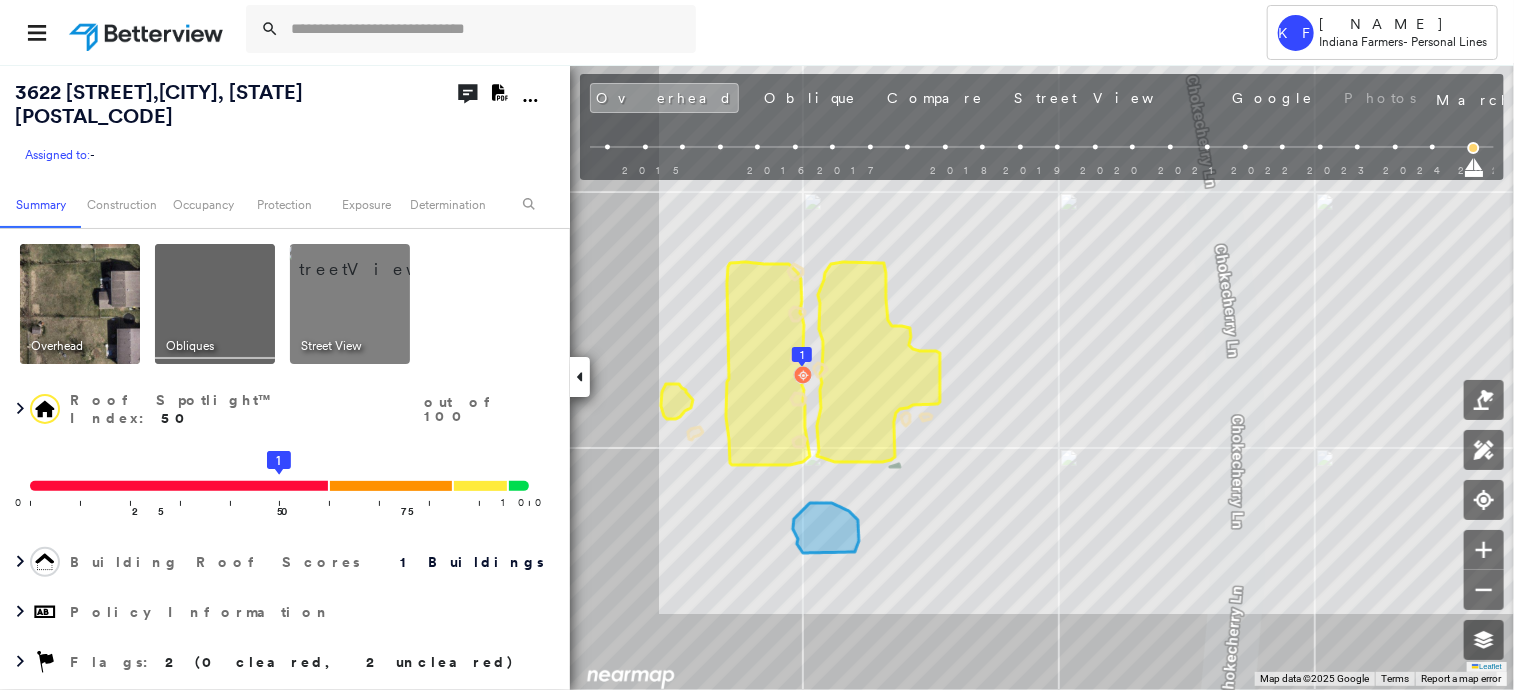 click at bounding box center (374, 259) 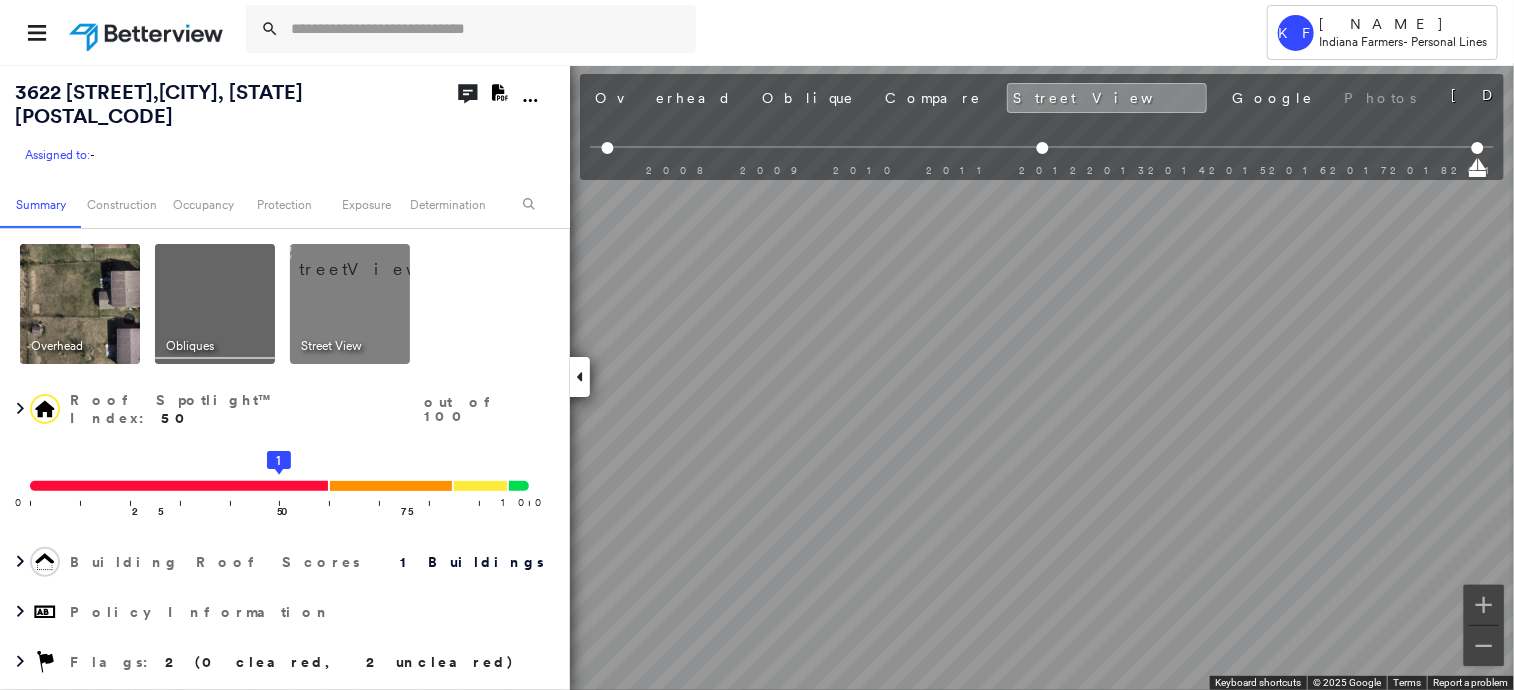 click on "Tower KF Kelly Franklin Indiana Farmers  -   Personal Lines 3622  Chokecherry Ln ,  Indianapolis, IN 46235 Assigned to:  - Assigned to:  - Assigned to:  - Open Comments Download PDF Report Summary Construction Occupancy Protection Exposure Determination Overhead Obliques Street View Roof Spotlight™ Index :  50 out of 100 0 100 25 50 1 75 Building Roof Scores 1 Buildings Policy Information Flags :  2 (0 cleared, 2 uncleared) Construction Roof Spotlights :  Staining, Vent, Satellite Dish Property Features :  Trampoline Roof Size & Shape :  1 building  - Gable | Asphalt Shingle Occupancy Place Detail Google - Places Smarty Streets - Surrounding Properties National Registry of Historic Places Protection US Fire Administration: Nearest Fire Stations Exposure Additional Perils FEMA Risk Index Determination Flags :  2 (0 cleared, 2 uncleared) Uncleared Flags (2) Cleared Flags  (0) Med Medium Priority Roof Score Flagged 08/08/25 Clear Trampoline Flagged 08/08/25 Clear Action Taken New Entry History General Save" at bounding box center (757, 345) 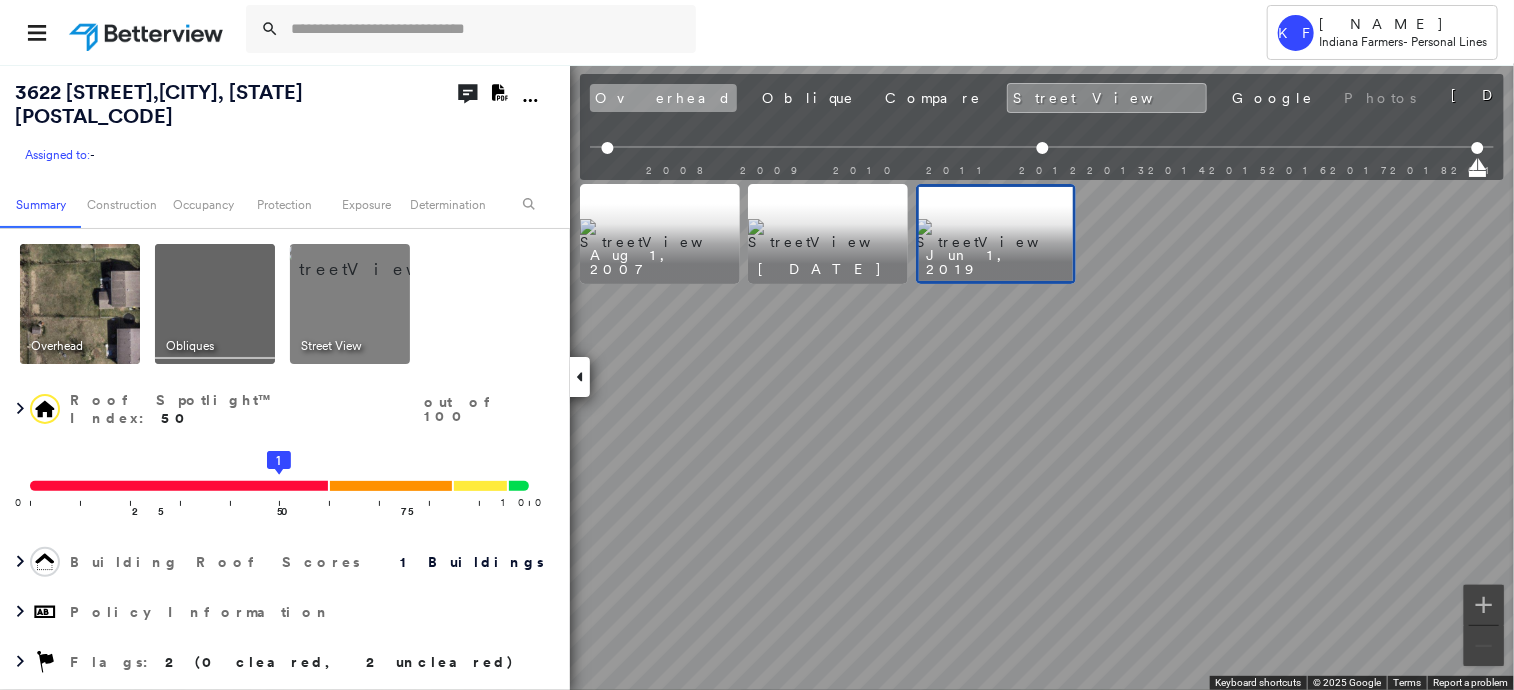 click on "Overhead" at bounding box center (663, 98) 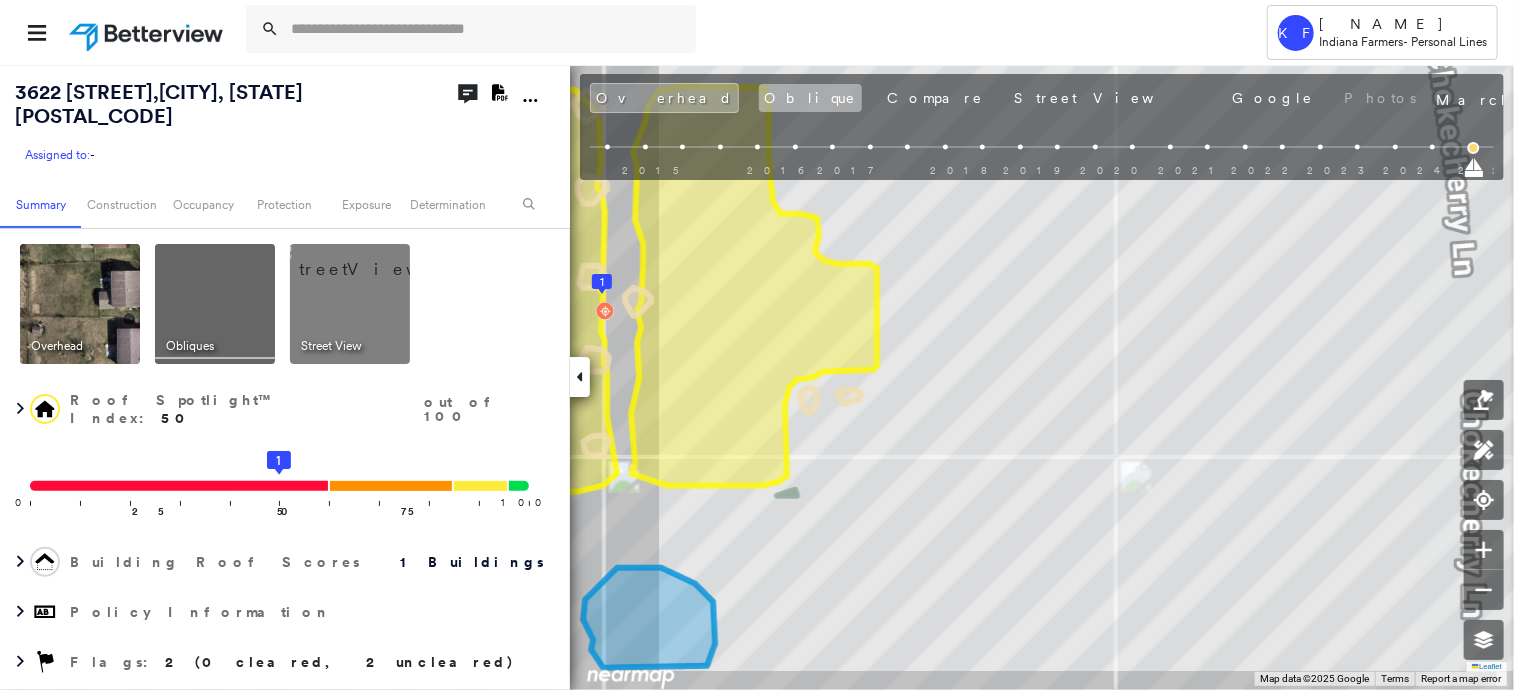 click on "Oblique" at bounding box center [810, 98] 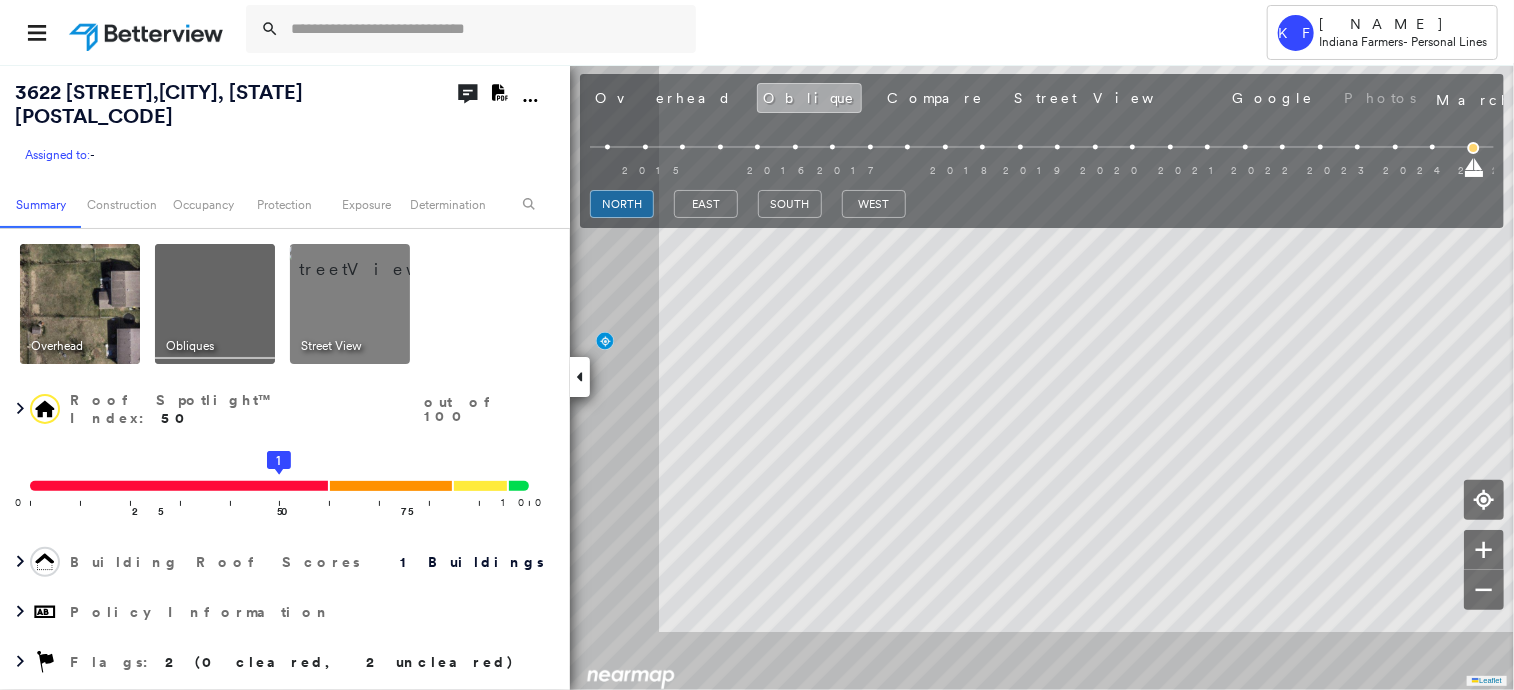 click on "Oblique" at bounding box center [809, 98] 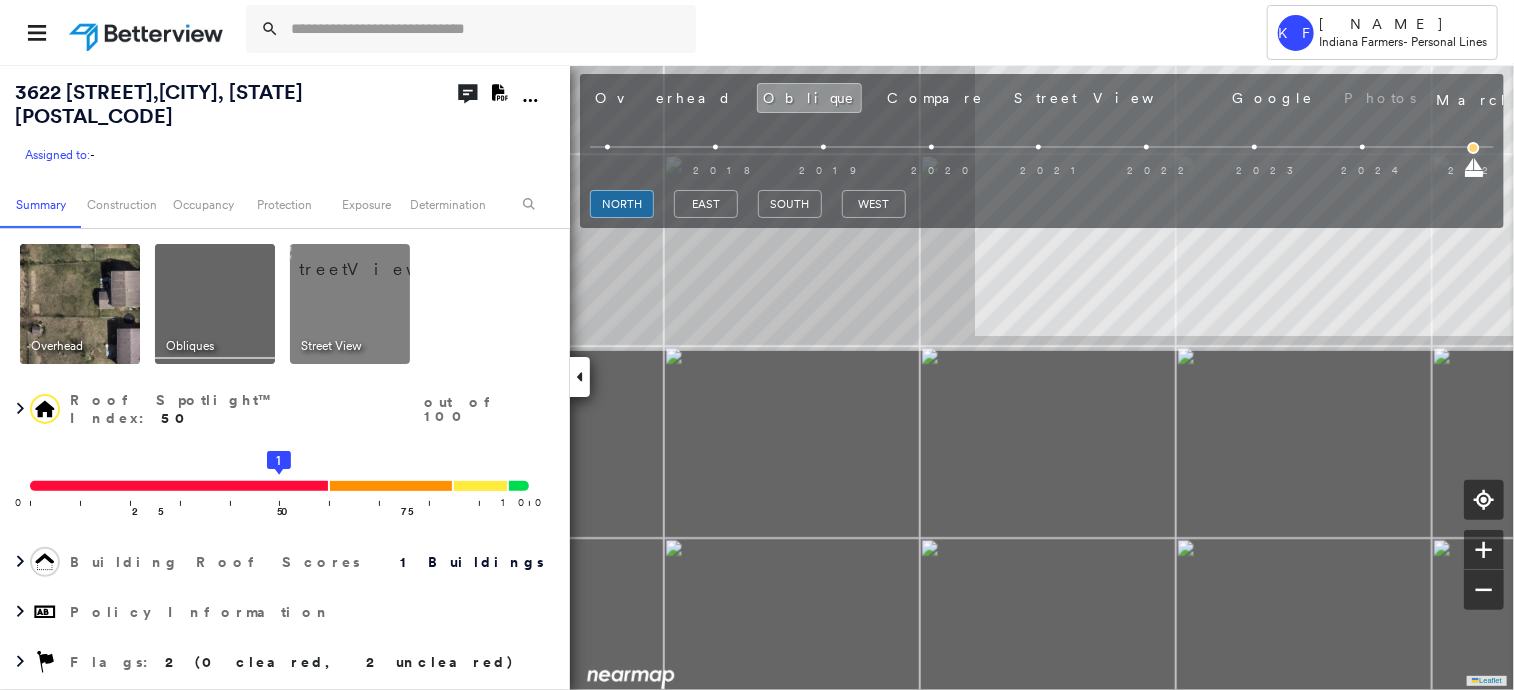 click on "3622  Chokecherry Ln ,  Indianapolis, IN 46235 Assigned to:  - Assigned to:  - Assigned to:  - Open Comments Download PDF Report Summary Construction Occupancy Protection Exposure Determination Overhead Obliques Street View Roof Spotlight™ Index :  50 out of 100 0 100 25 50 1 75 Building Roof Scores 1 Buildings Policy Information Flags :  2 (0 cleared, 2 uncleared) Construction Roof Spotlights :  Staining, Vent, Satellite Dish Property Features :  Trampoline Roof Size & Shape :  1 building  - Gable | Asphalt Shingle Occupancy Place Detail Google - Places Smarty Streets - Surrounding Properties National Registry of Historic Places Protection US Fire Administration: Nearest Fire Stations Exposure Additional Perils FEMA Risk Index Determination Flags :  2 (0 cleared, 2 uncleared) Uncleared Flags (2) Cleared Flags  (0) Med Medium Priority Roof Score Flagged 08/08/25 Clear Trampoline Flagged 08/08/25 Clear Action Taken New Entry History Quote/New Business Terms & Conditions Added ACV Endorsement General Save" at bounding box center [757, 377] 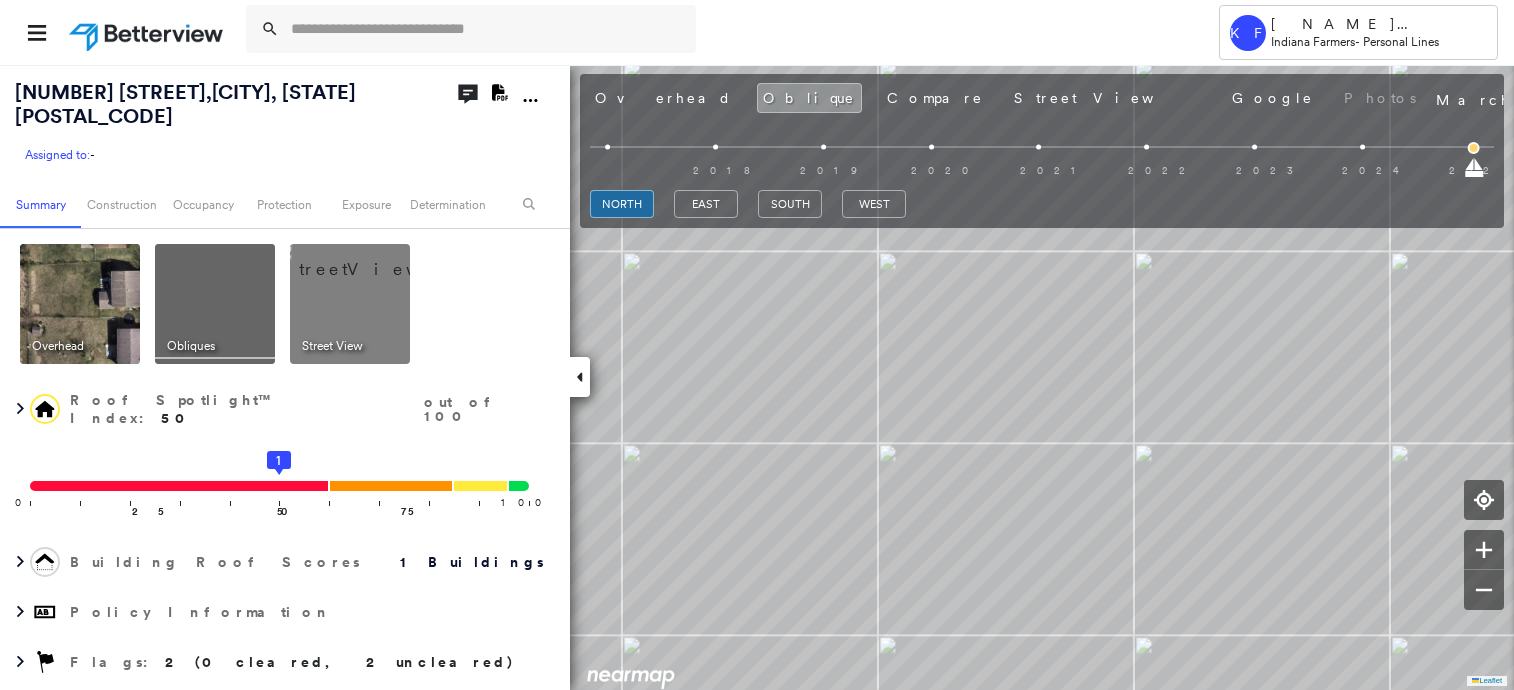 scroll, scrollTop: 0, scrollLeft: 0, axis: both 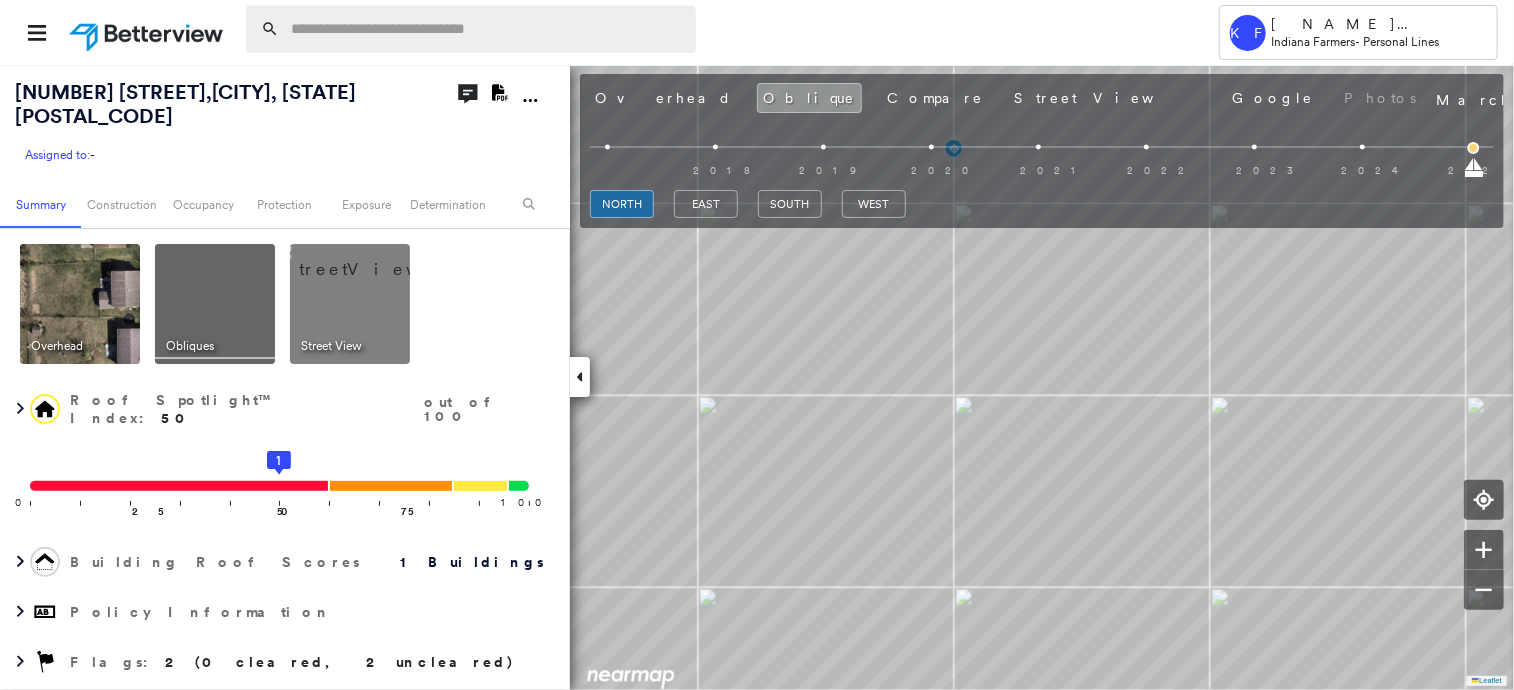 click at bounding box center [487, 29] 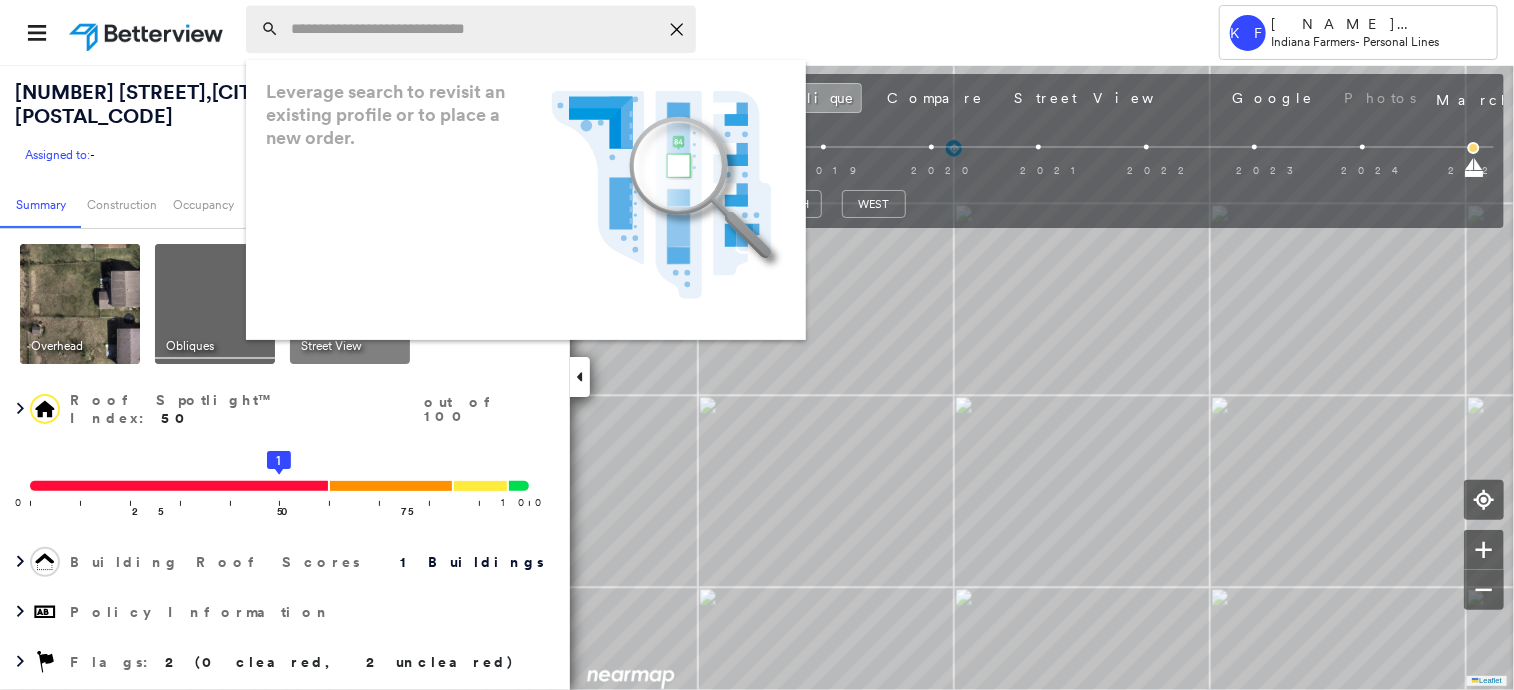 paste on "**********" 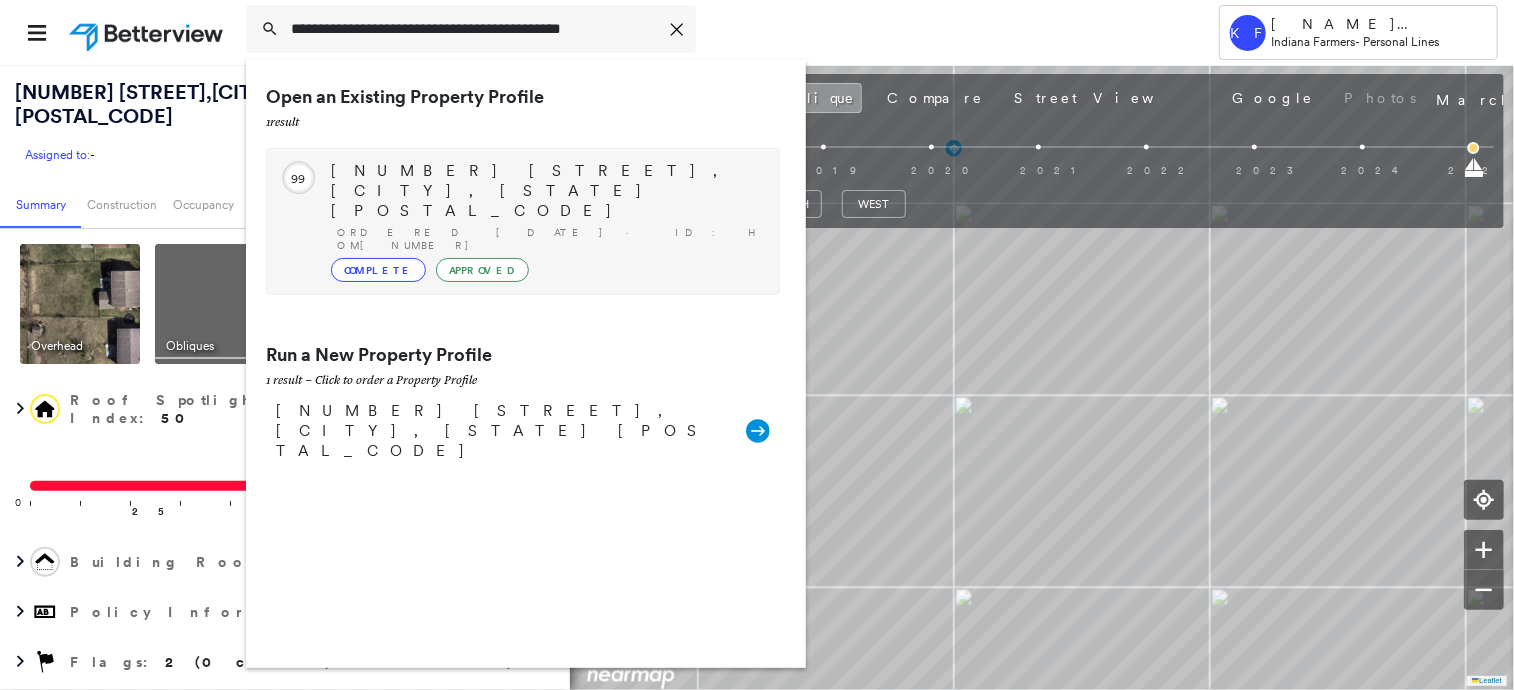 type on "**********" 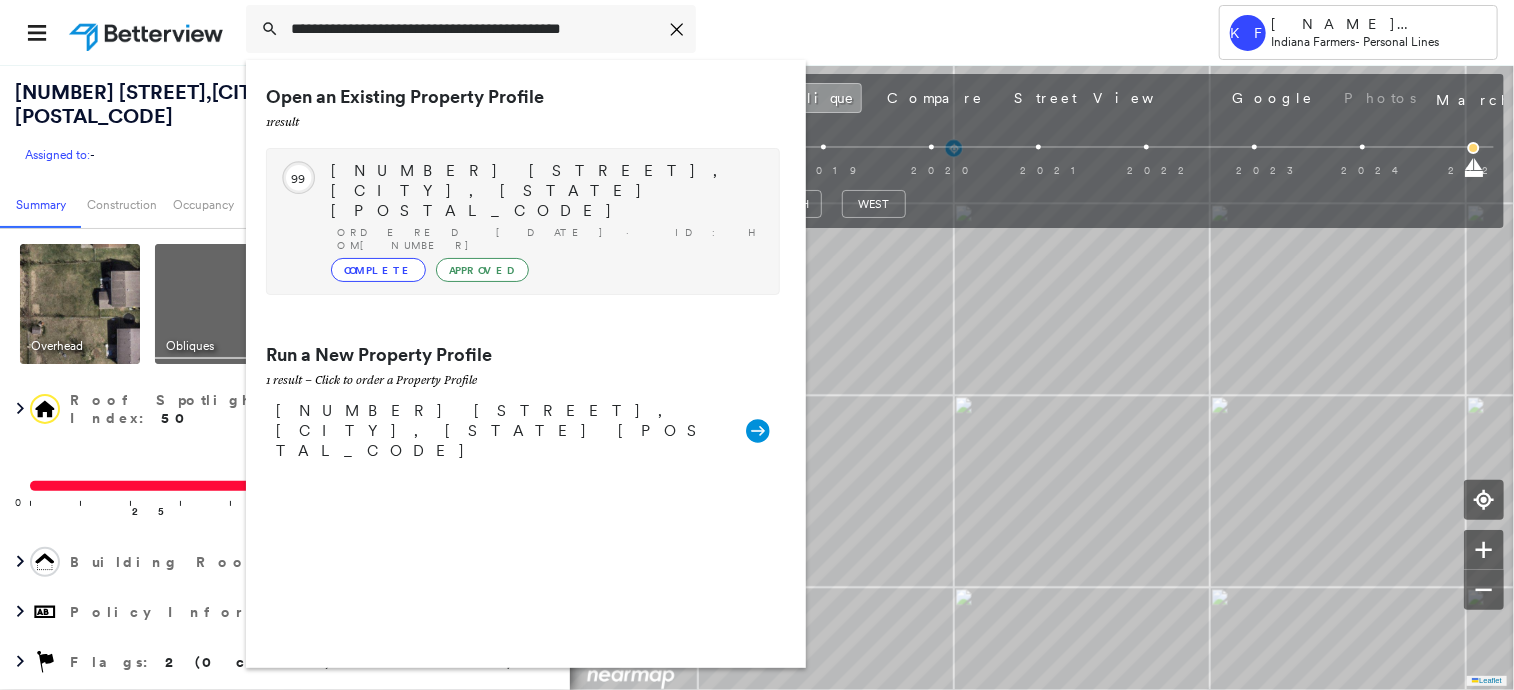 click on "Complete Approved" at bounding box center [545, 270] 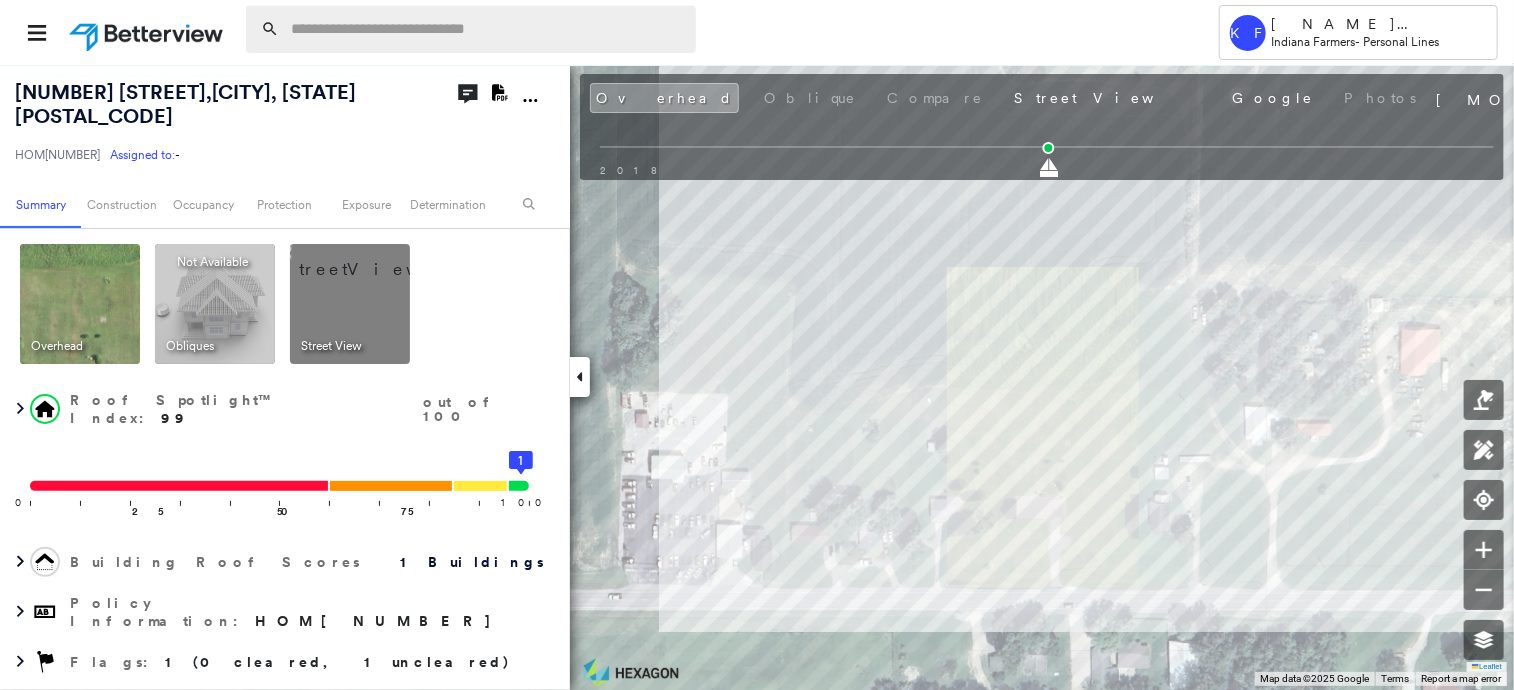 click at bounding box center (487, 29) 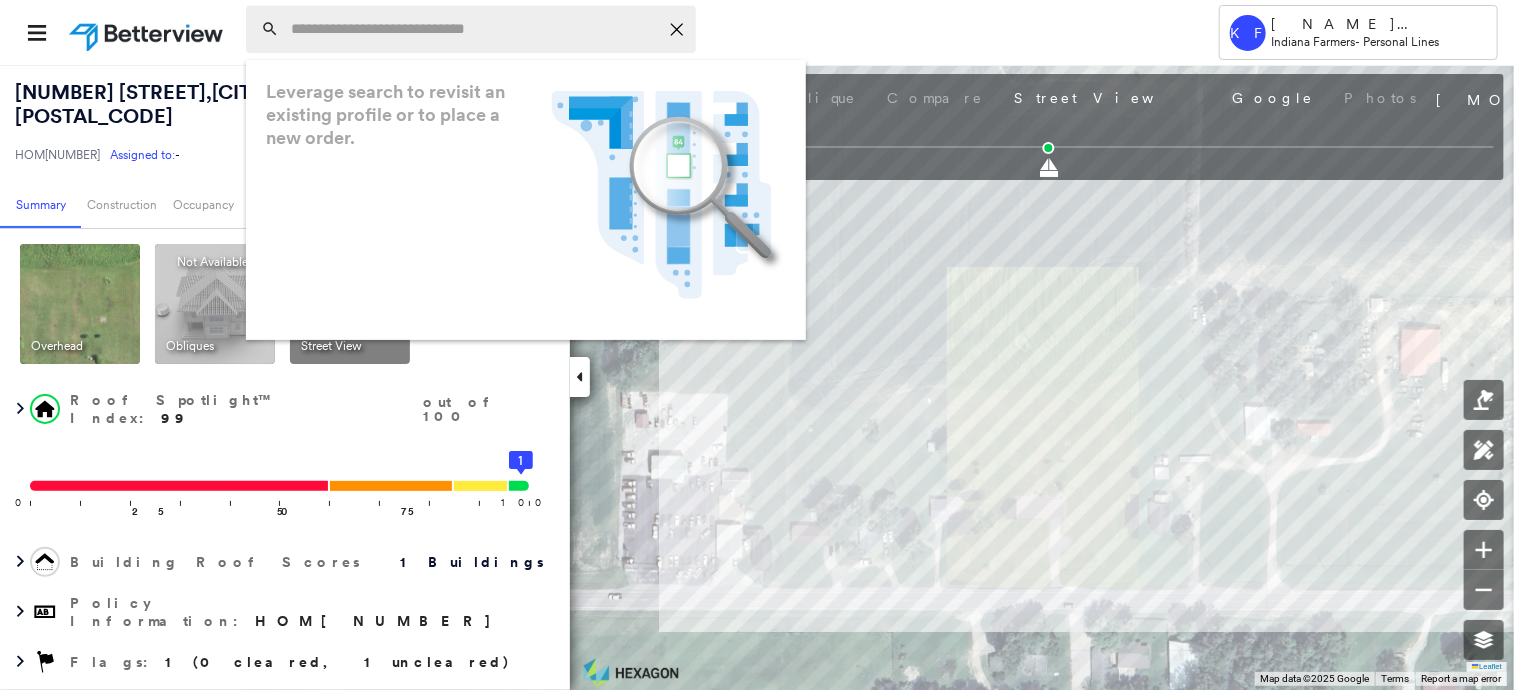 paste on "**********" 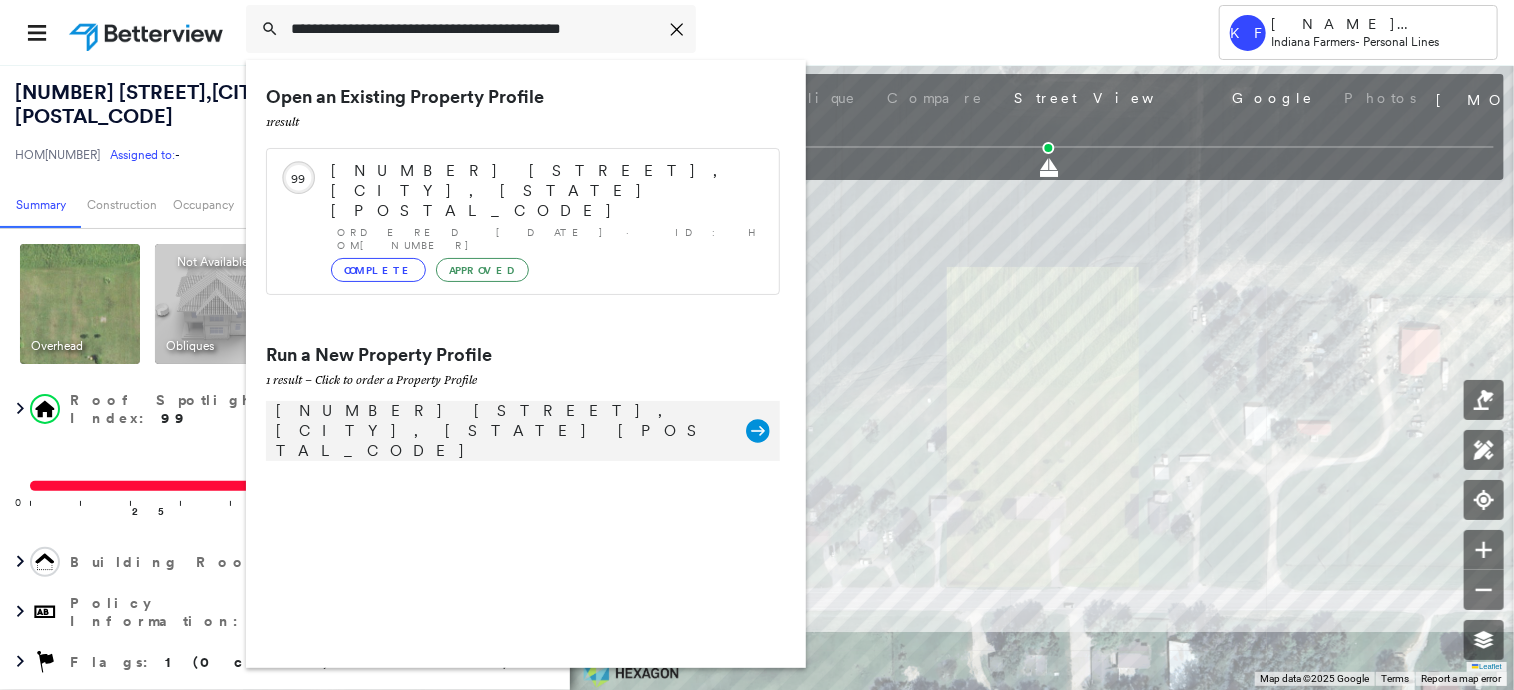 type on "**********" 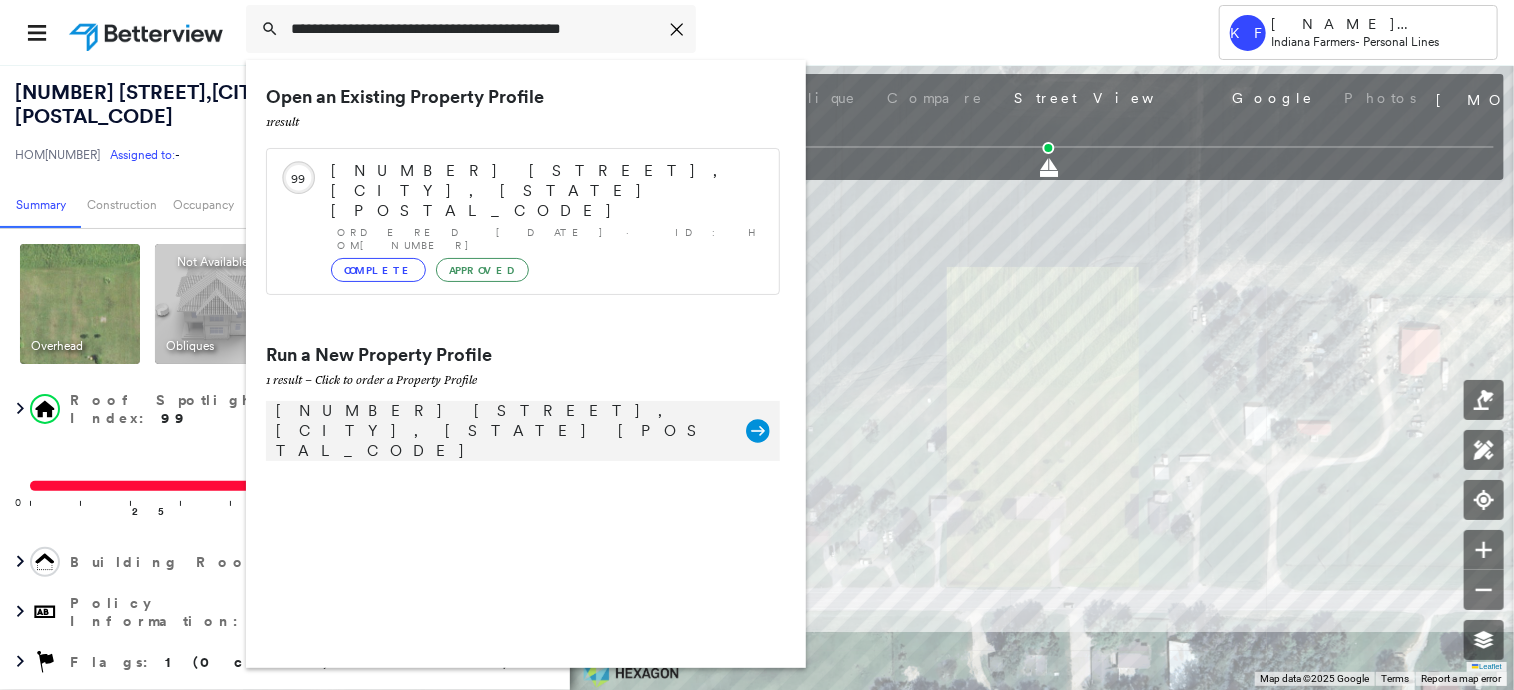 click 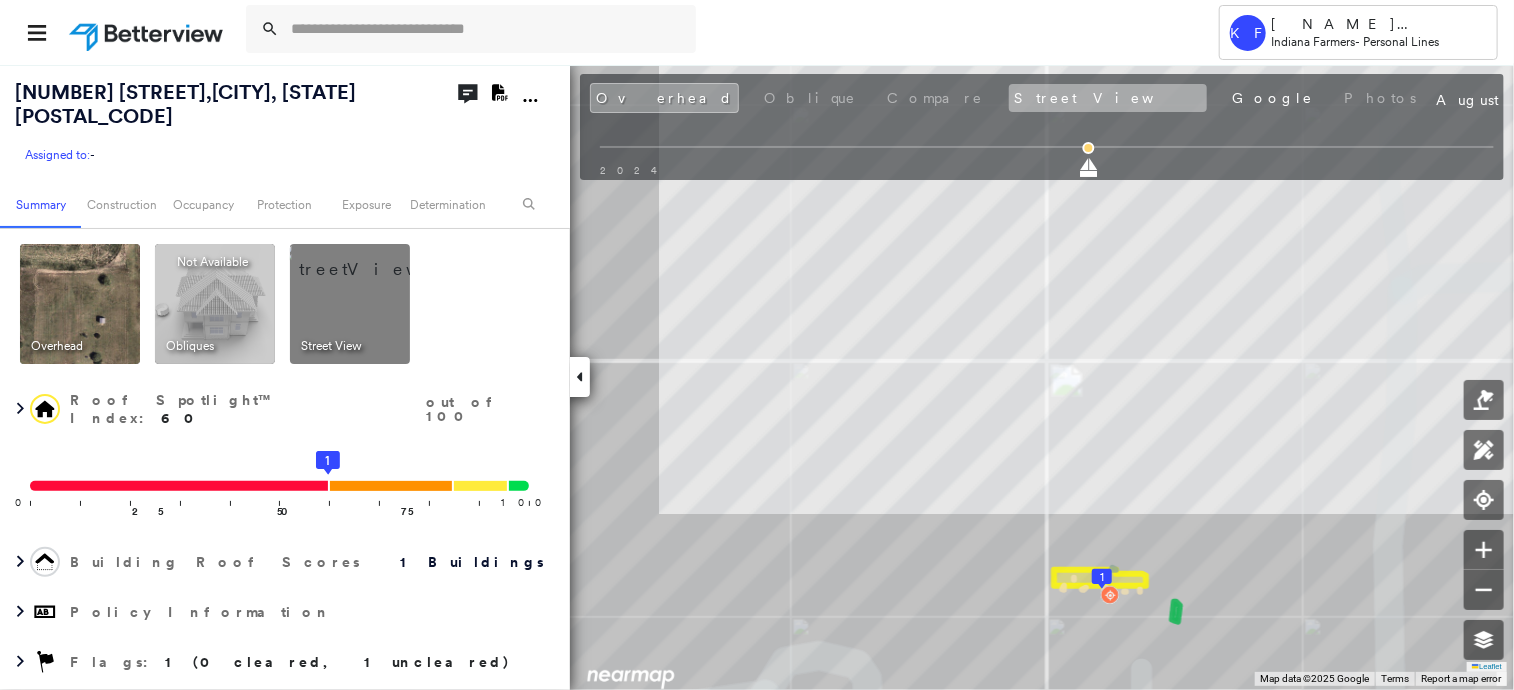 click on "Street View" at bounding box center [1108, 98] 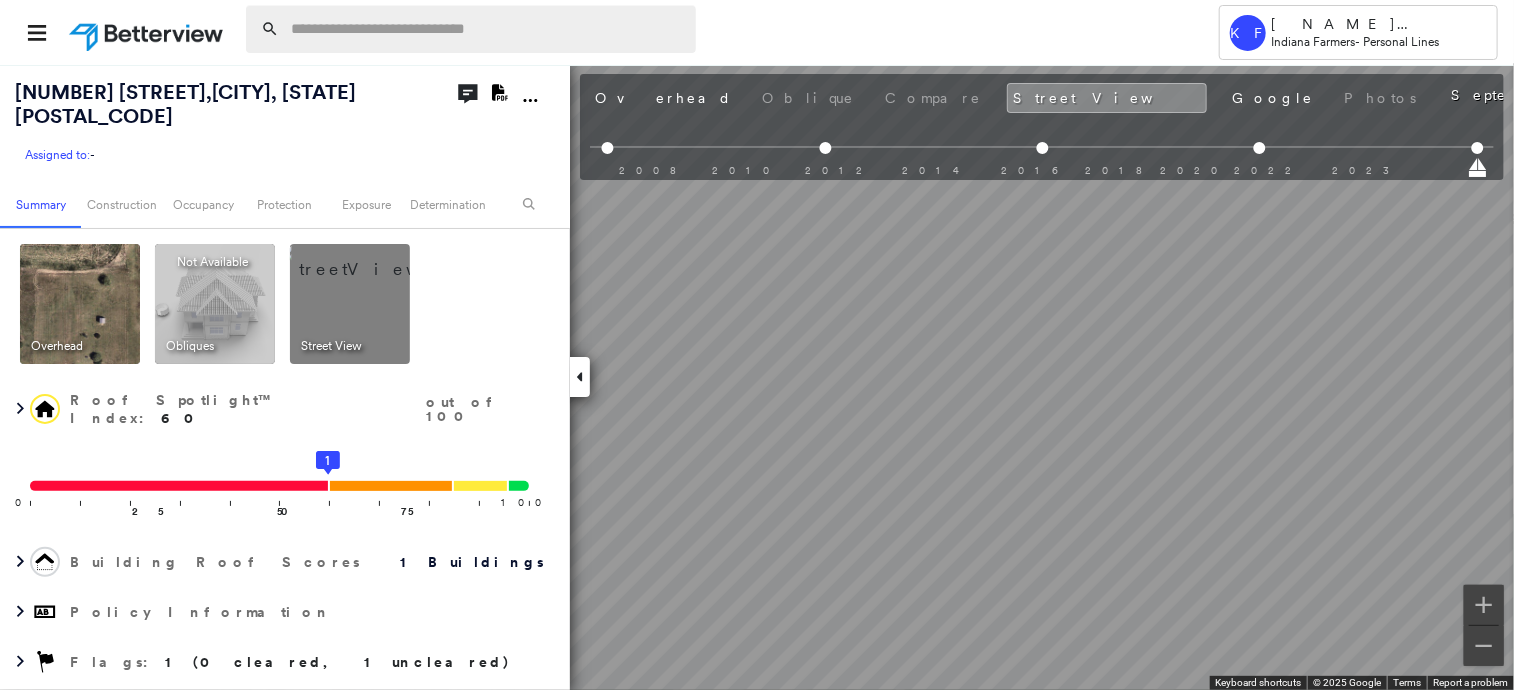 click at bounding box center (487, 29) 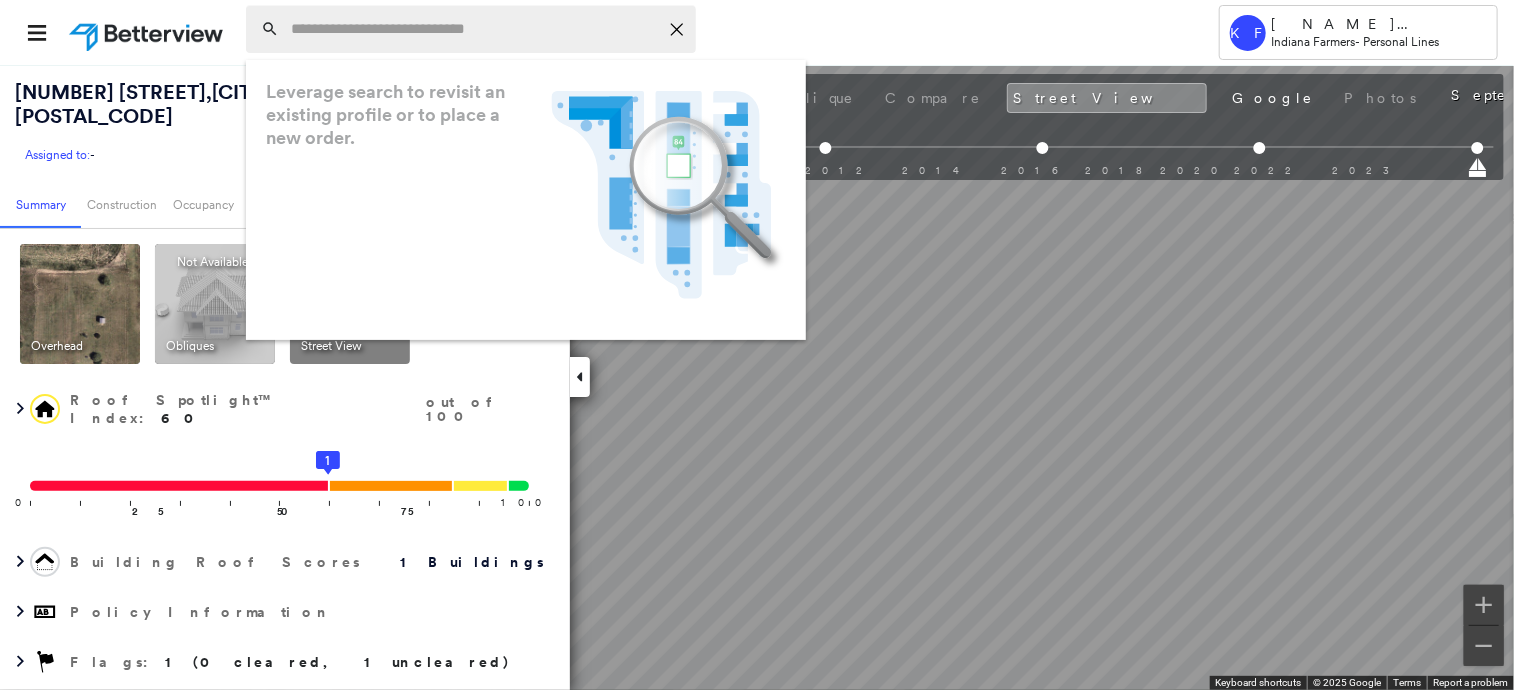 paste on "**********" 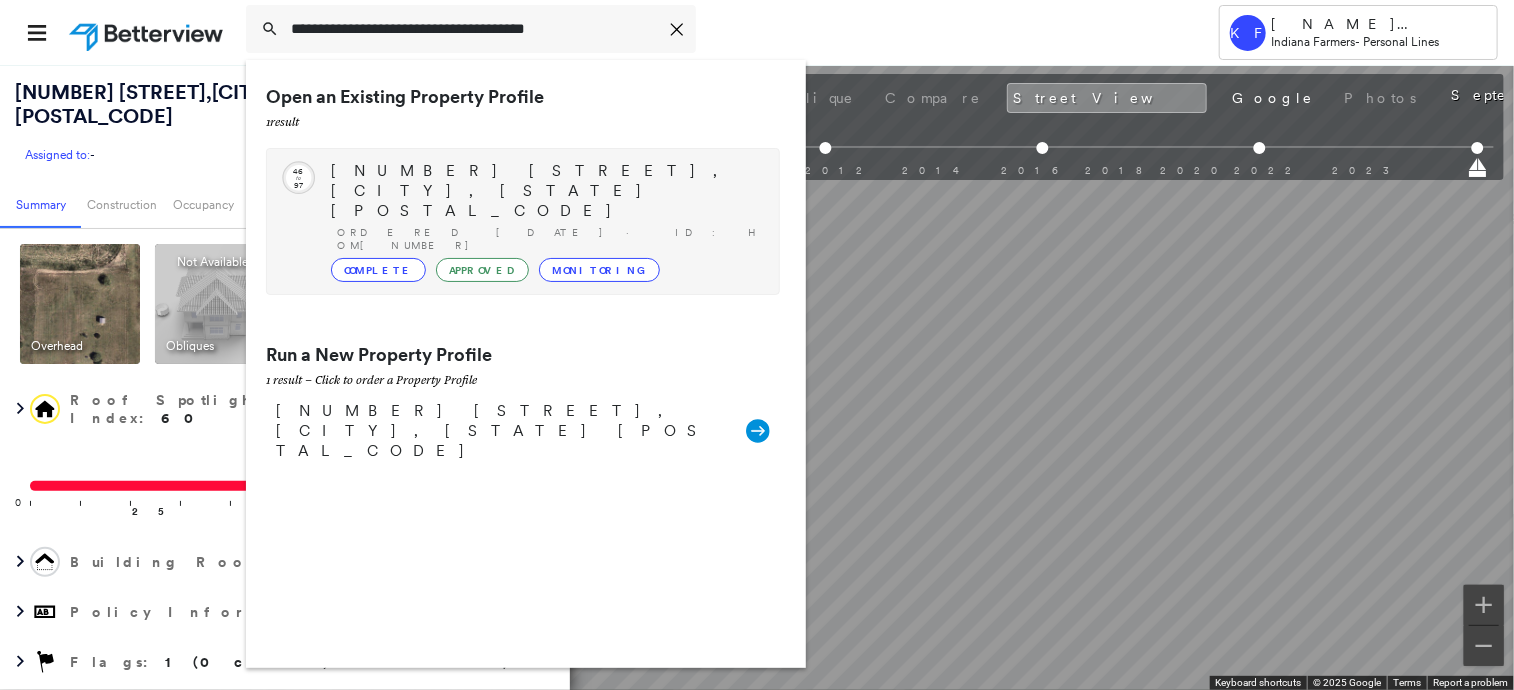 type on "**********" 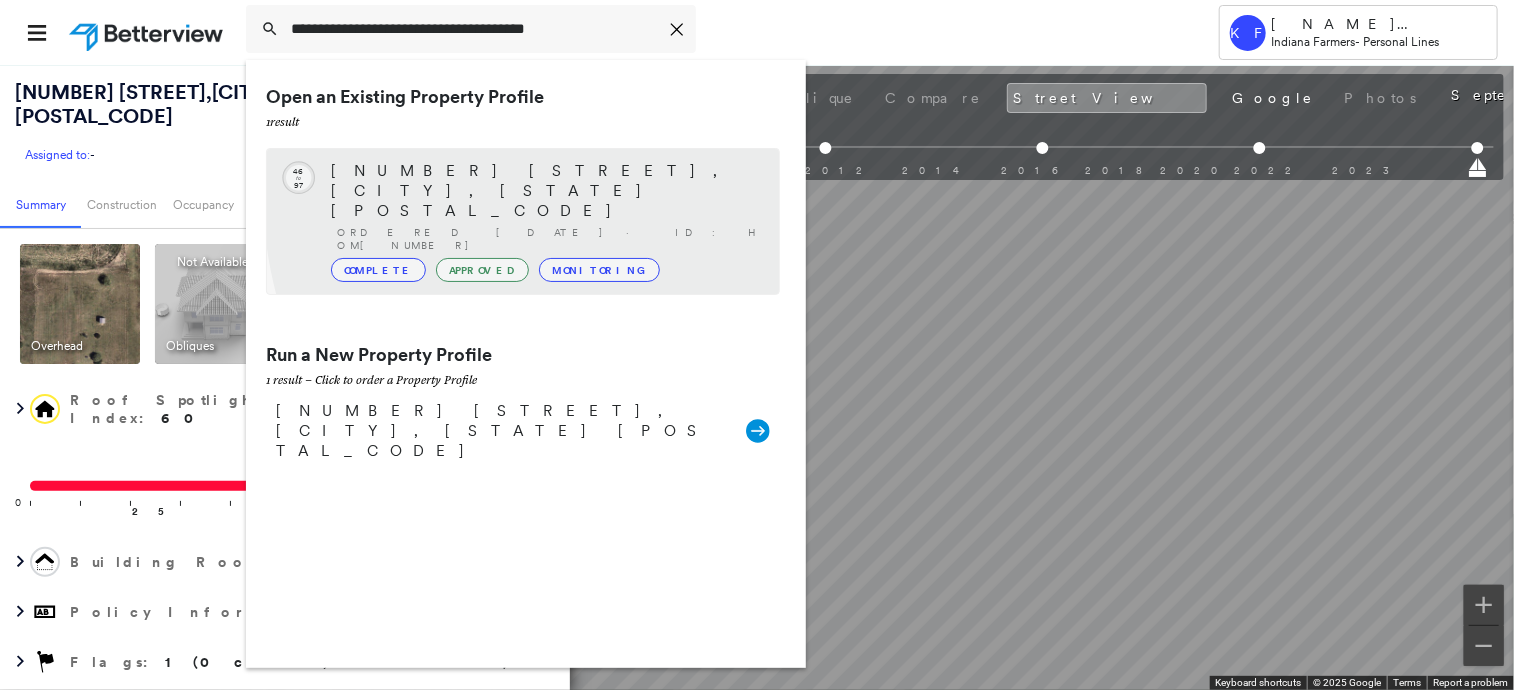 click on "Ordered [DATE] · ID: HOM[NUMBER]" at bounding box center [548, 239] 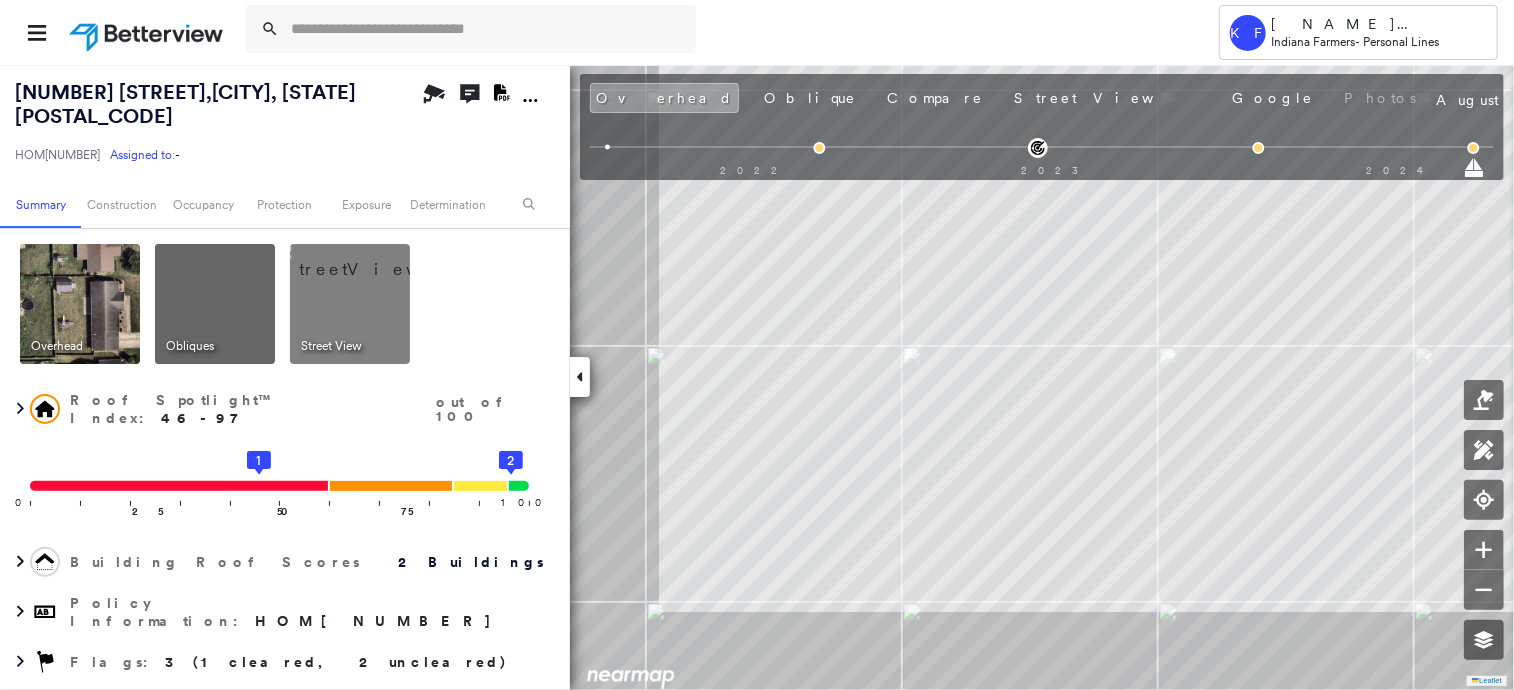 drag, startPoint x: 334, startPoint y: 292, endPoint x: 342, endPoint y: 299, distance: 10.630146 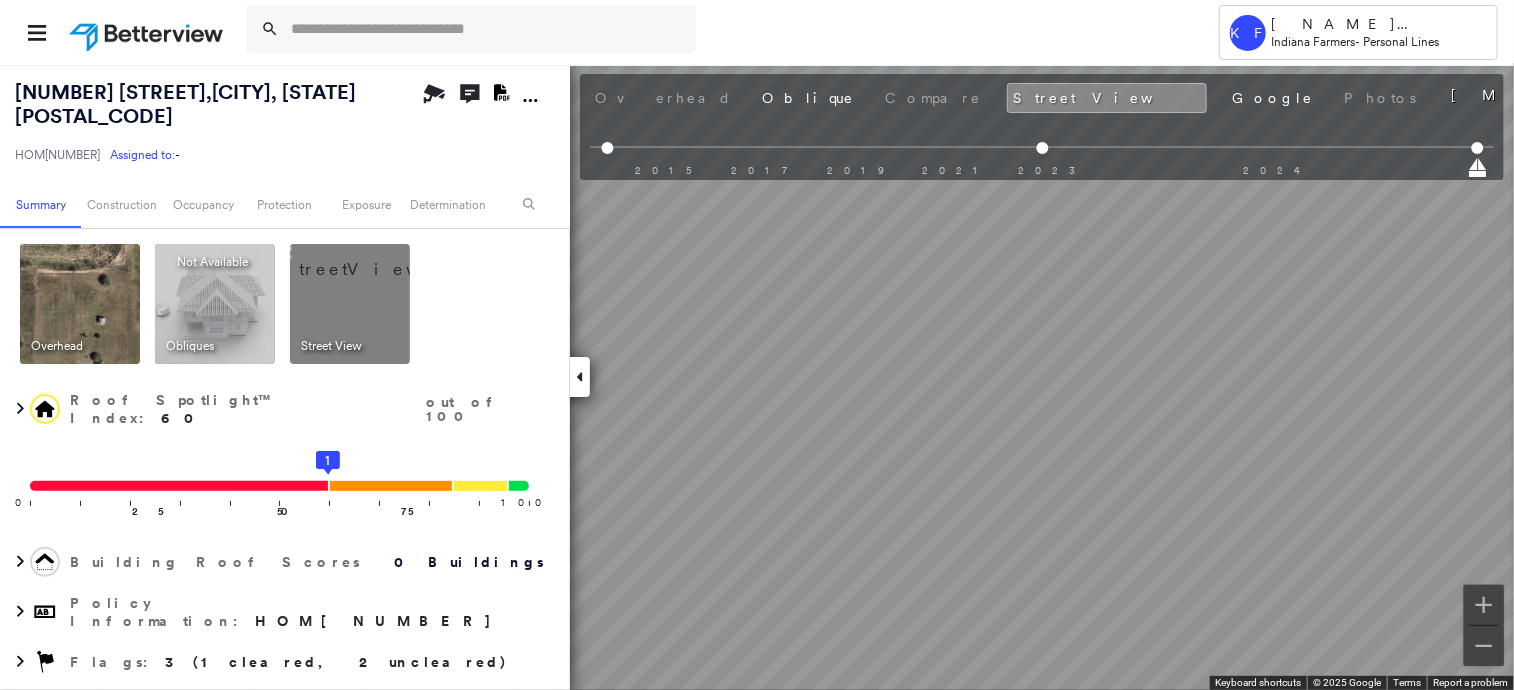 click at bounding box center [80, 304] 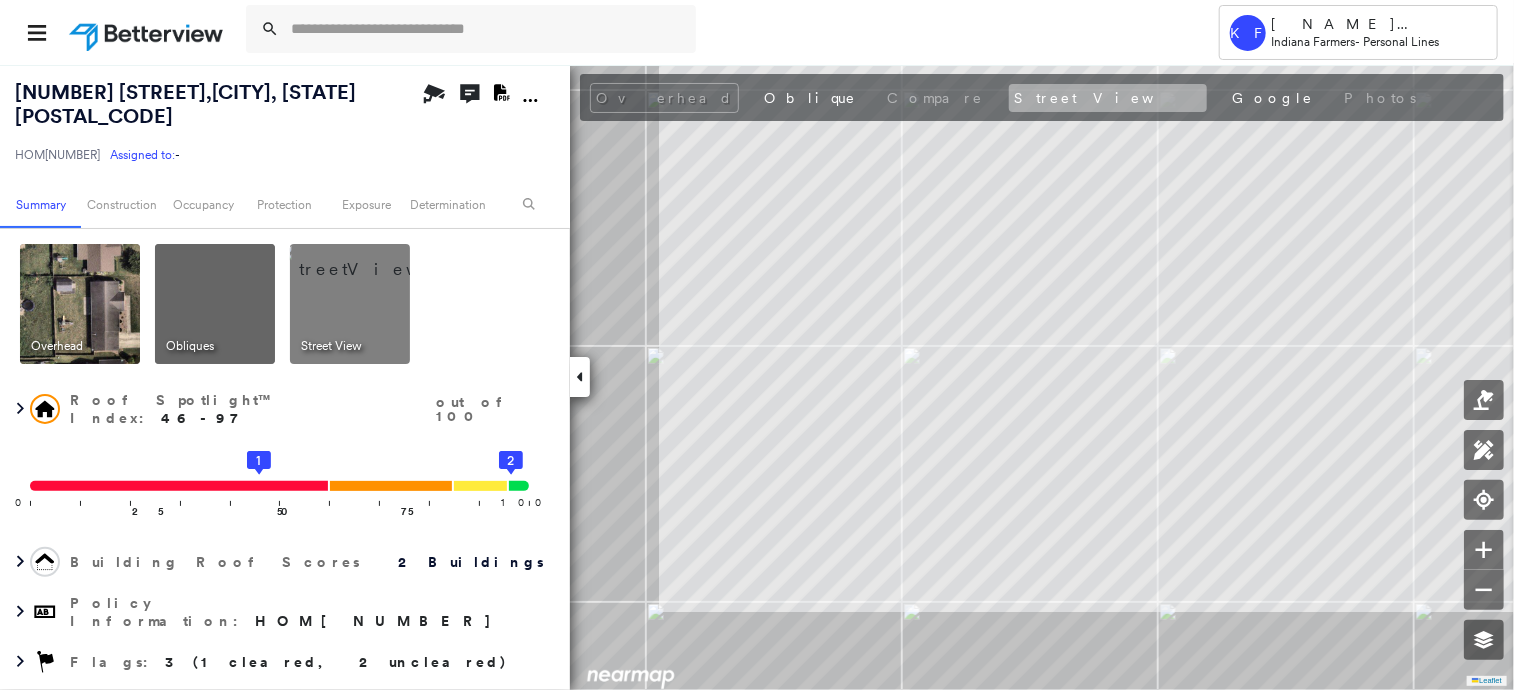 click on "Street View" at bounding box center [1108, 98] 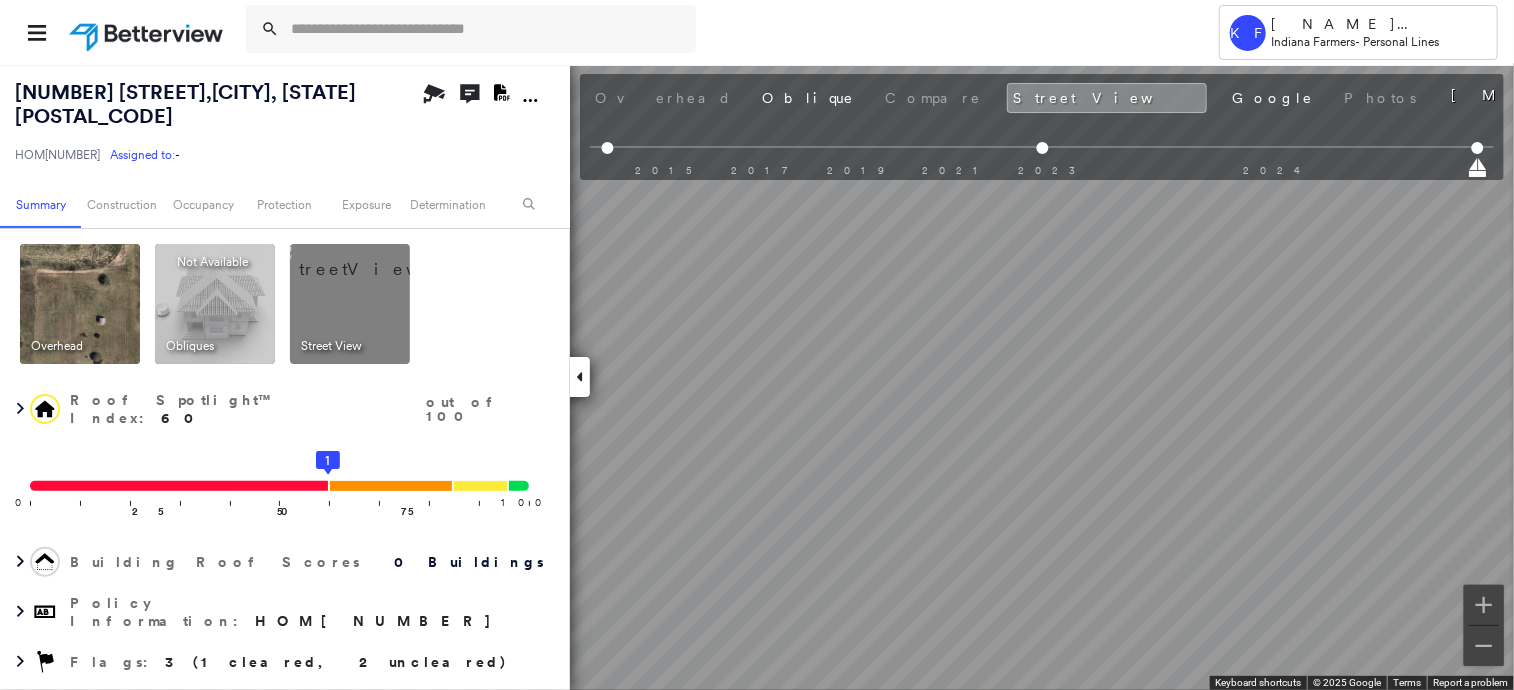 drag, startPoint x: 68, startPoint y: 277, endPoint x: 100, endPoint y: 287, distance: 33.526108 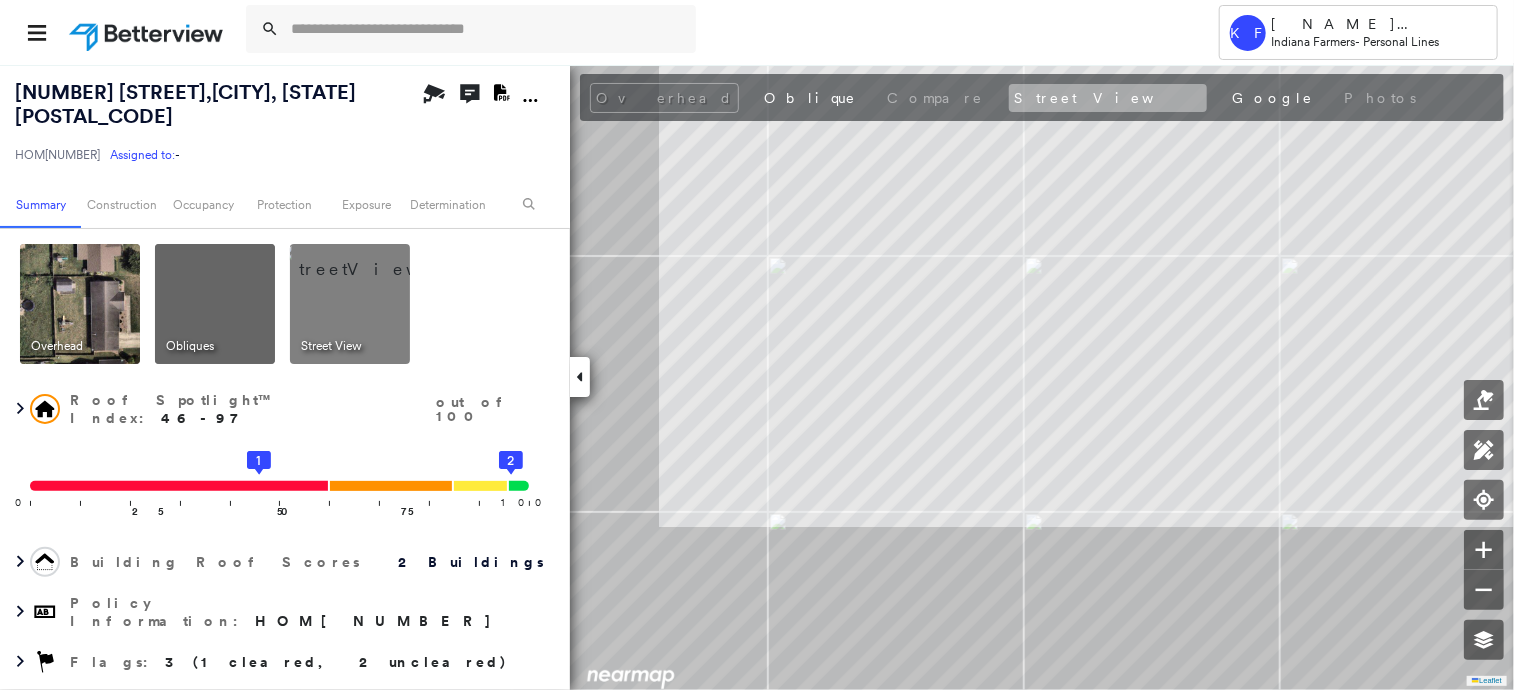click on "Street View" at bounding box center (1108, 98) 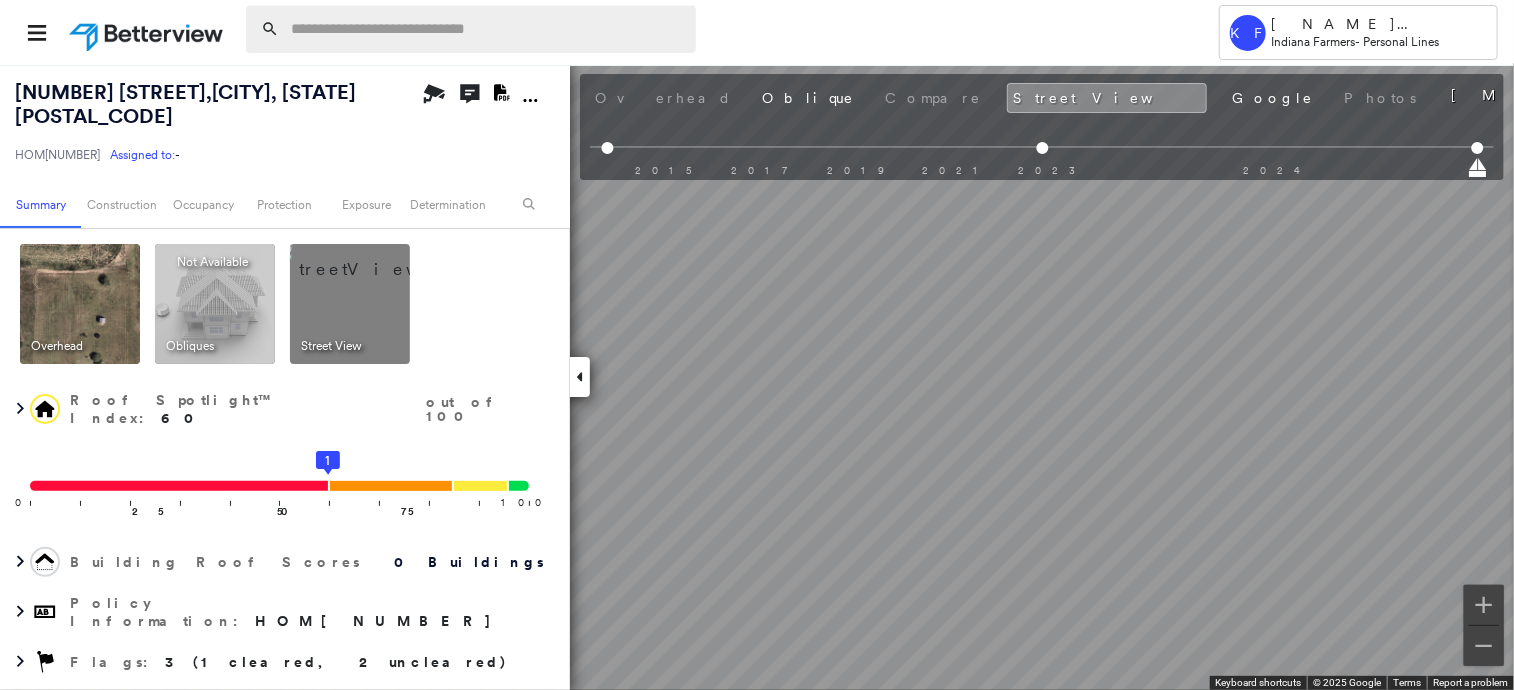 click at bounding box center (487, 29) 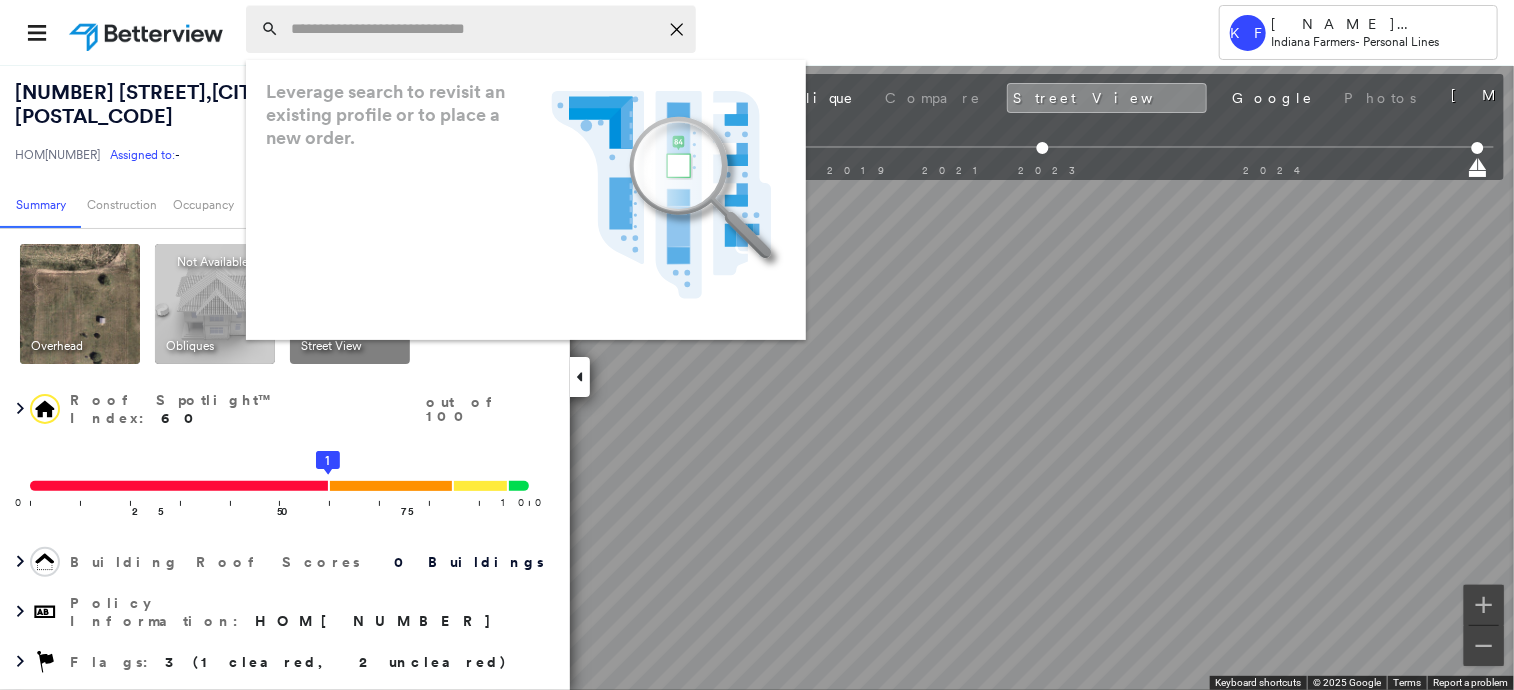 paste on "**********" 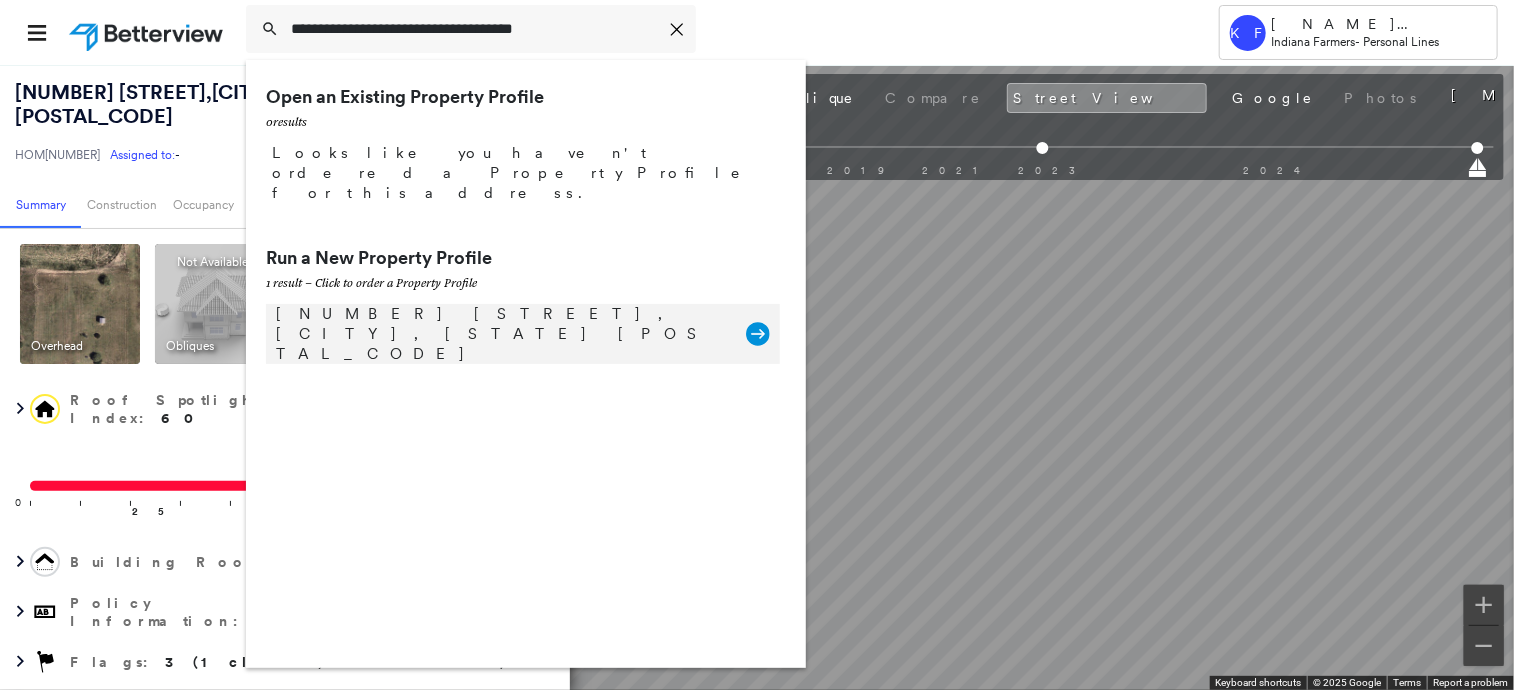 type on "**********" 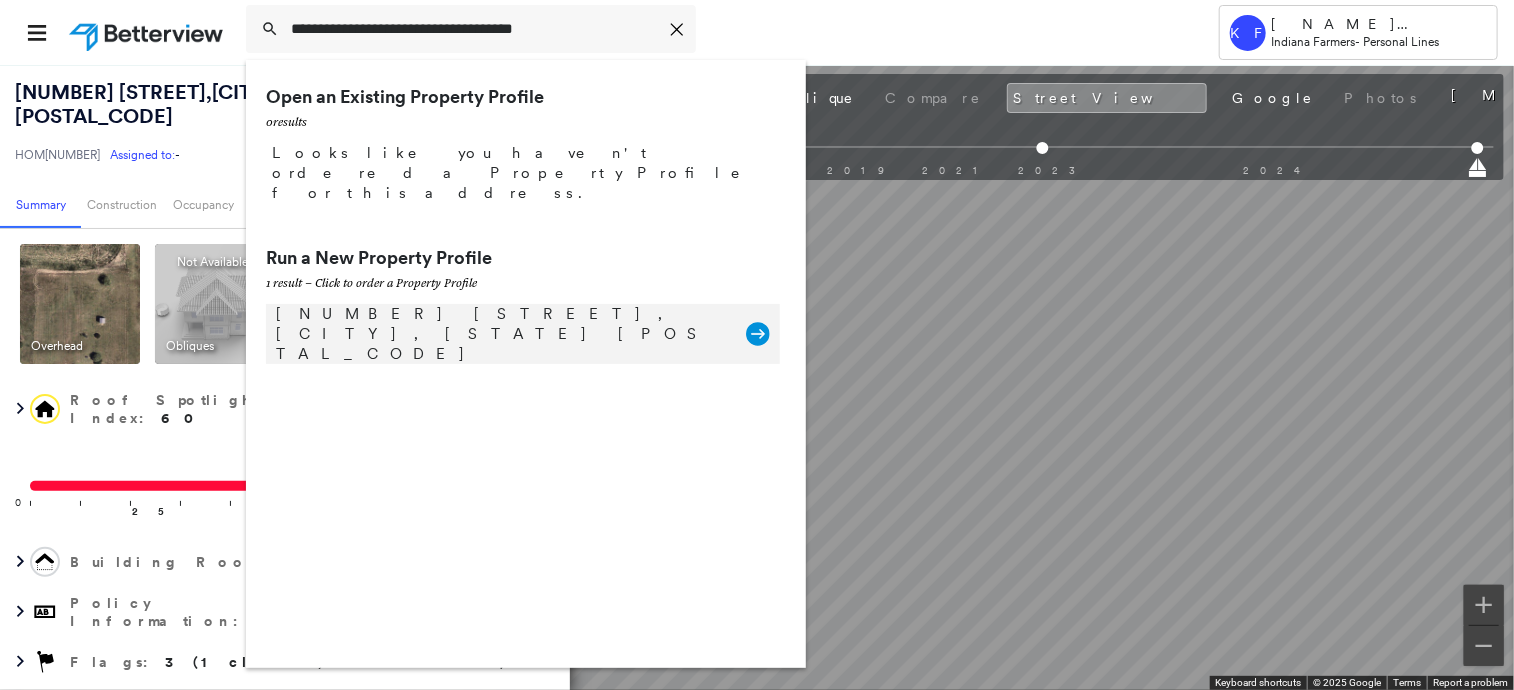 click 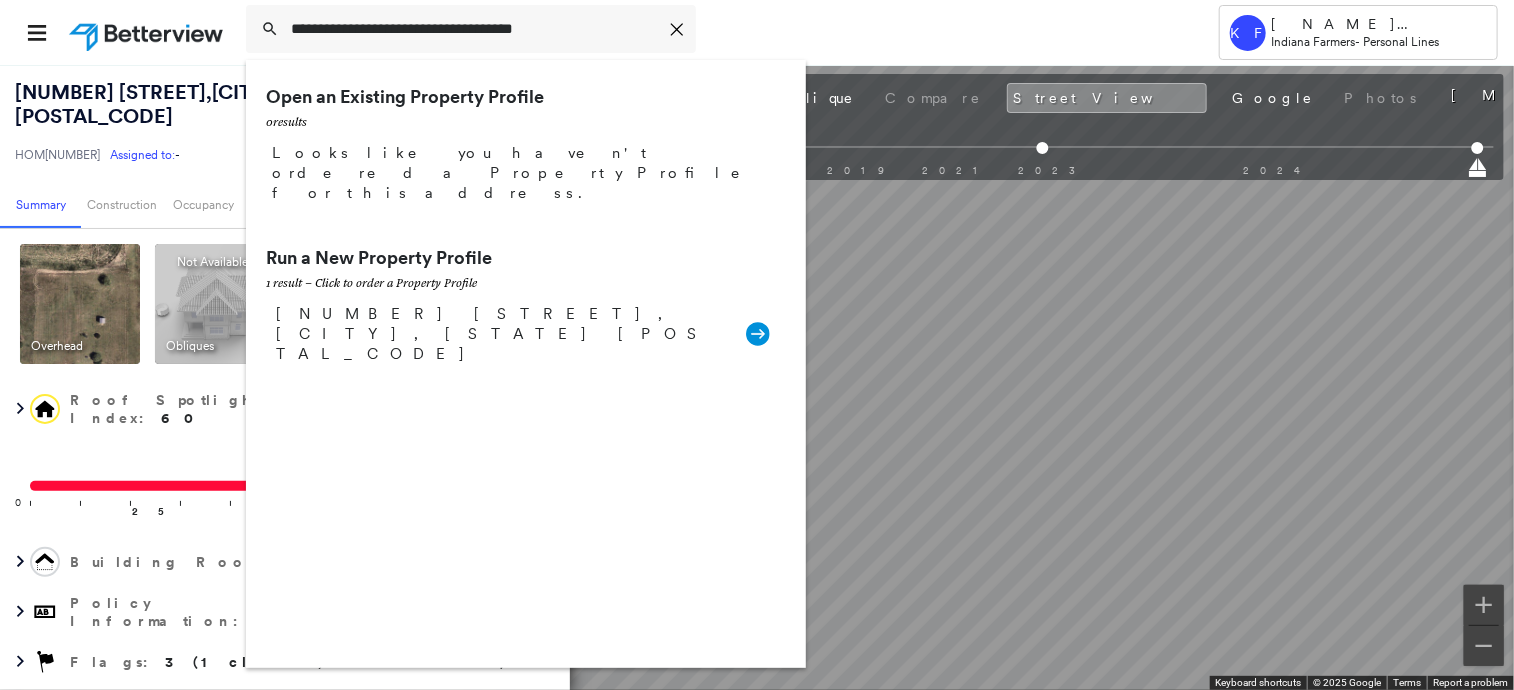 type 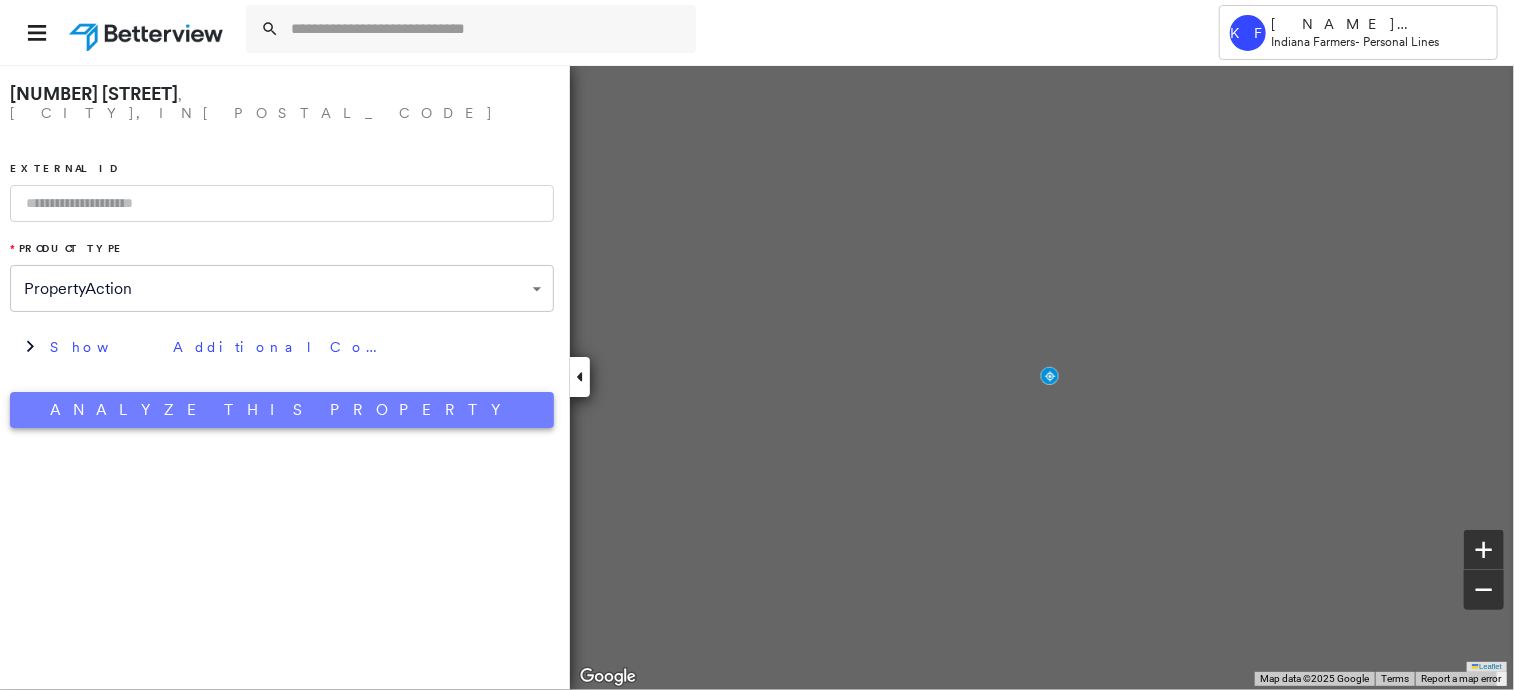 click on "Analyze This Property" at bounding box center (282, 410) 